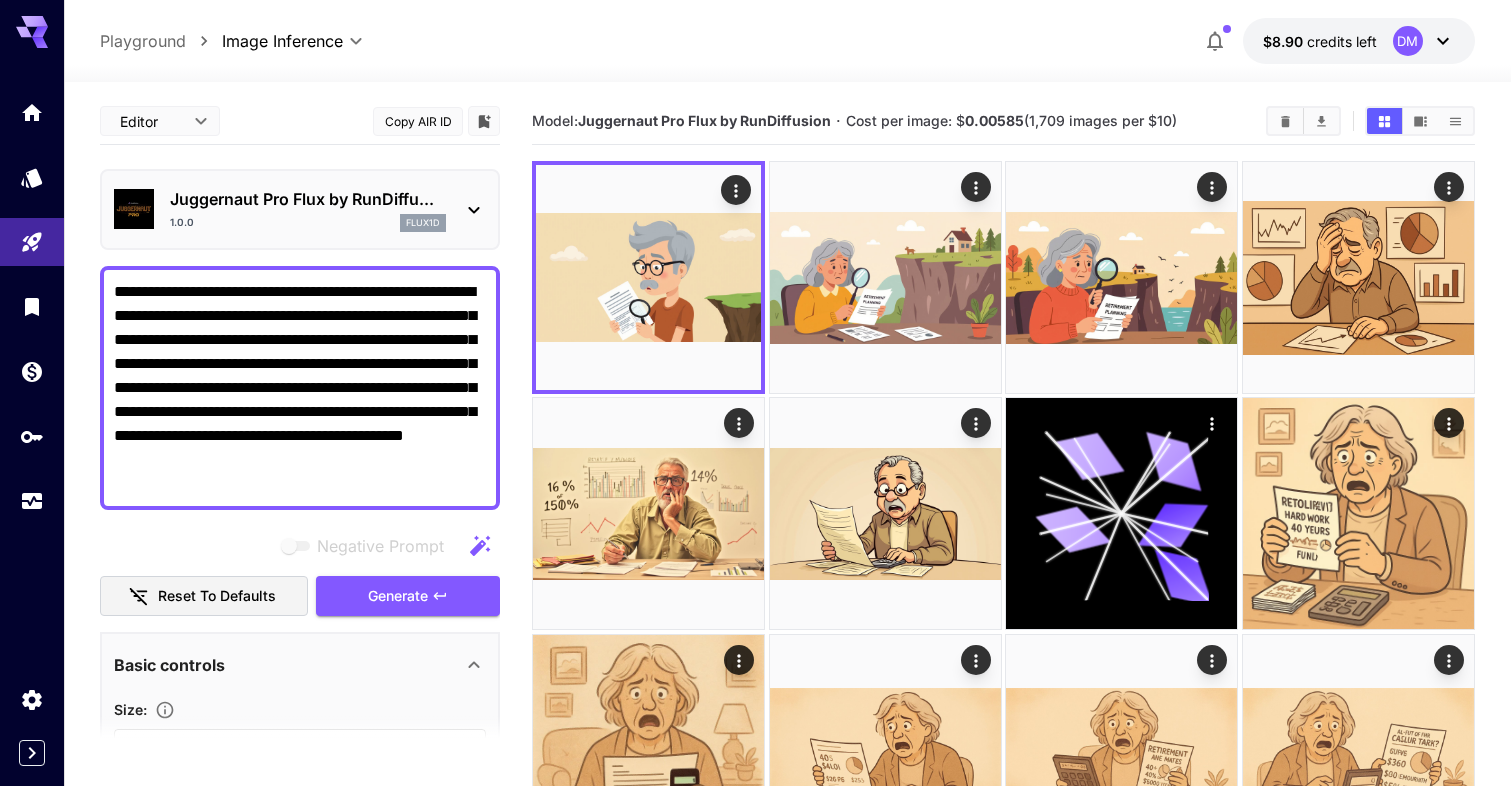 scroll, scrollTop: 0, scrollLeft: 0, axis: both 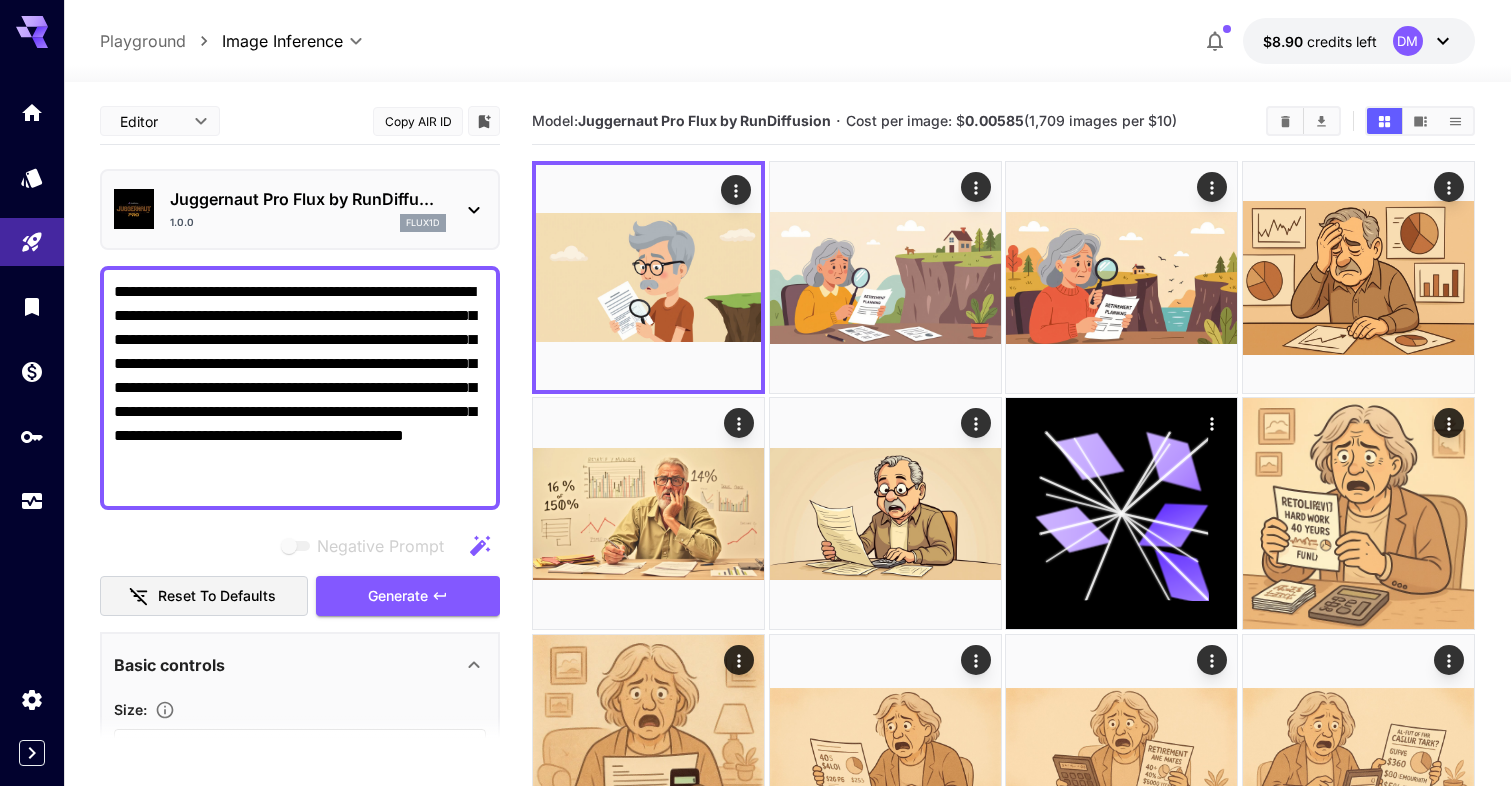click on "Juggernaut Pro Flux by RunDiffu..." at bounding box center [308, 199] 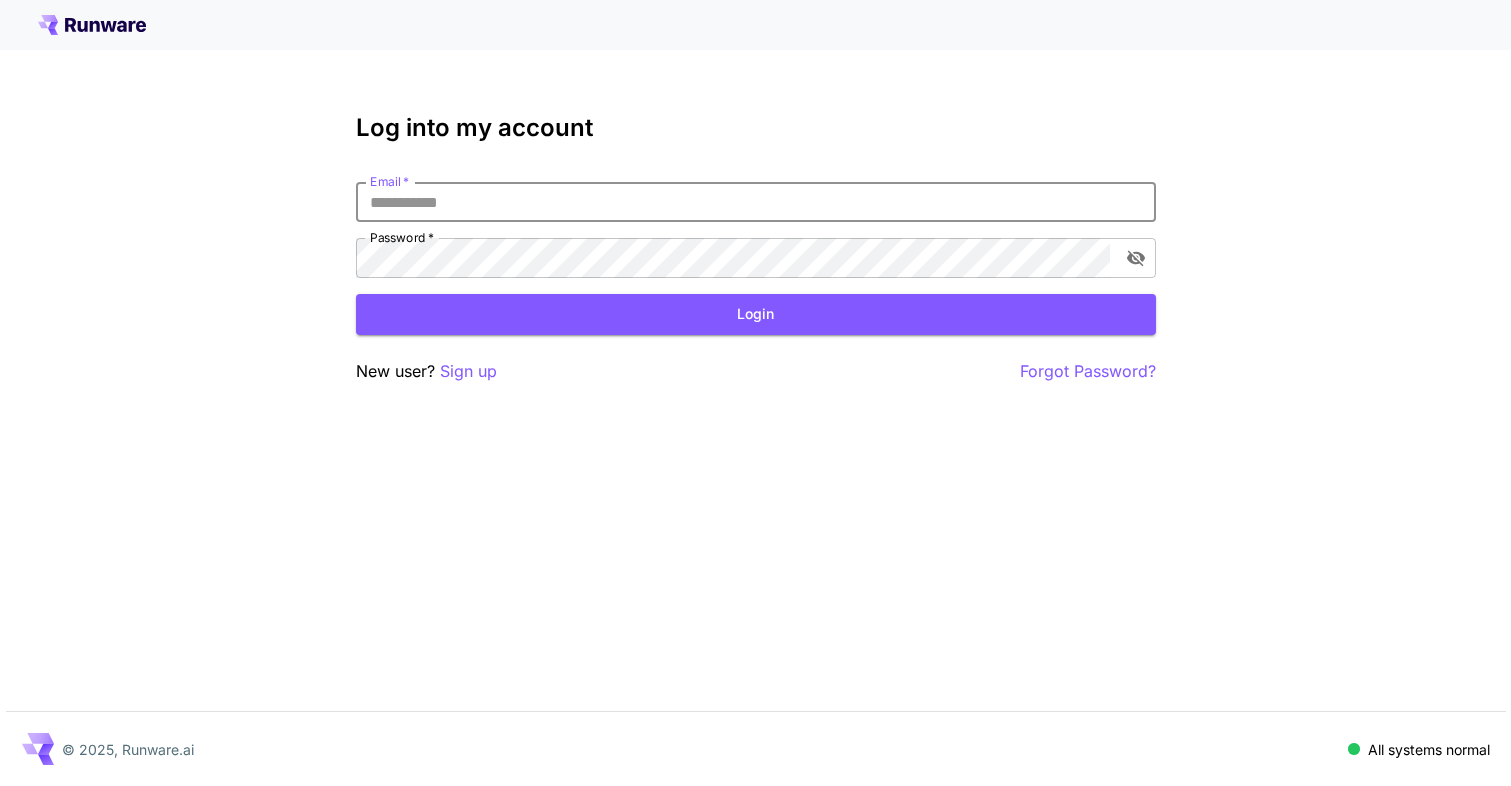 scroll, scrollTop: 0, scrollLeft: 0, axis: both 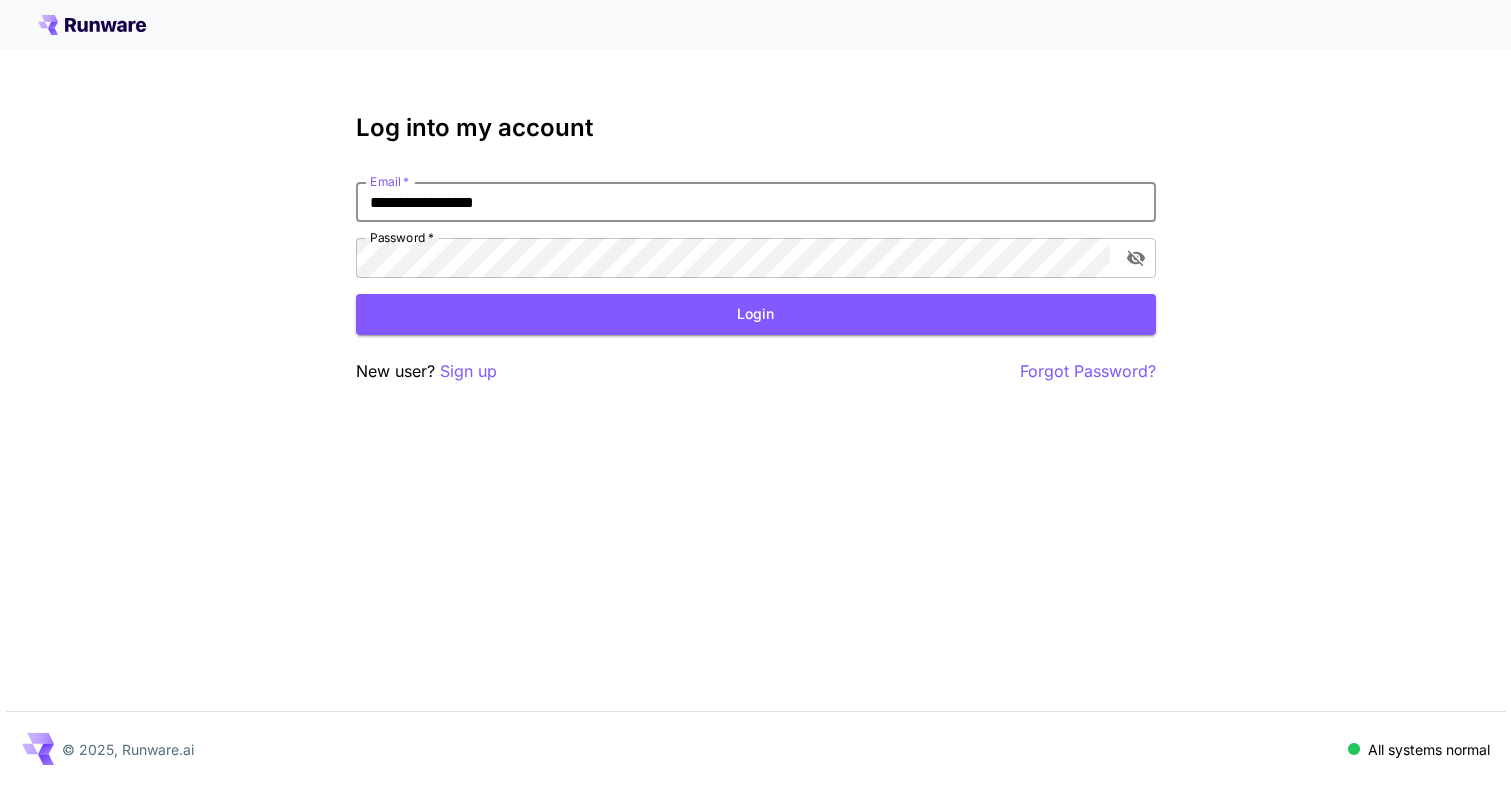 click on "Login" at bounding box center [756, 314] 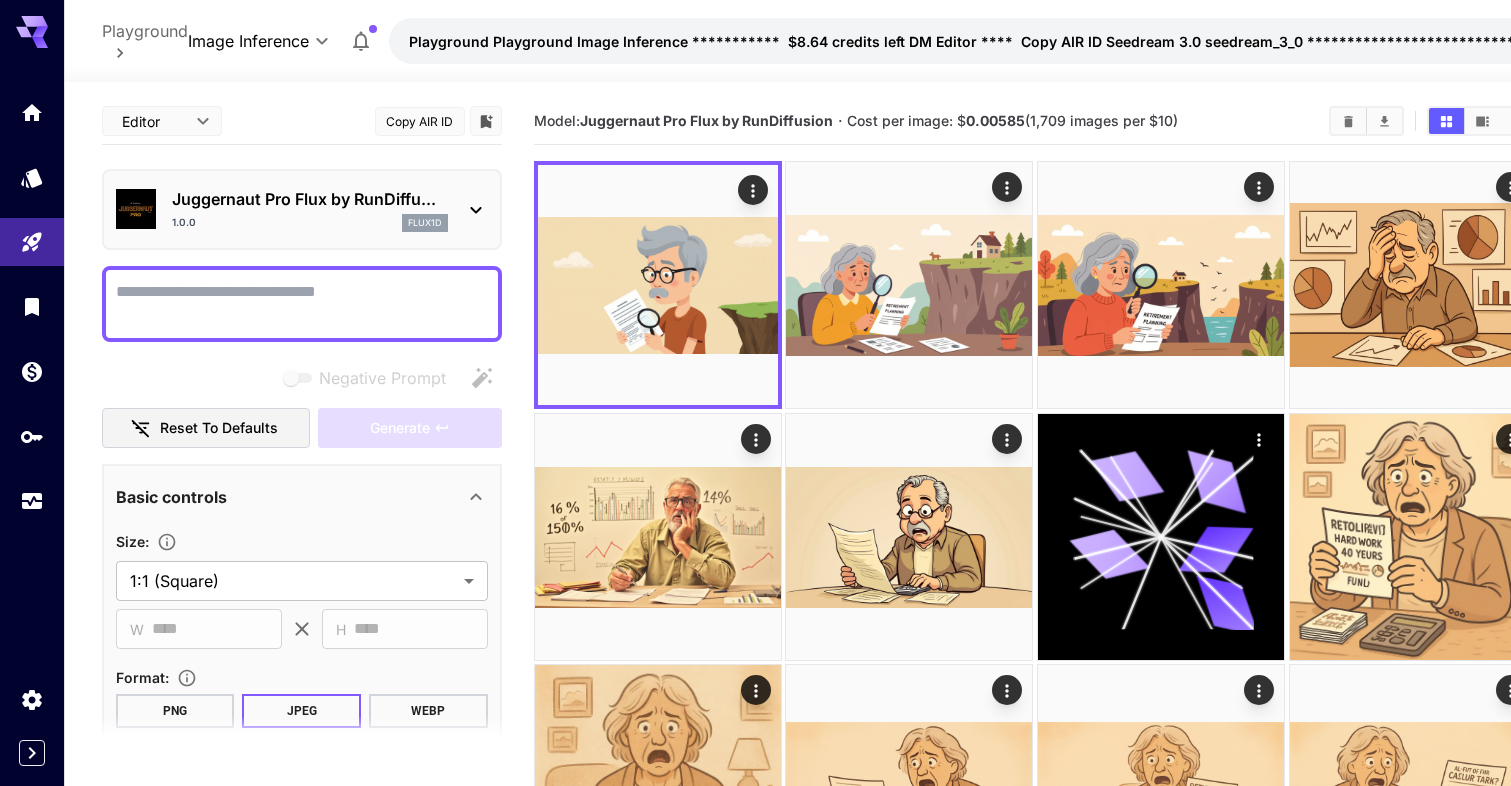 click on "Juggernaut Pro Flux by RunDiffu... 1.0.0 flux1d" at bounding box center [310, 209] 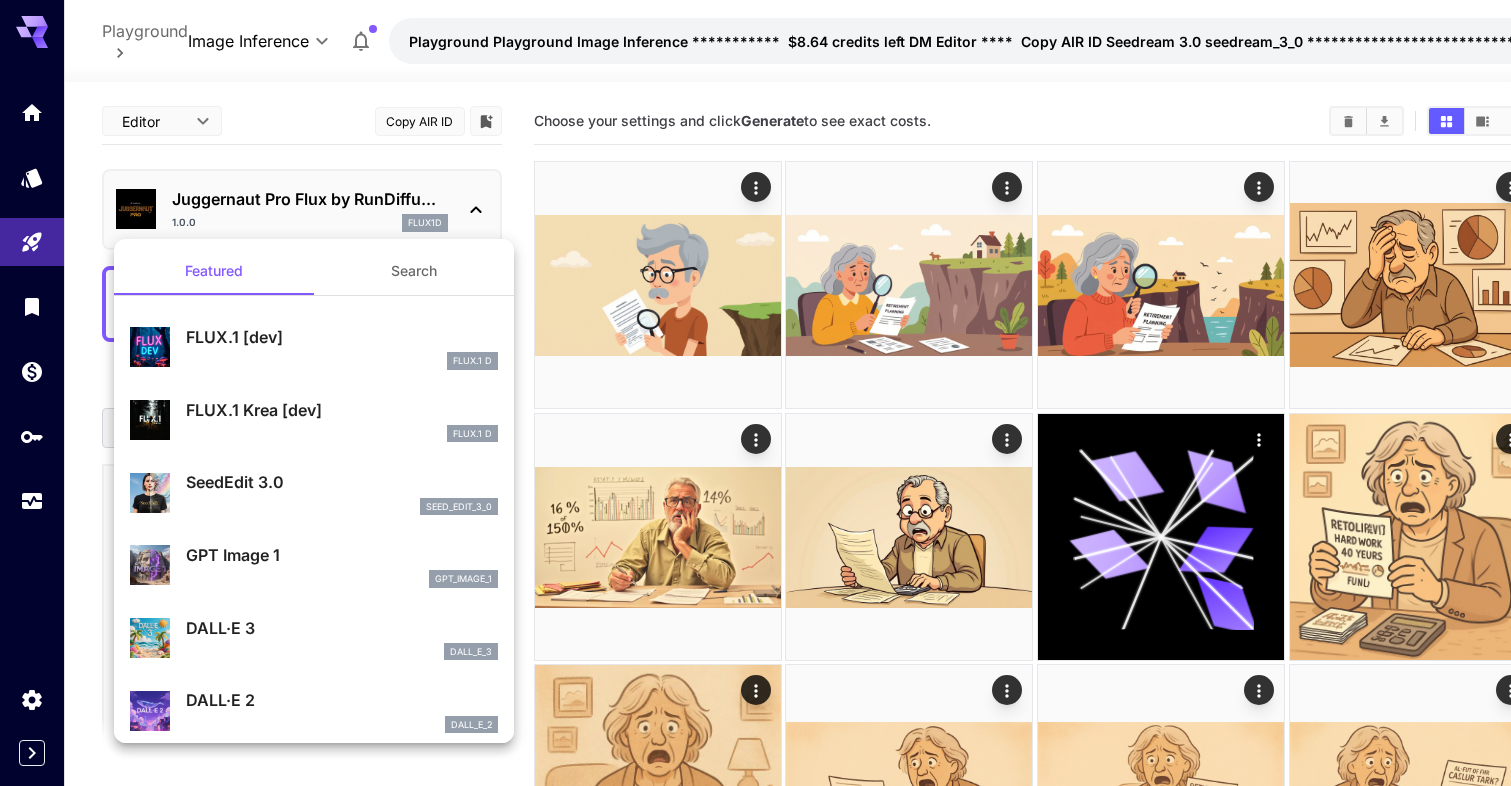 scroll, scrollTop: 0, scrollLeft: 0, axis: both 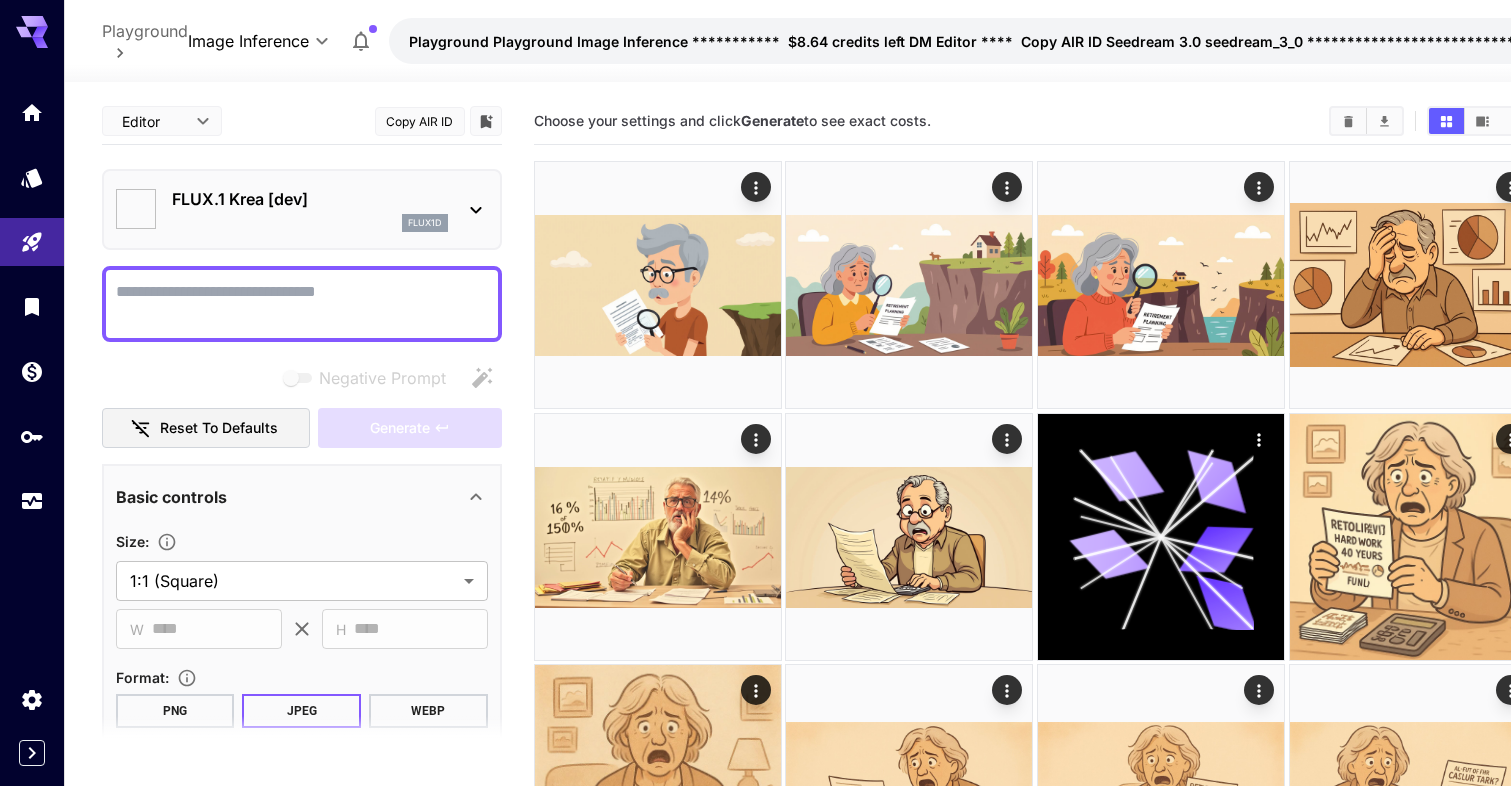 type on "*******" 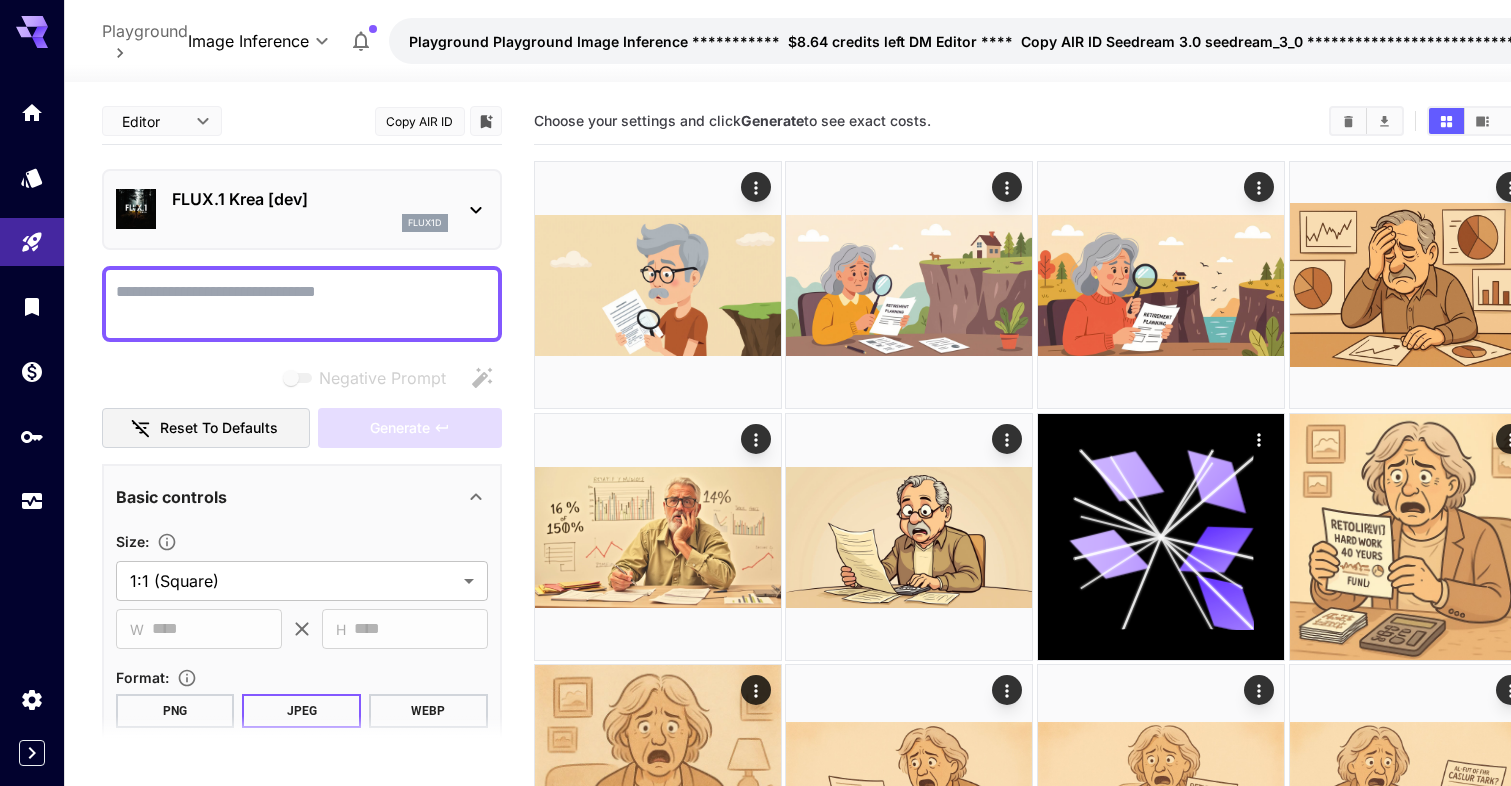 click on "Negative Prompt" at bounding box center (302, 304) 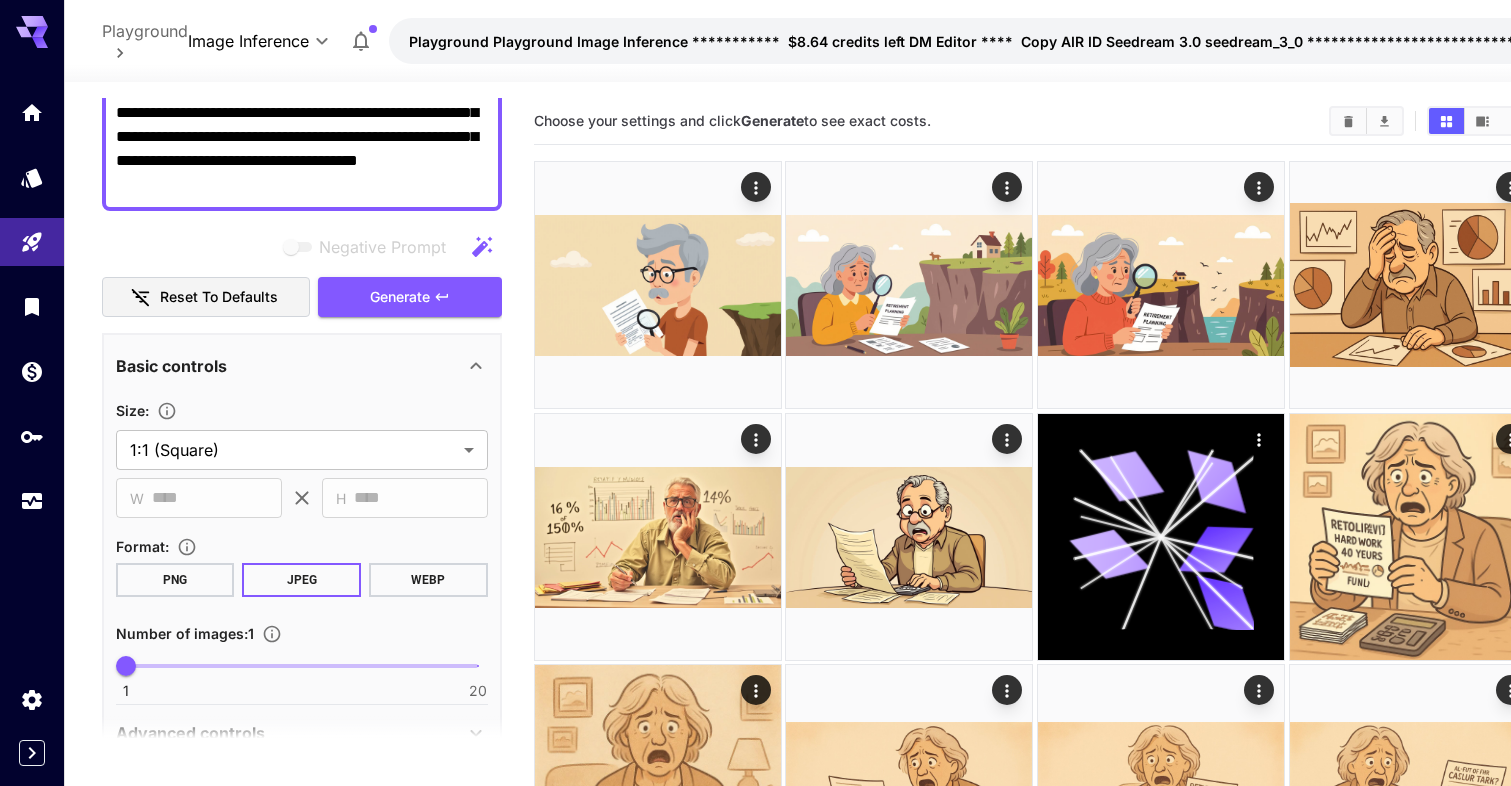 scroll, scrollTop: 344, scrollLeft: 0, axis: vertical 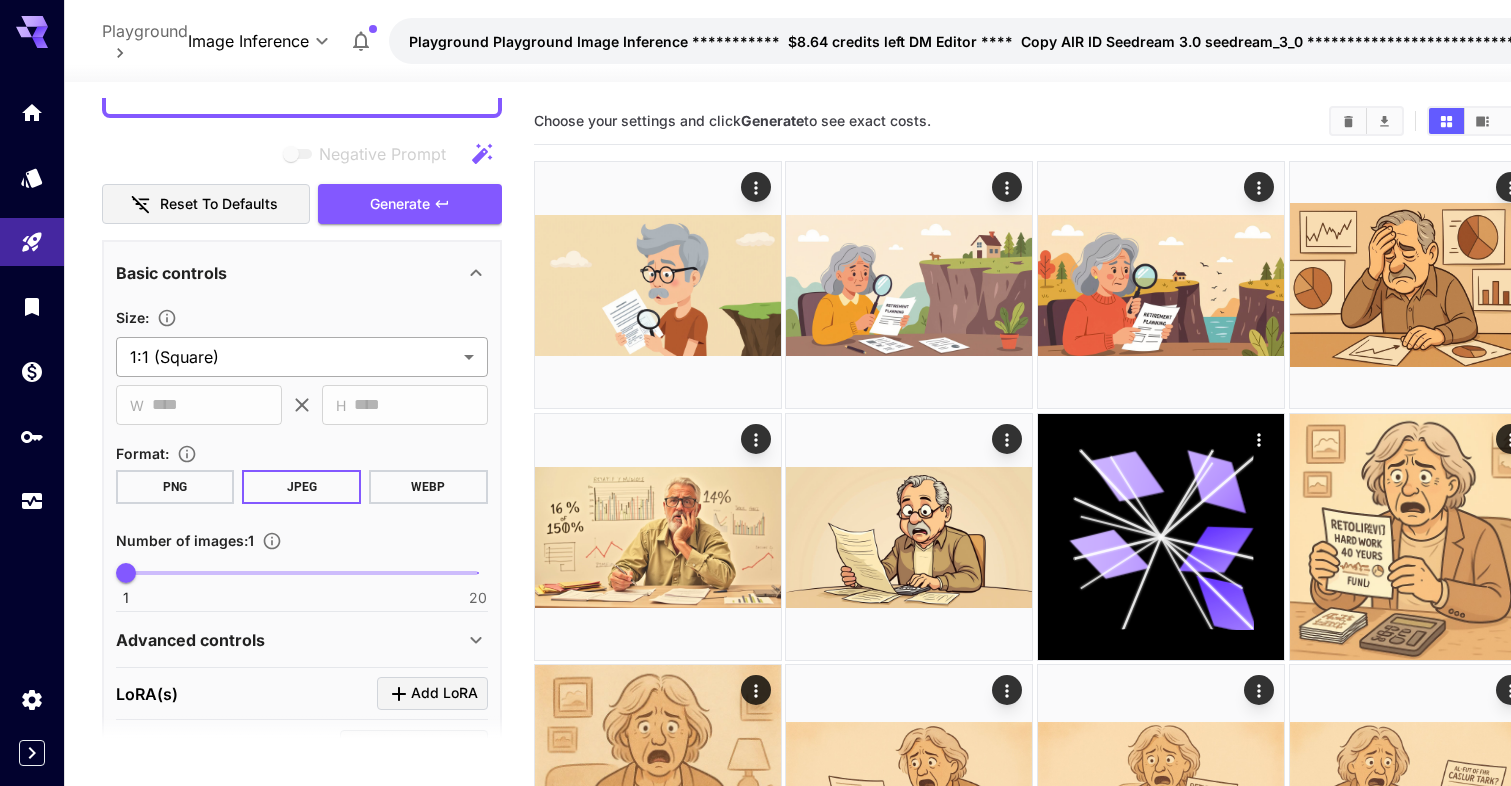 type on "**********" 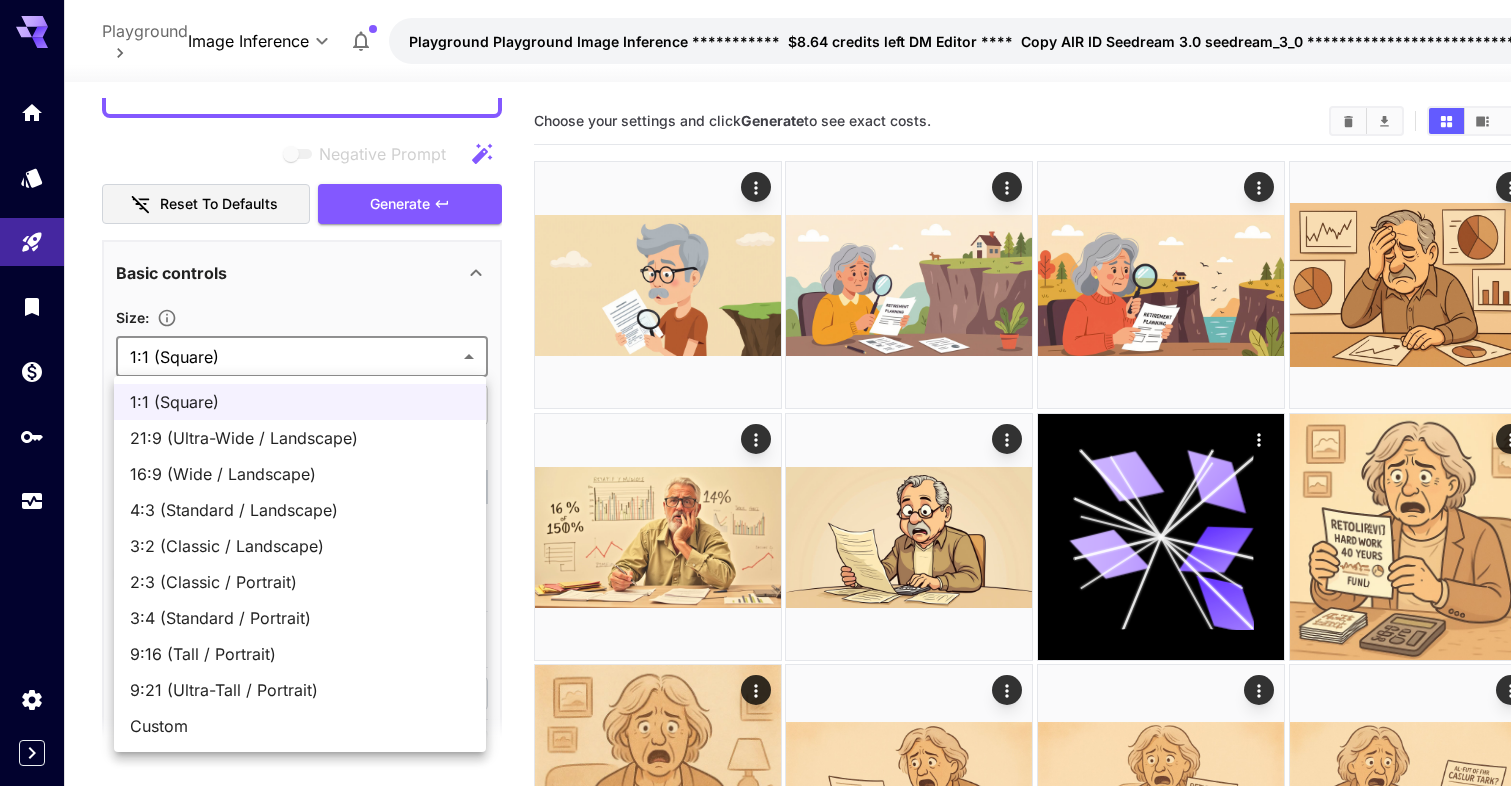 click on "**********" at bounding box center [755, 1744] 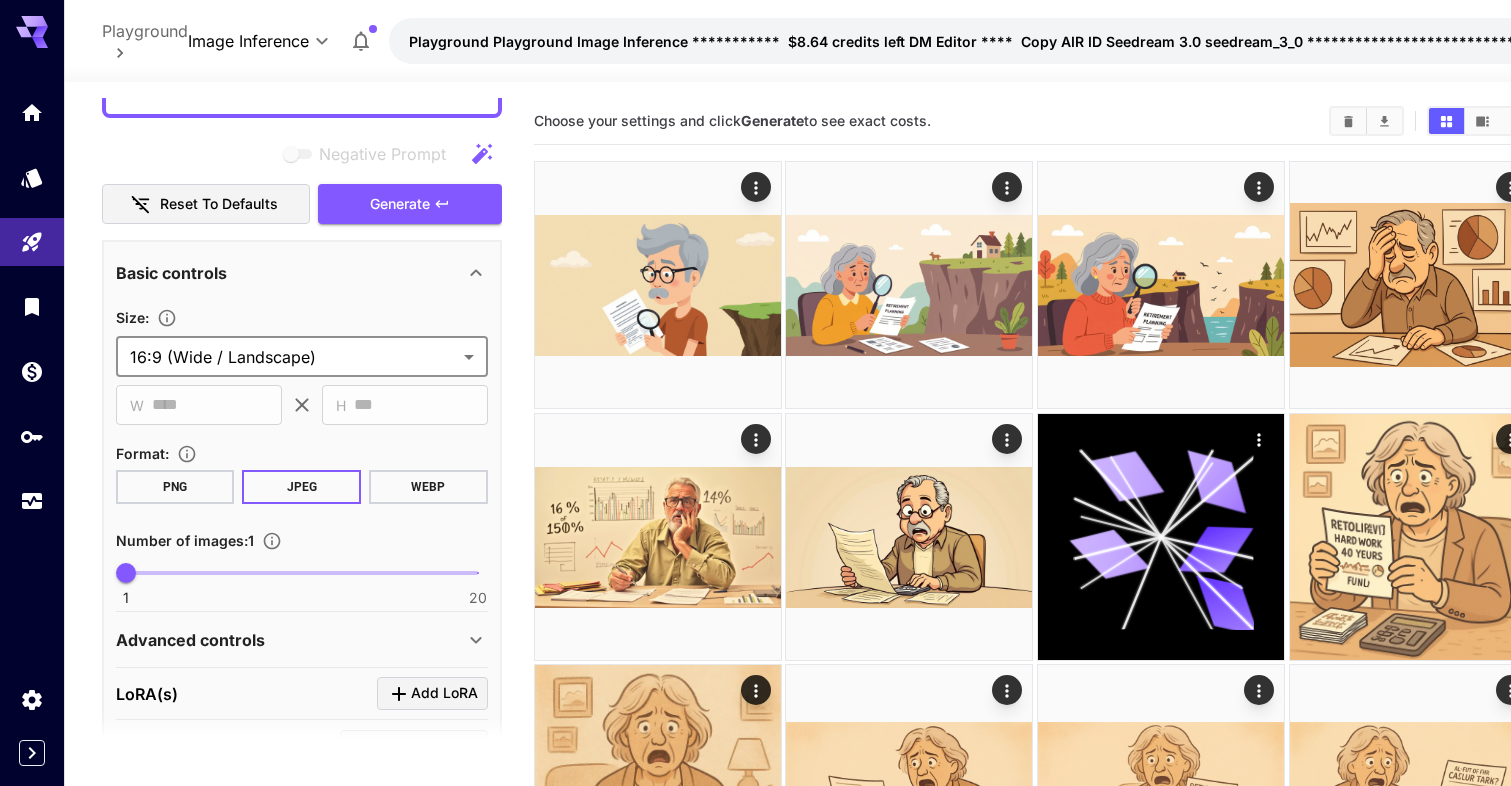 type on "**********" 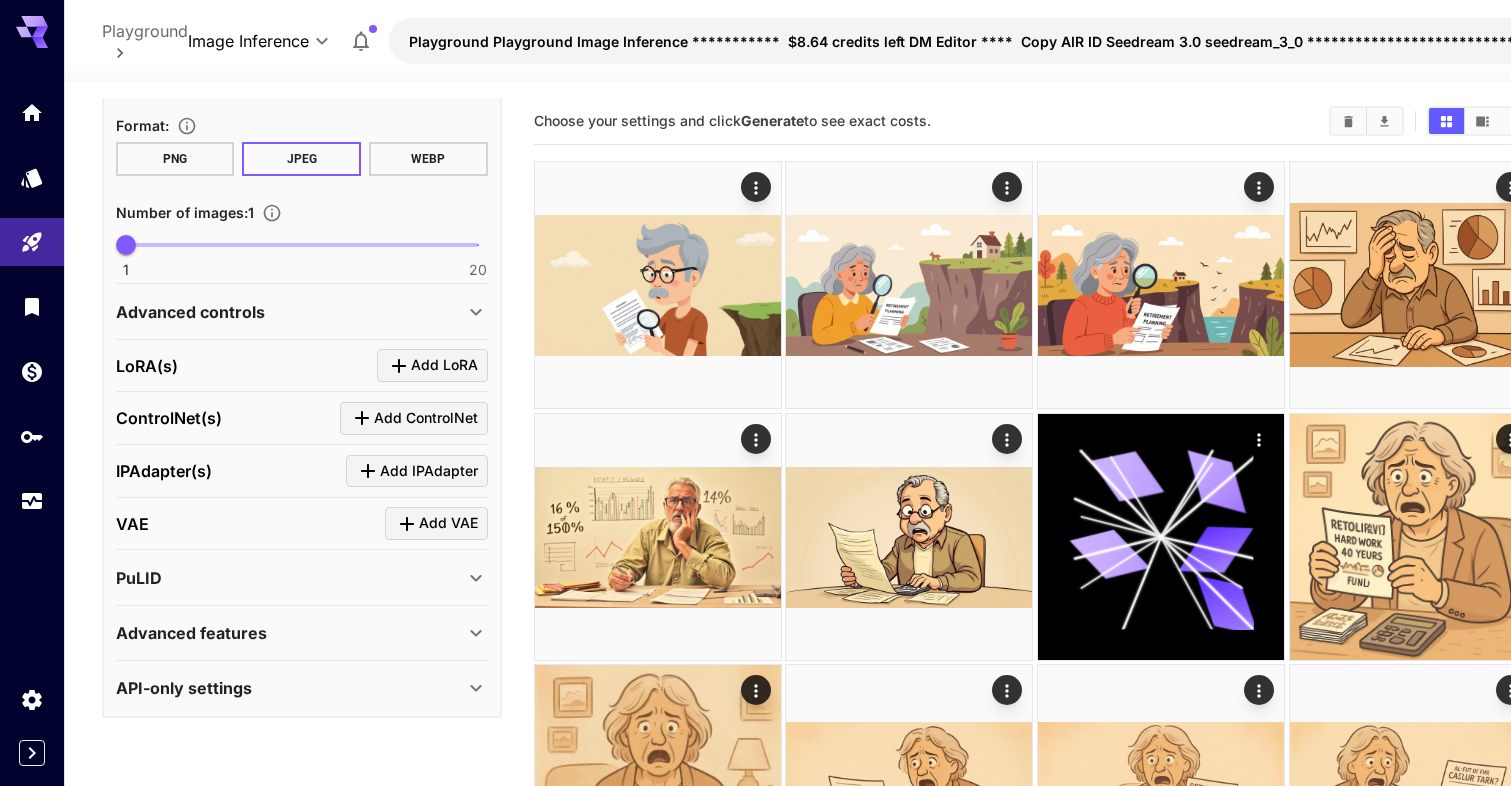 scroll, scrollTop: 671, scrollLeft: 0, axis: vertical 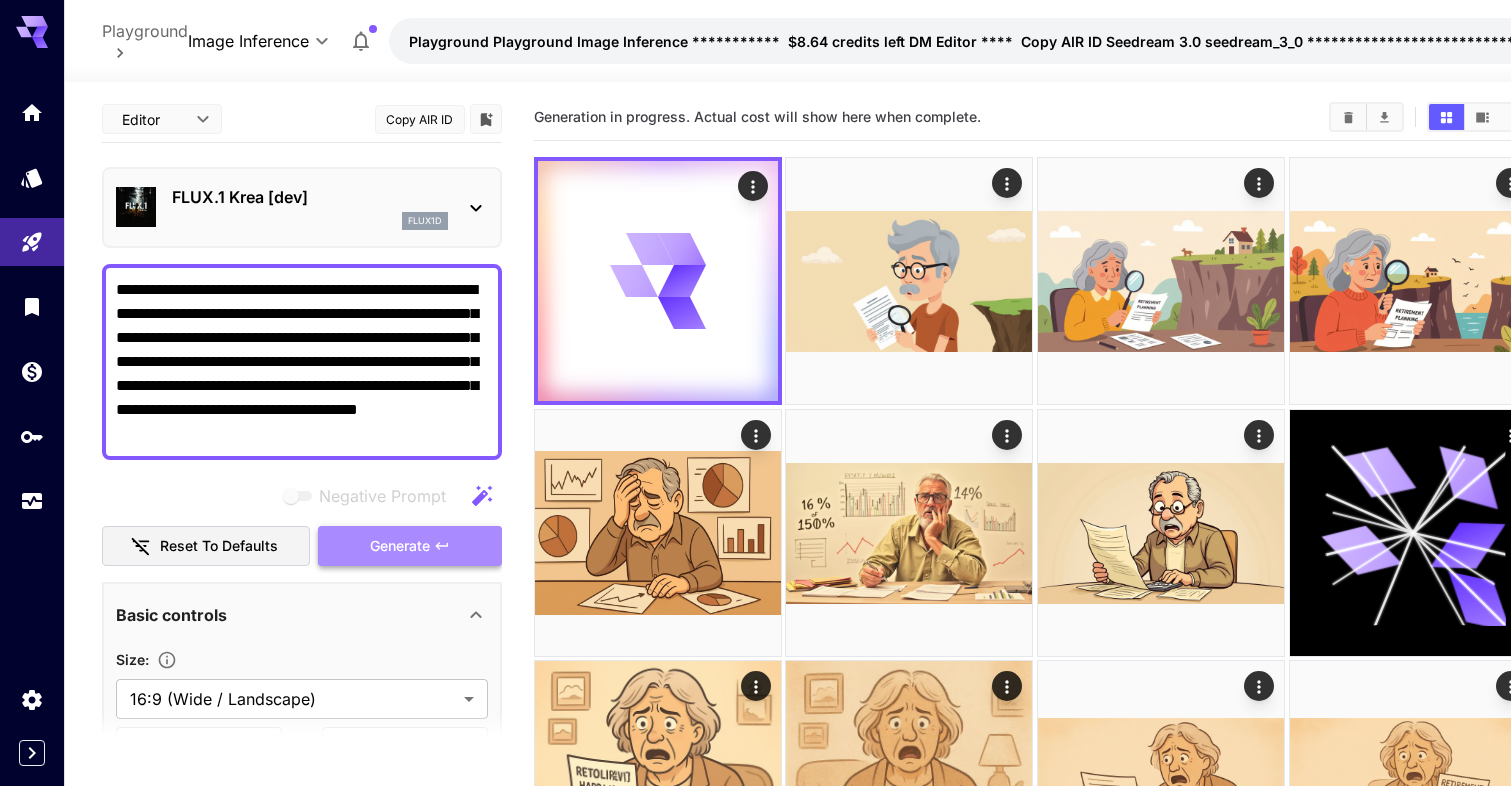 click on "Generate" at bounding box center (400, 546) 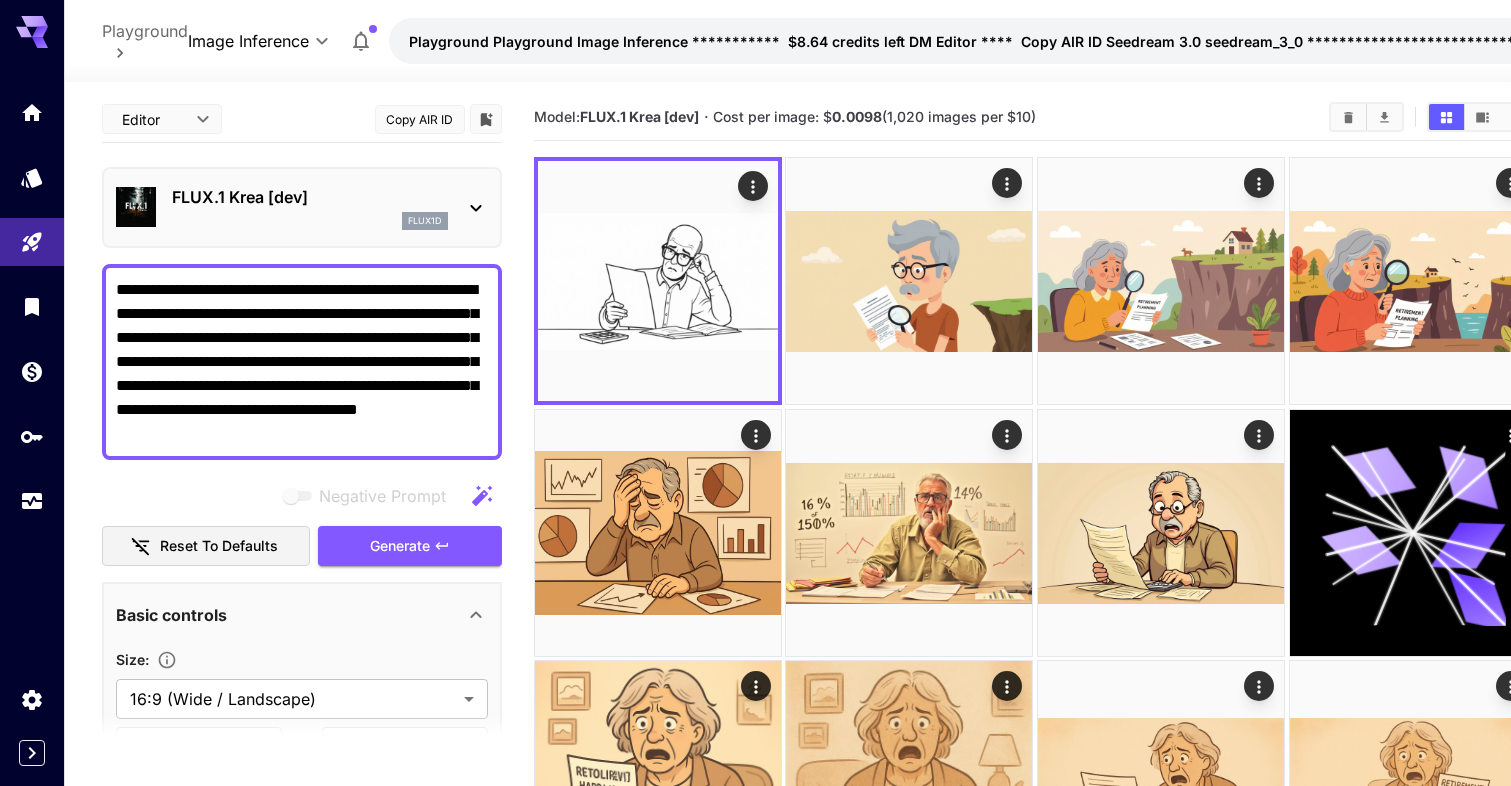click on "flux1d" at bounding box center (425, 221) 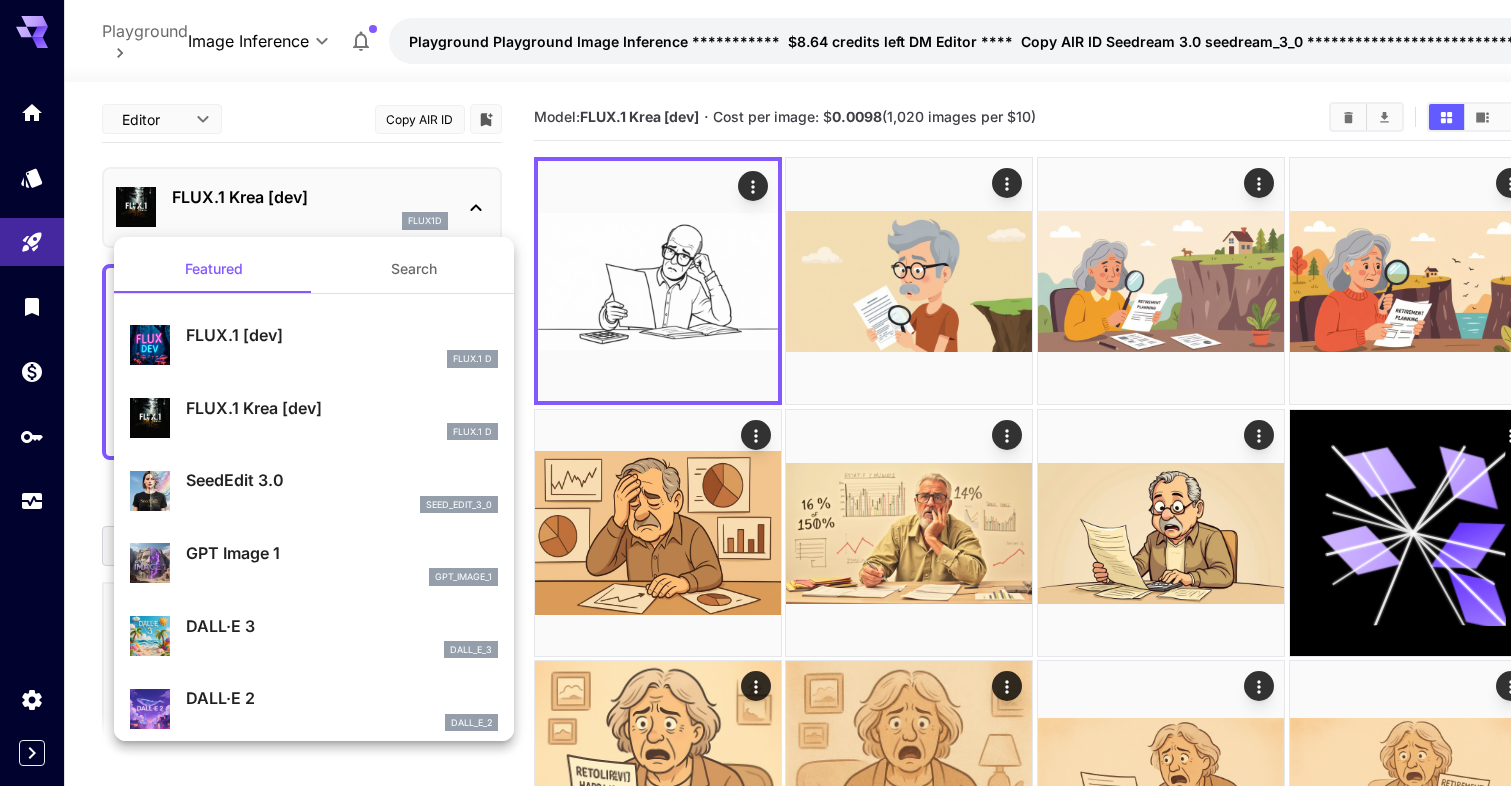 click on "FLUX.1 [dev]" at bounding box center [342, 335] 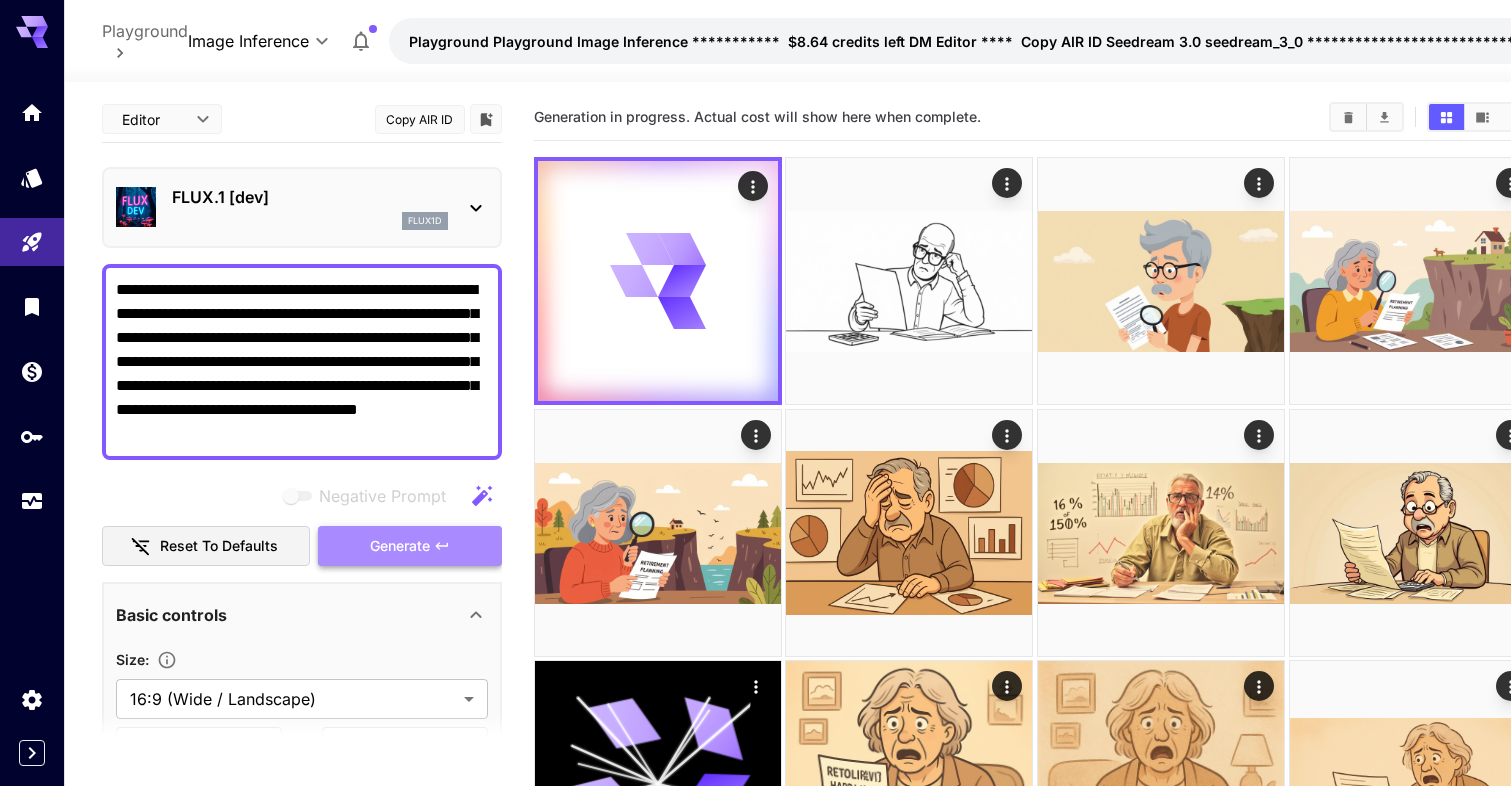click on "Generate" at bounding box center (400, 546) 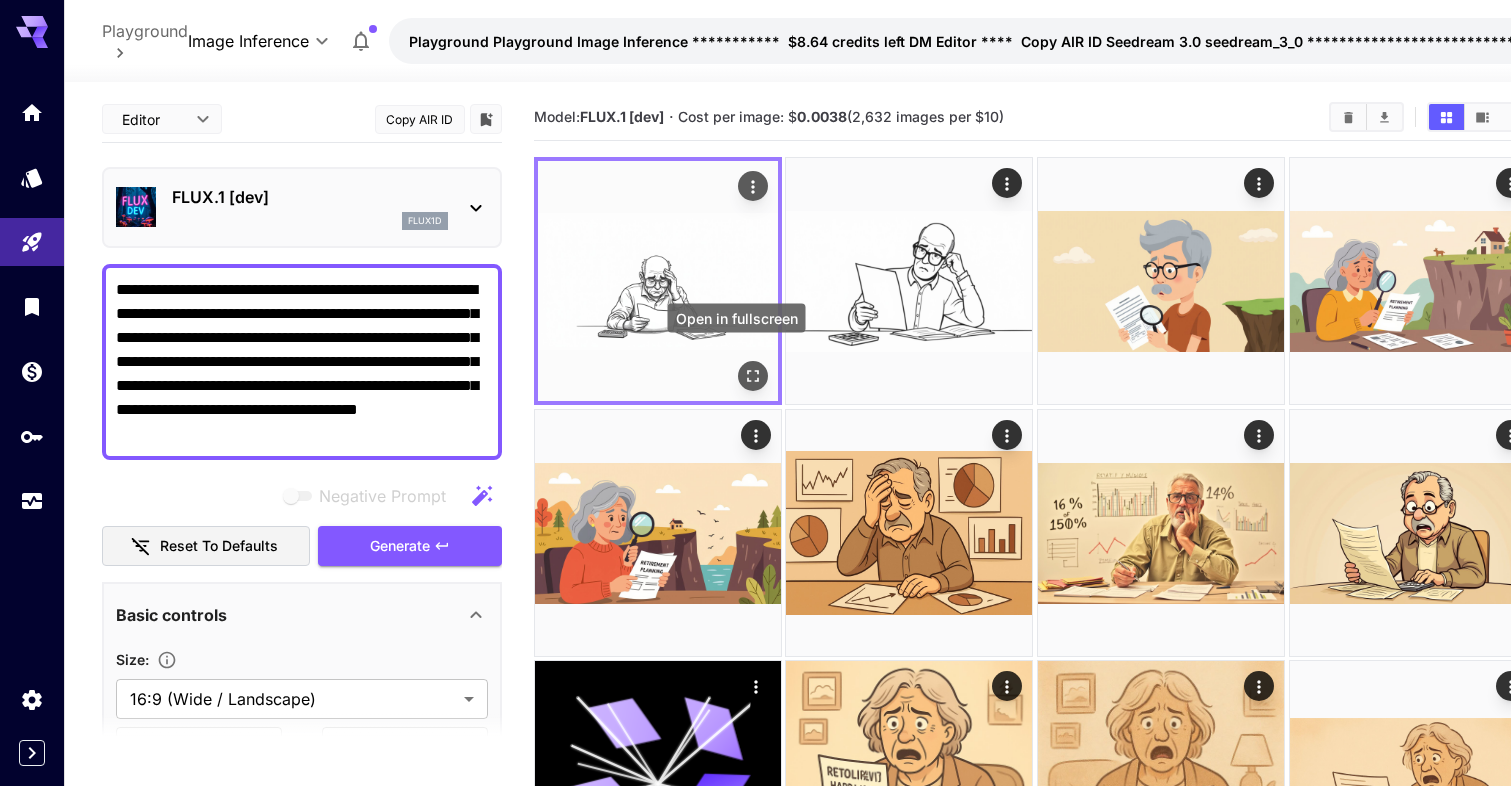click 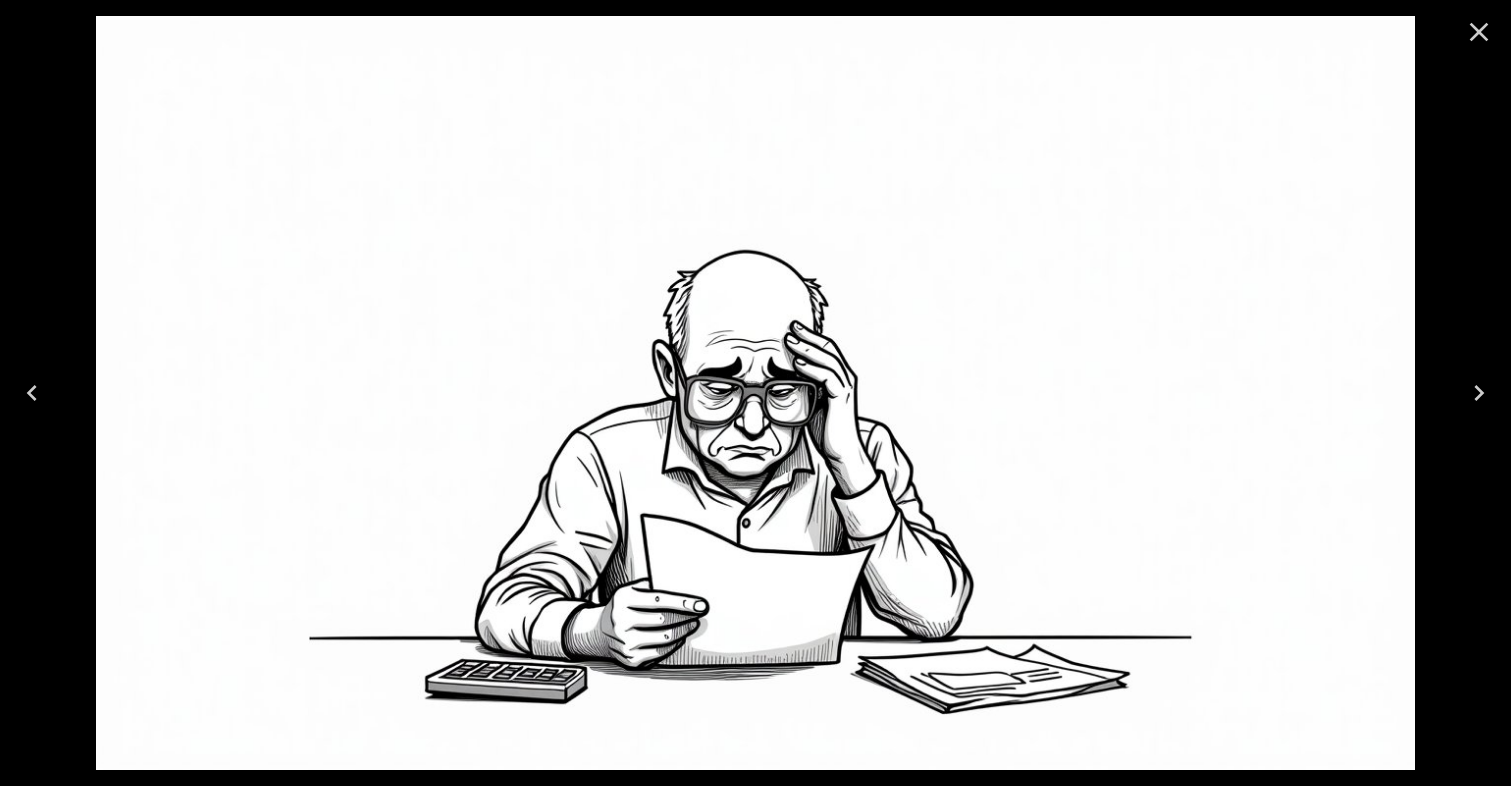 click 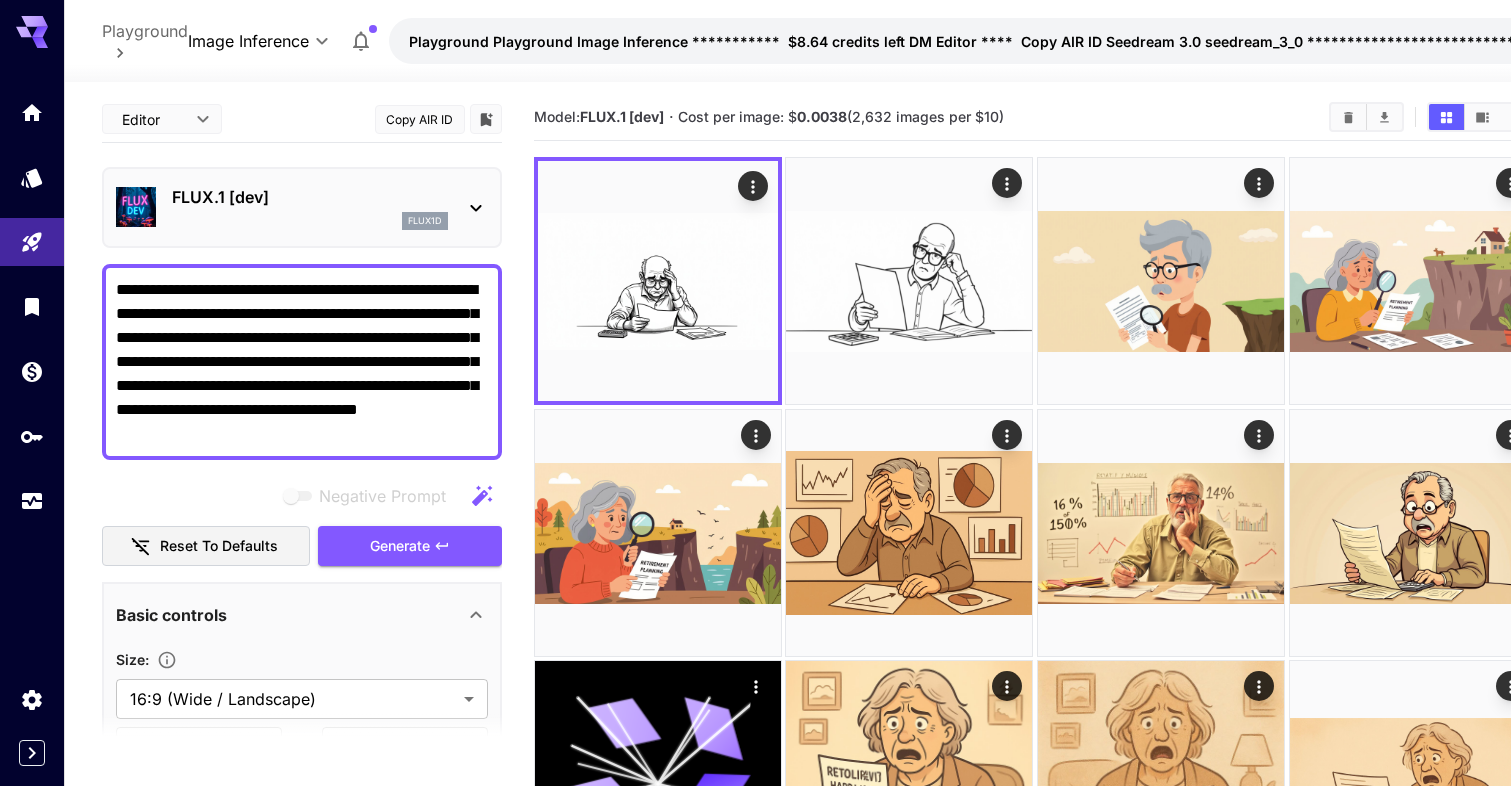 click on "flux1d" at bounding box center [425, 221] 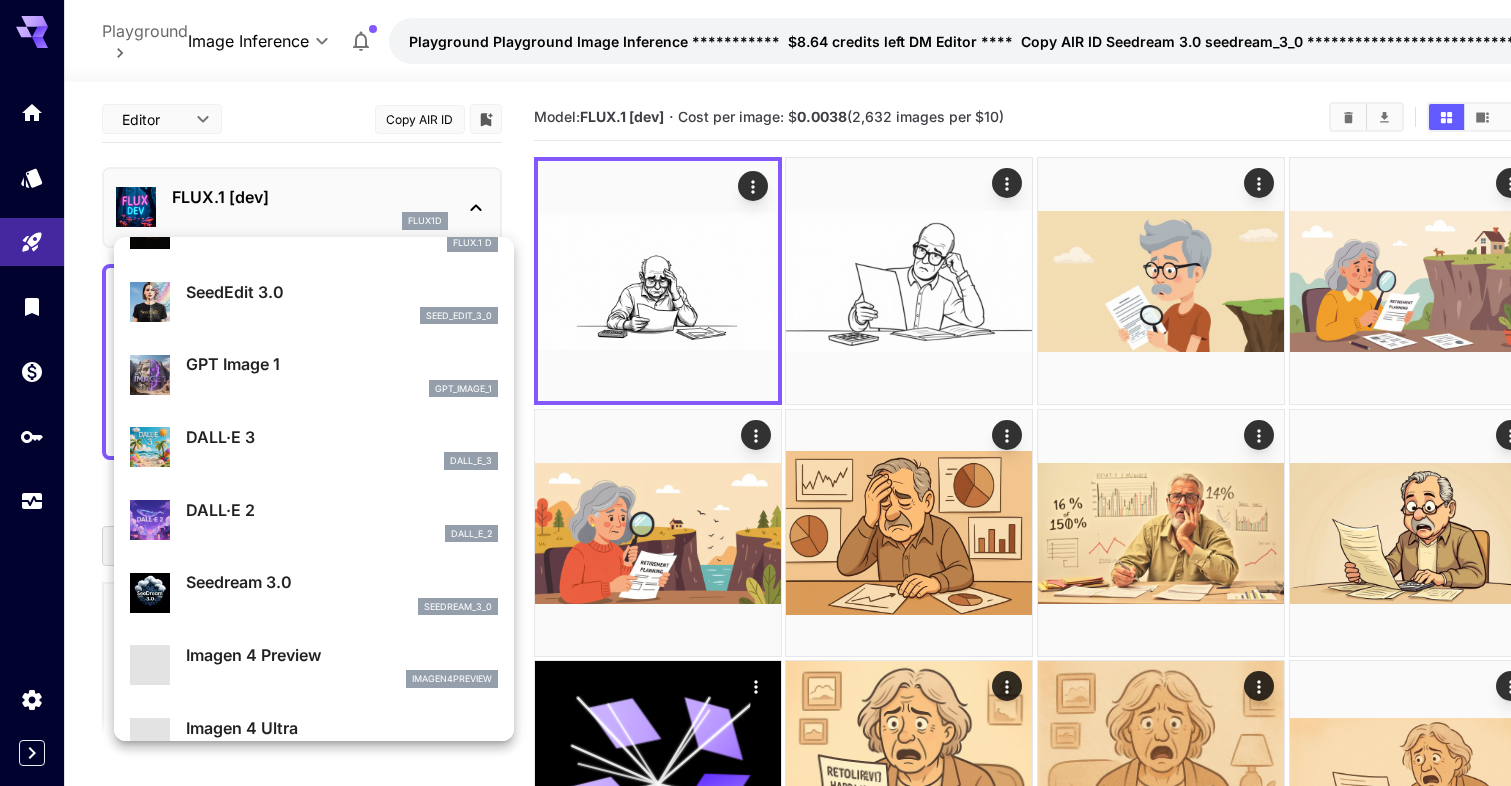 scroll, scrollTop: 200, scrollLeft: 0, axis: vertical 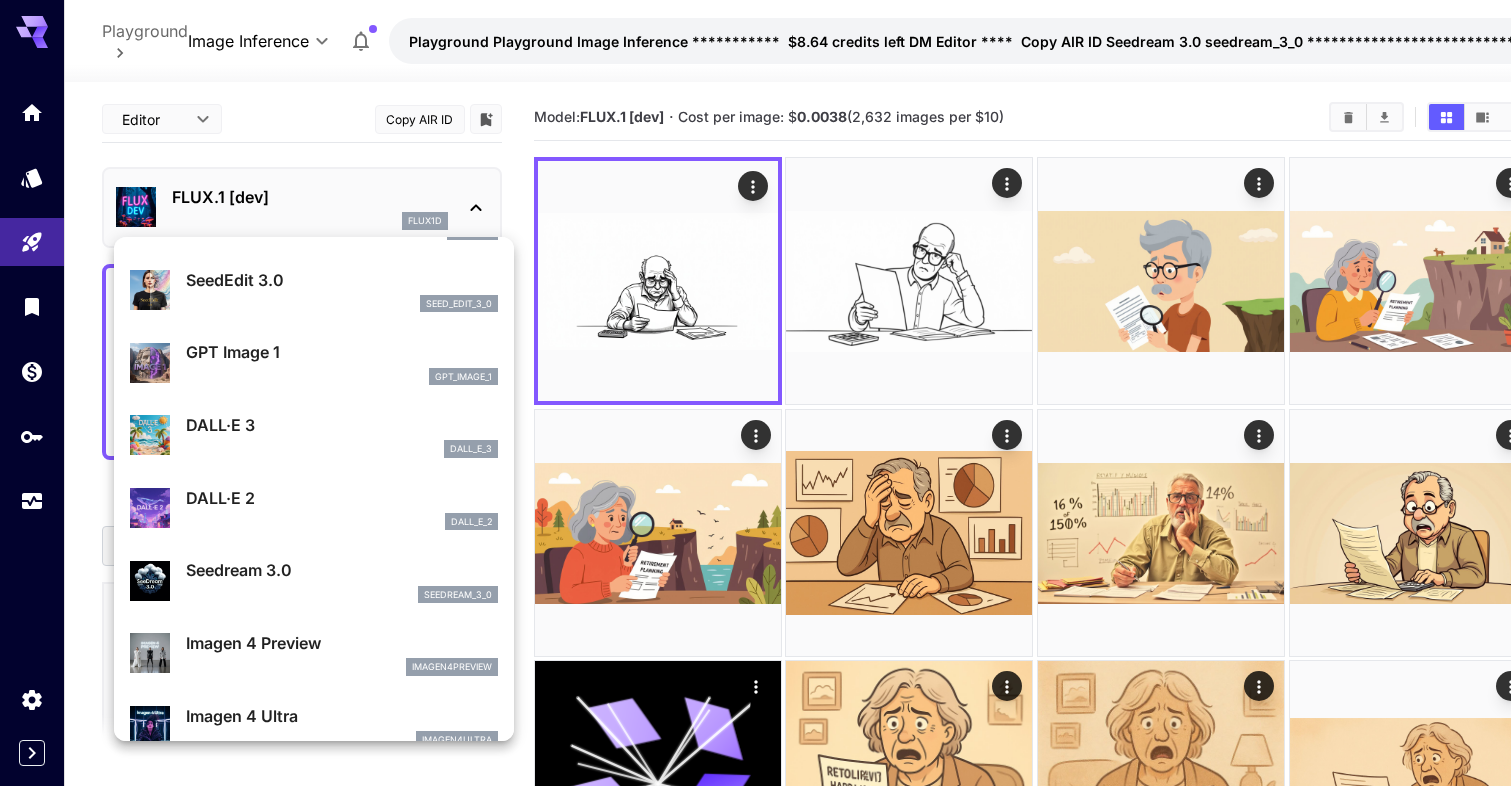 click on "DALL·E 3" at bounding box center (342, 425) 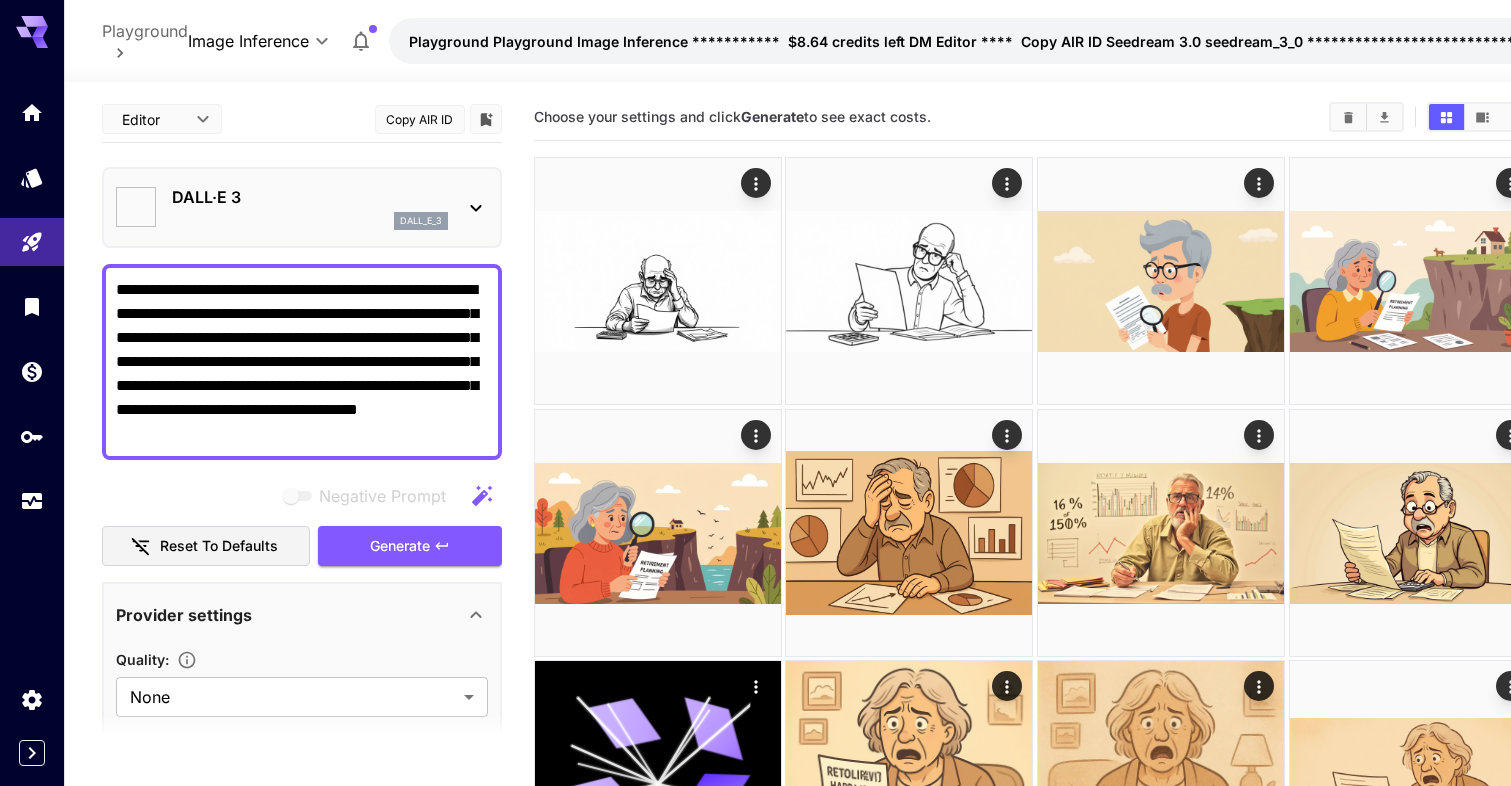 type on "**********" 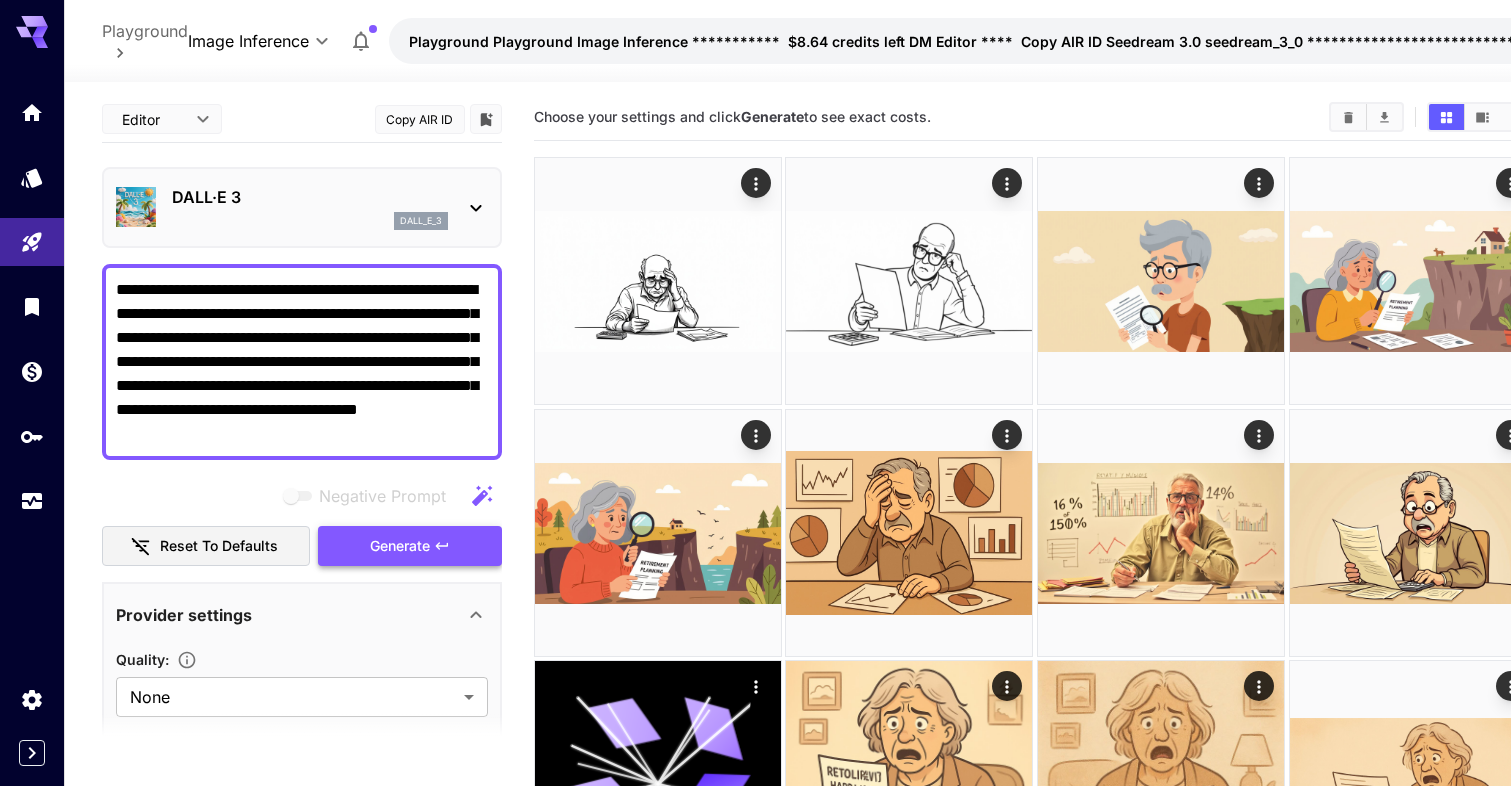 click 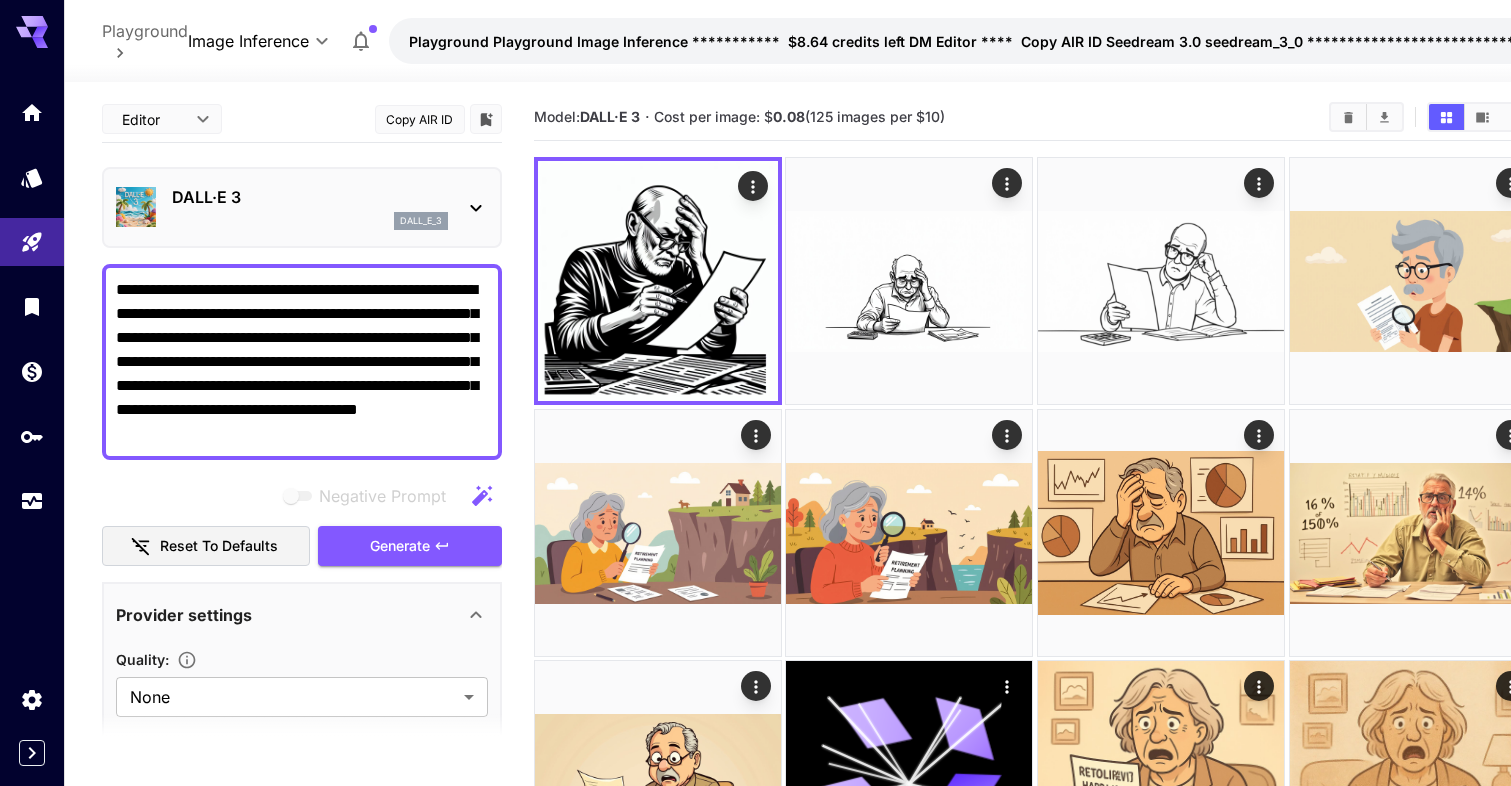 click on "DALL·E 3" at bounding box center [310, 197] 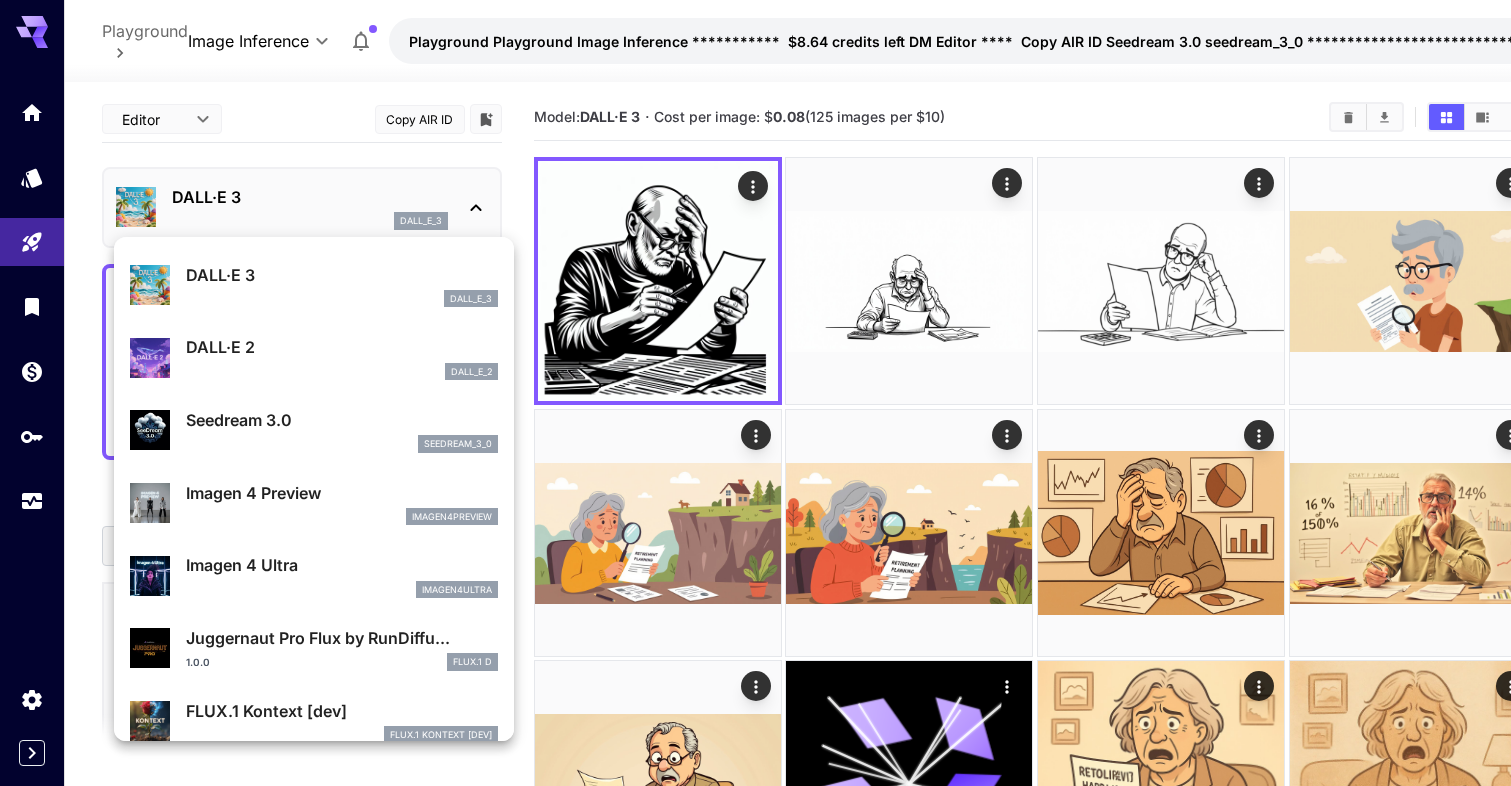 scroll, scrollTop: 354, scrollLeft: 0, axis: vertical 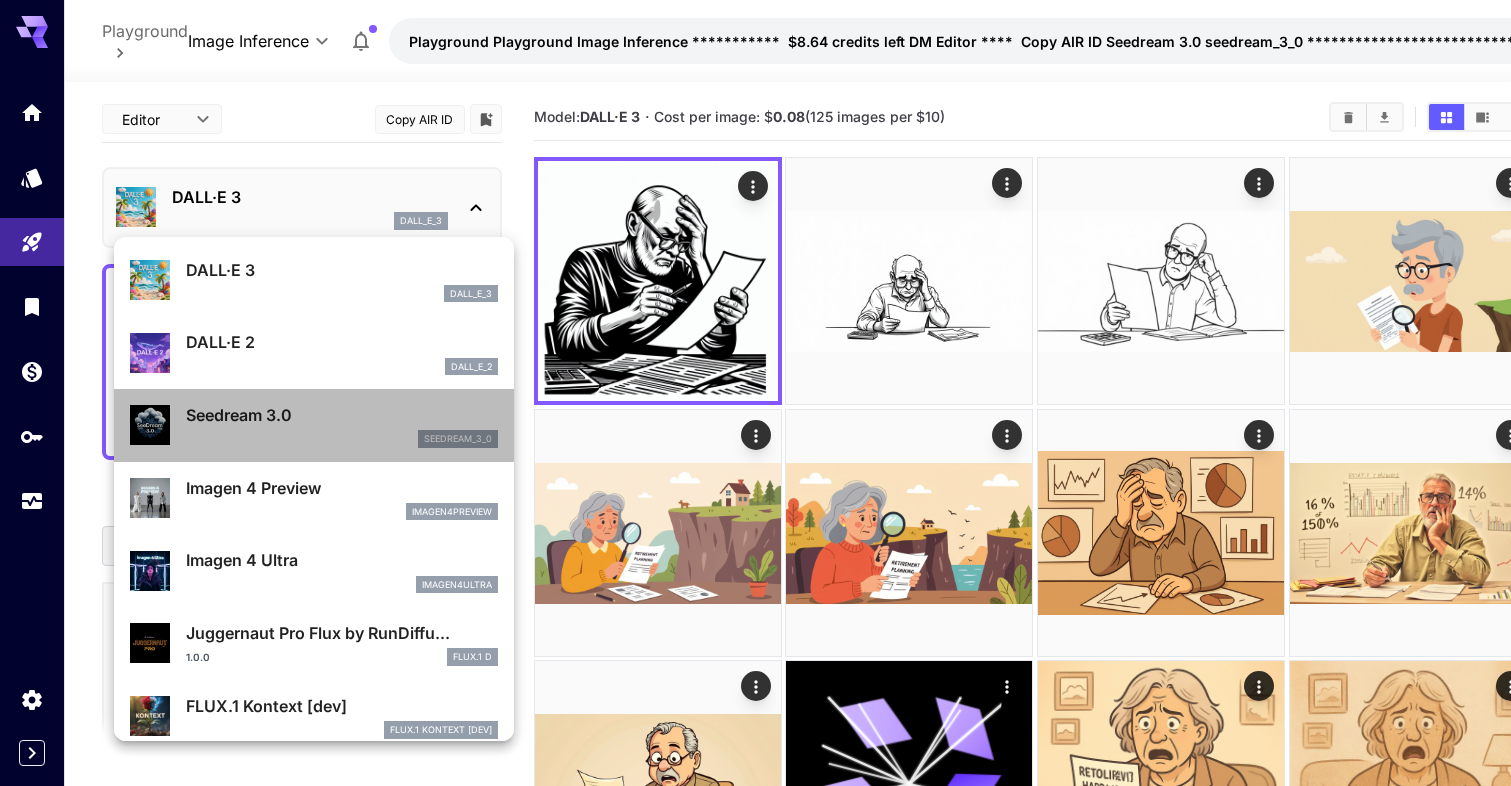 click on "seedream_3_0" at bounding box center (342, 439) 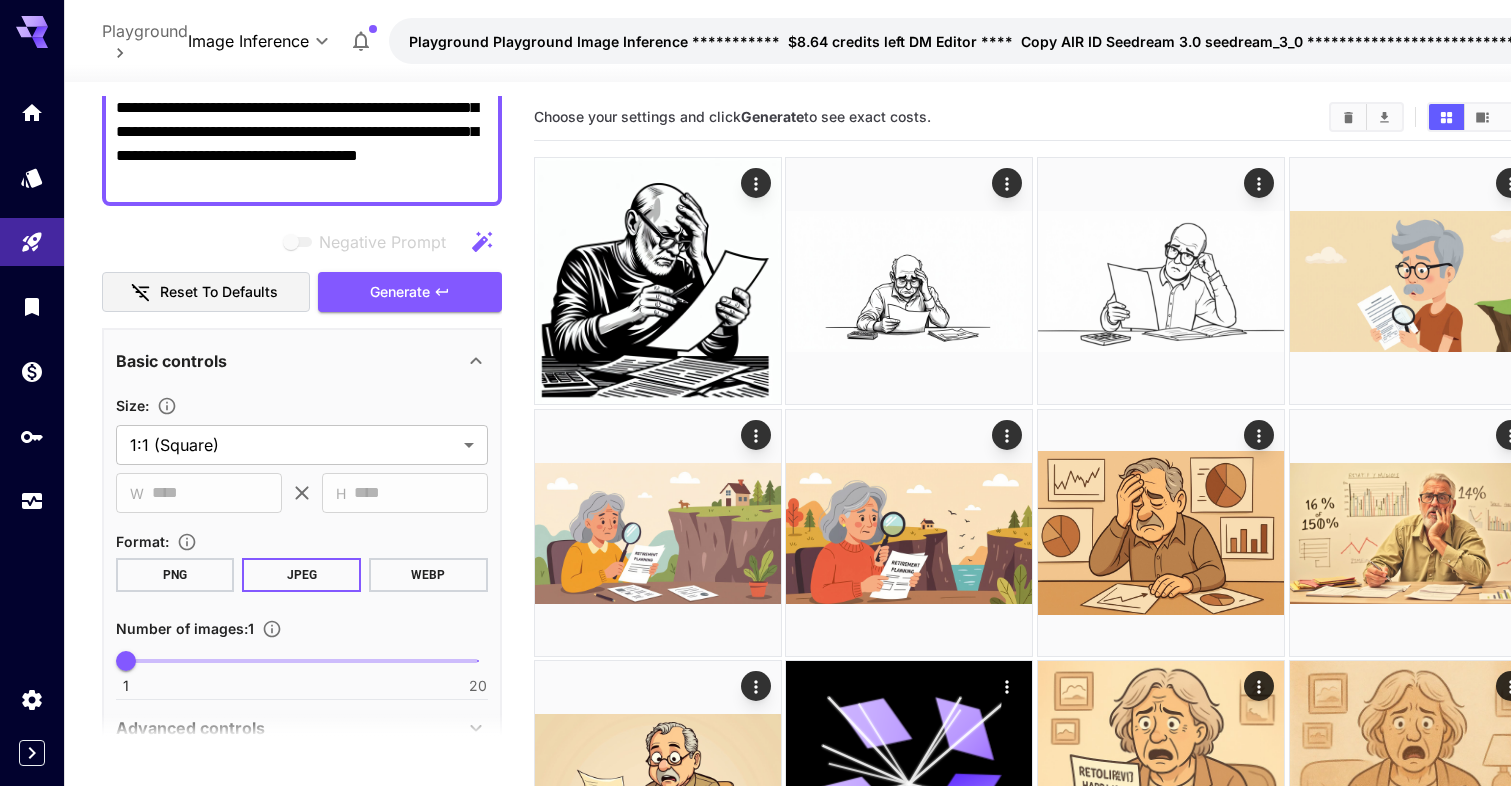 scroll, scrollTop: 260, scrollLeft: 0, axis: vertical 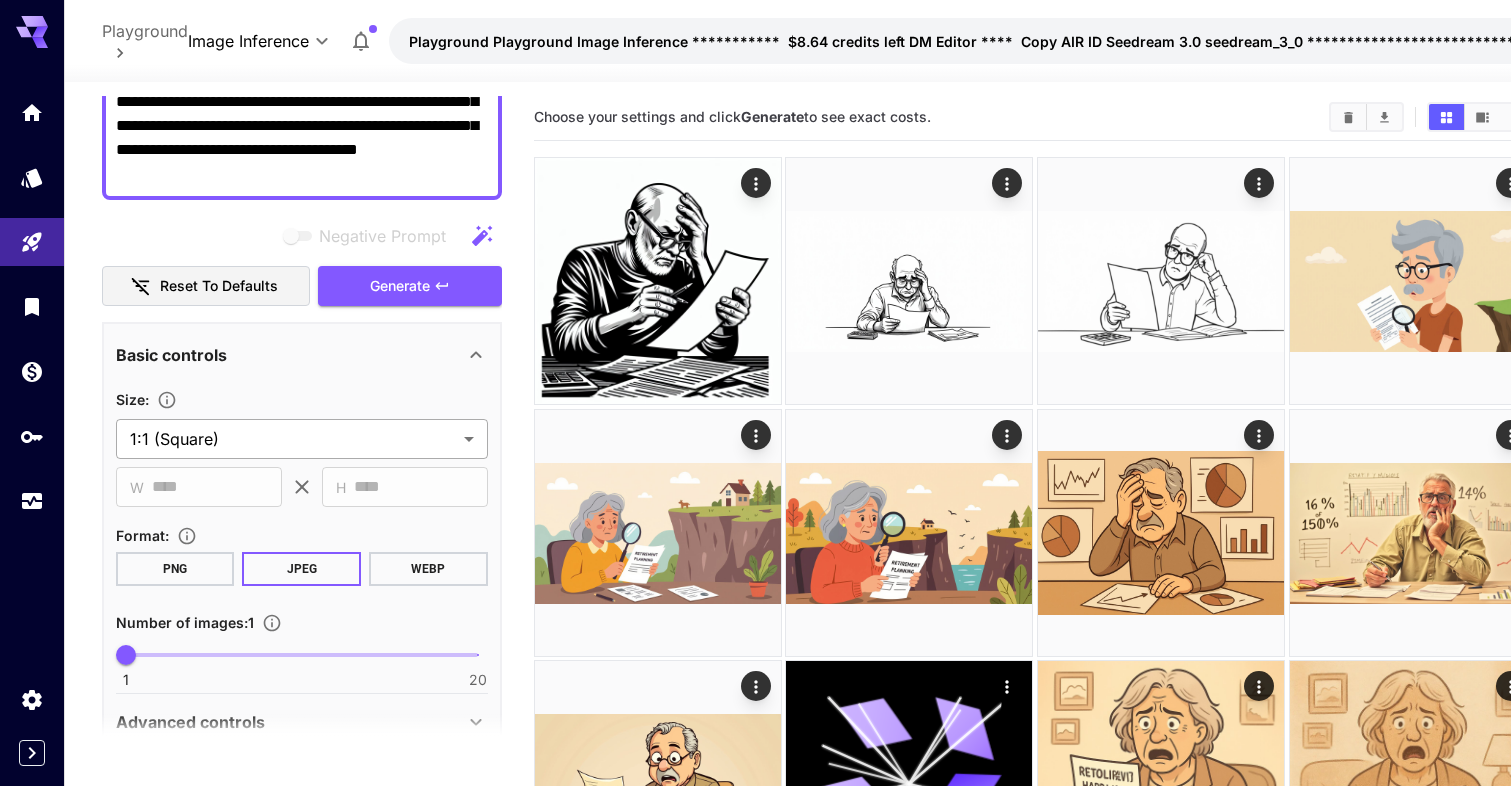 click on "**********" at bounding box center [755, 1866] 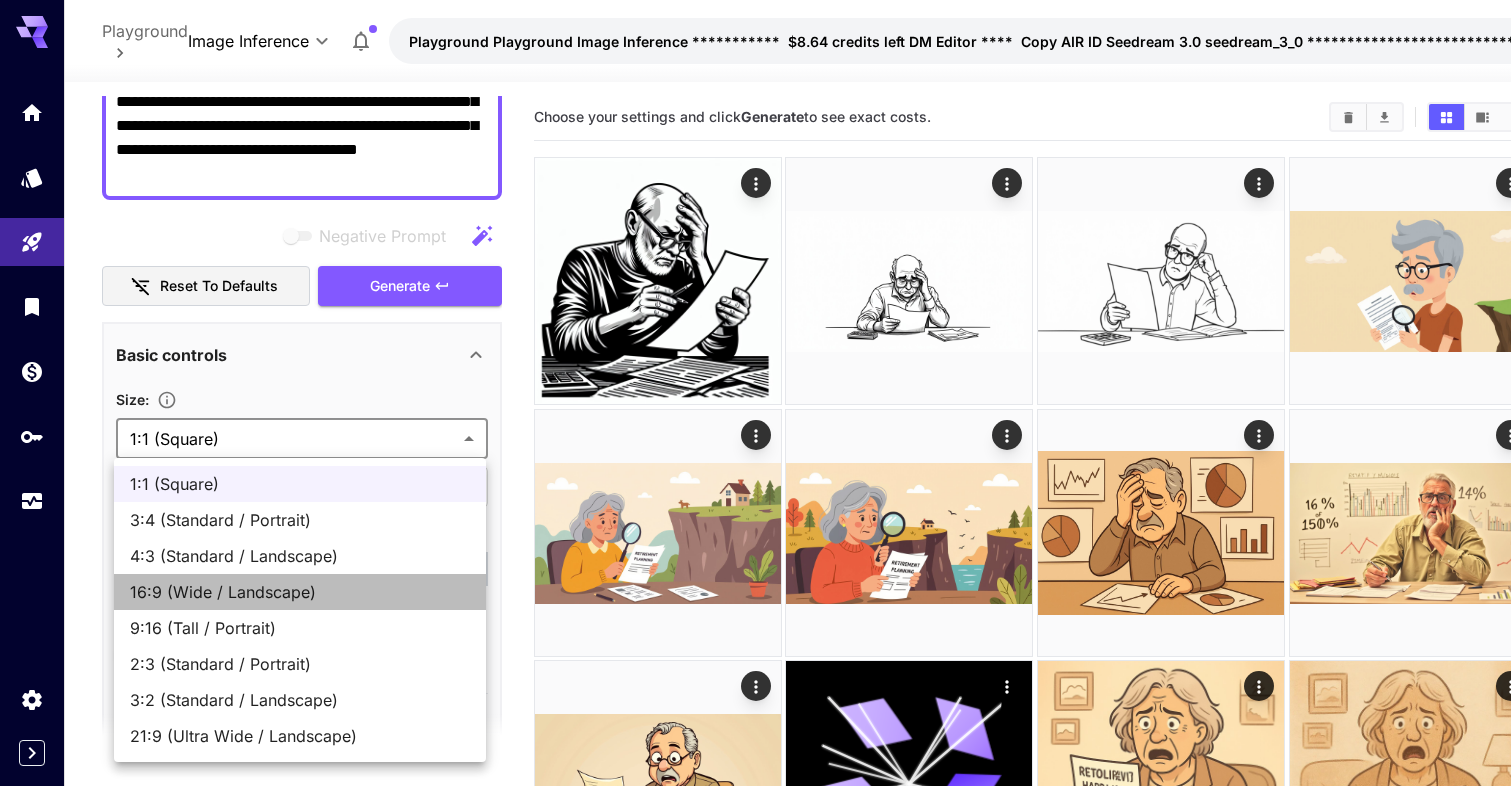 click on "16:9 (Wide / Landscape)" at bounding box center (300, 592) 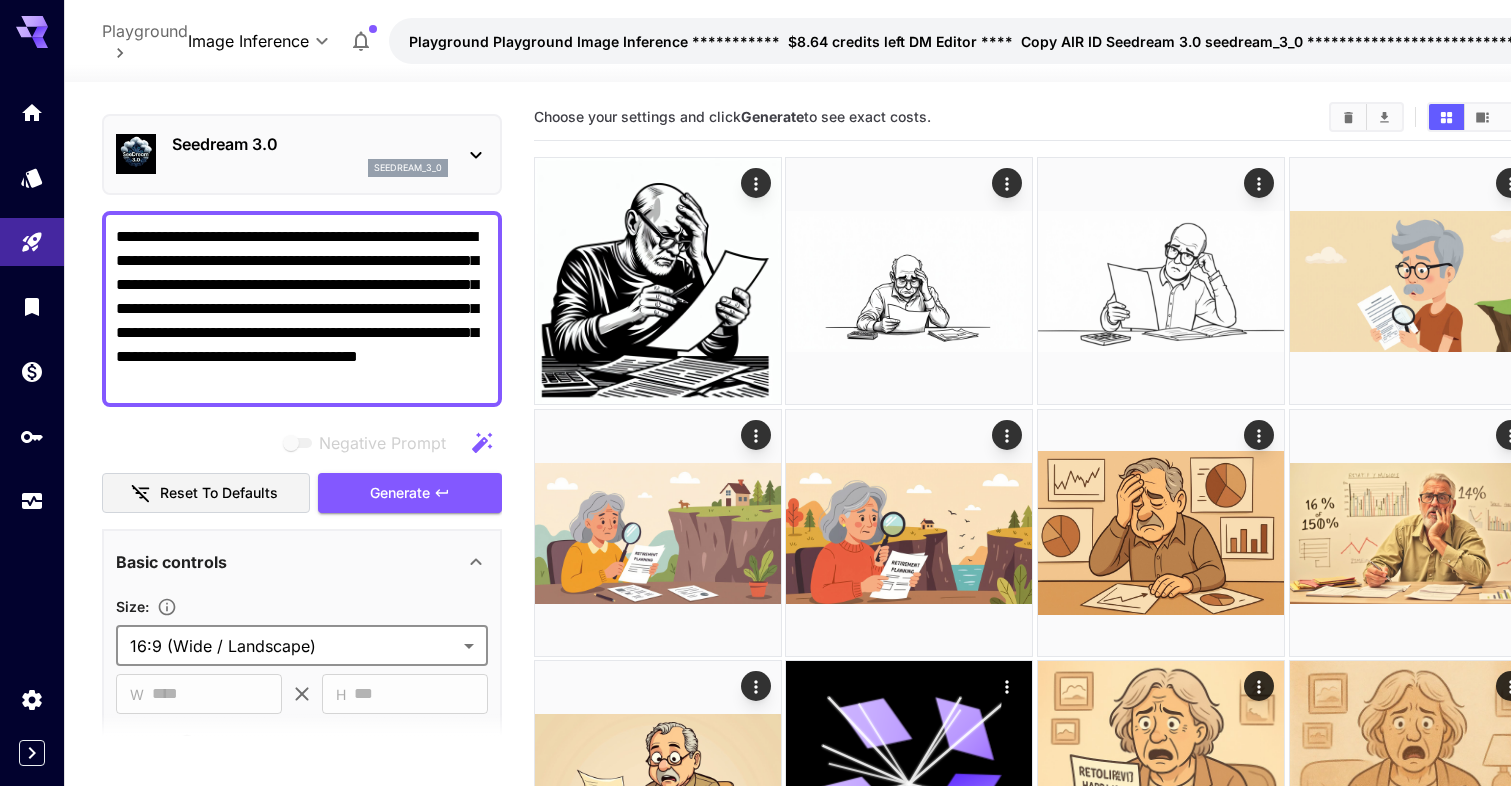 scroll, scrollTop: 45, scrollLeft: 0, axis: vertical 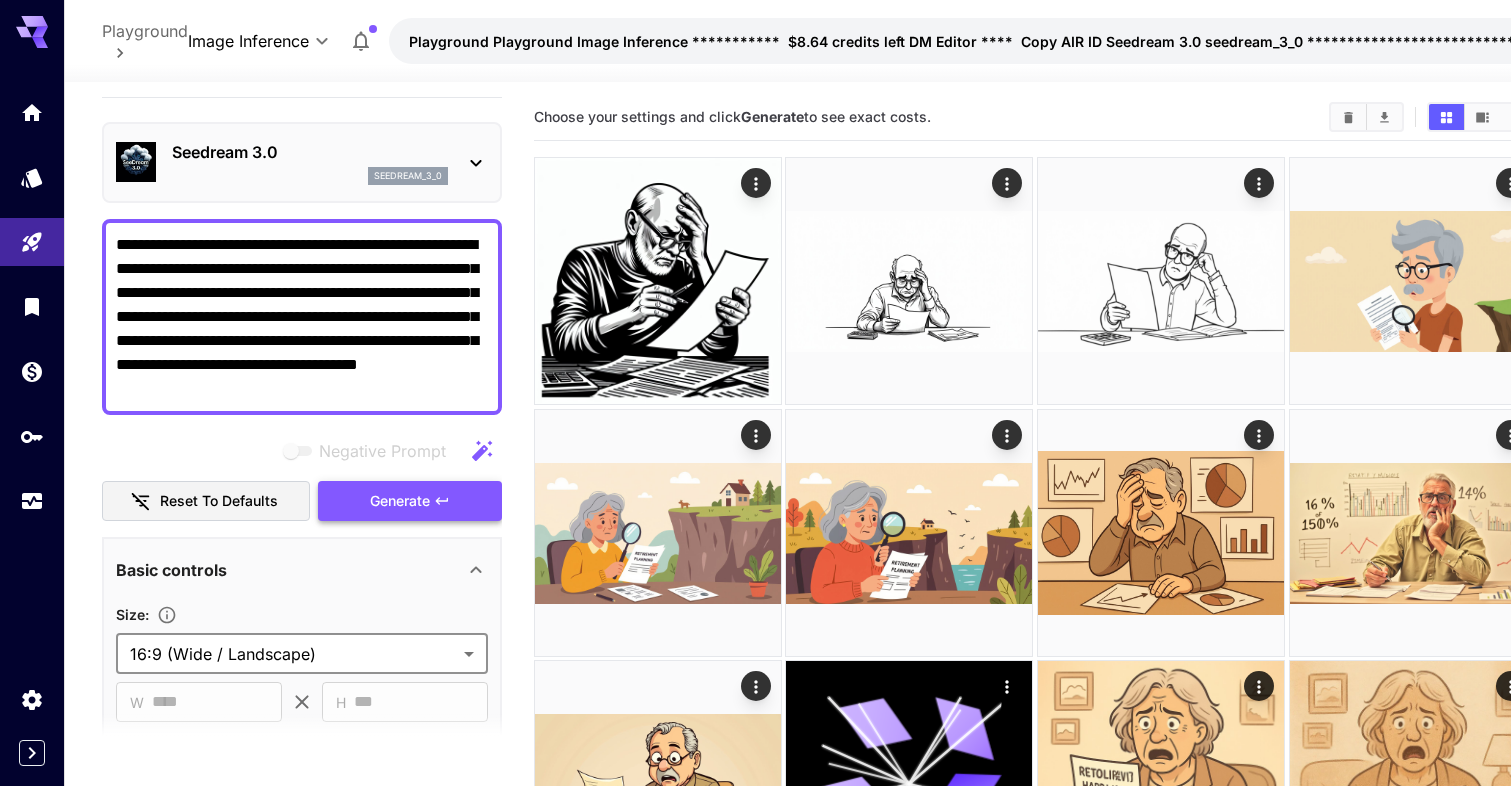 click on "Generate" at bounding box center (410, 501) 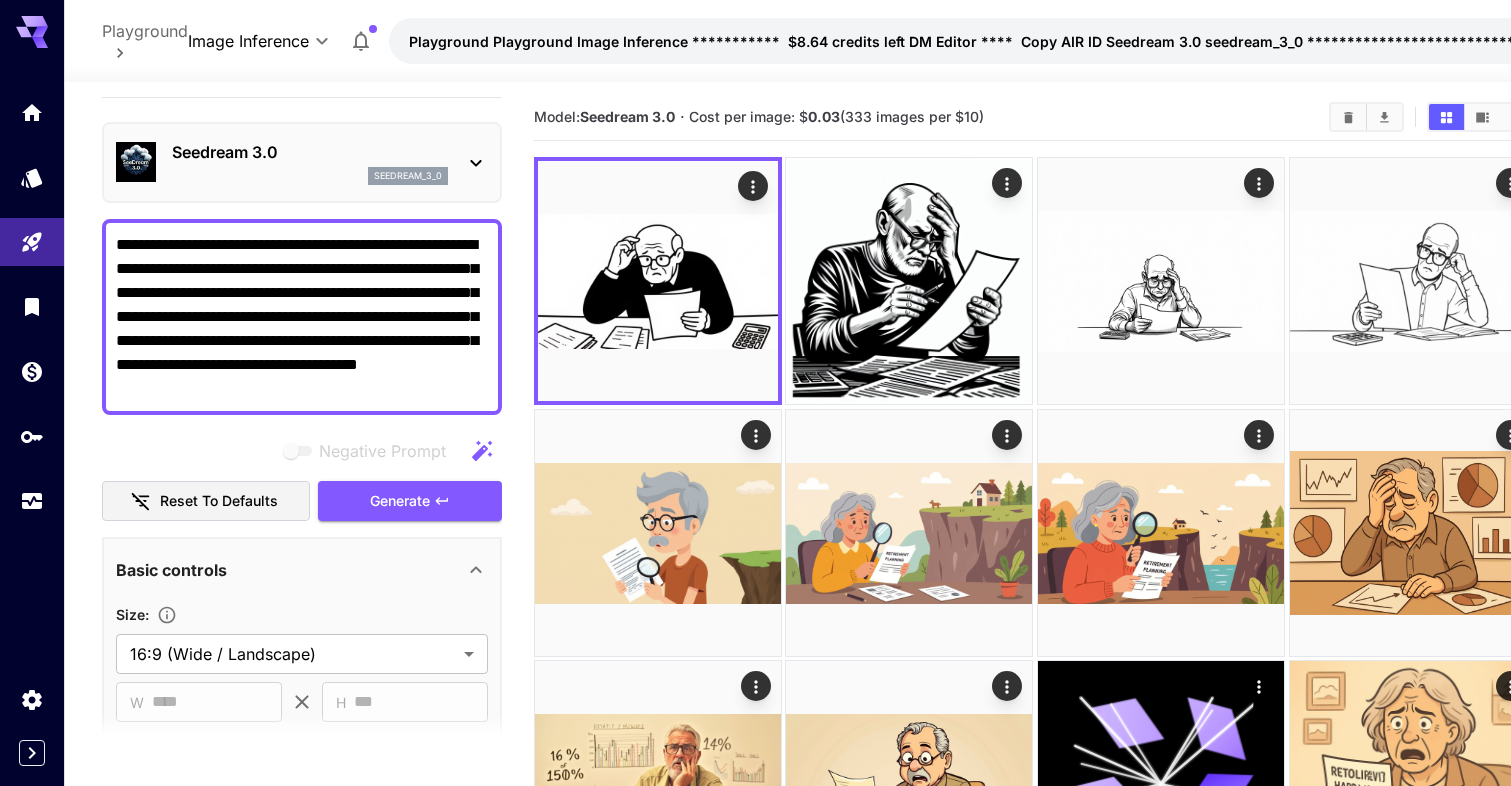 click on "seedream_3_0" at bounding box center (408, 176) 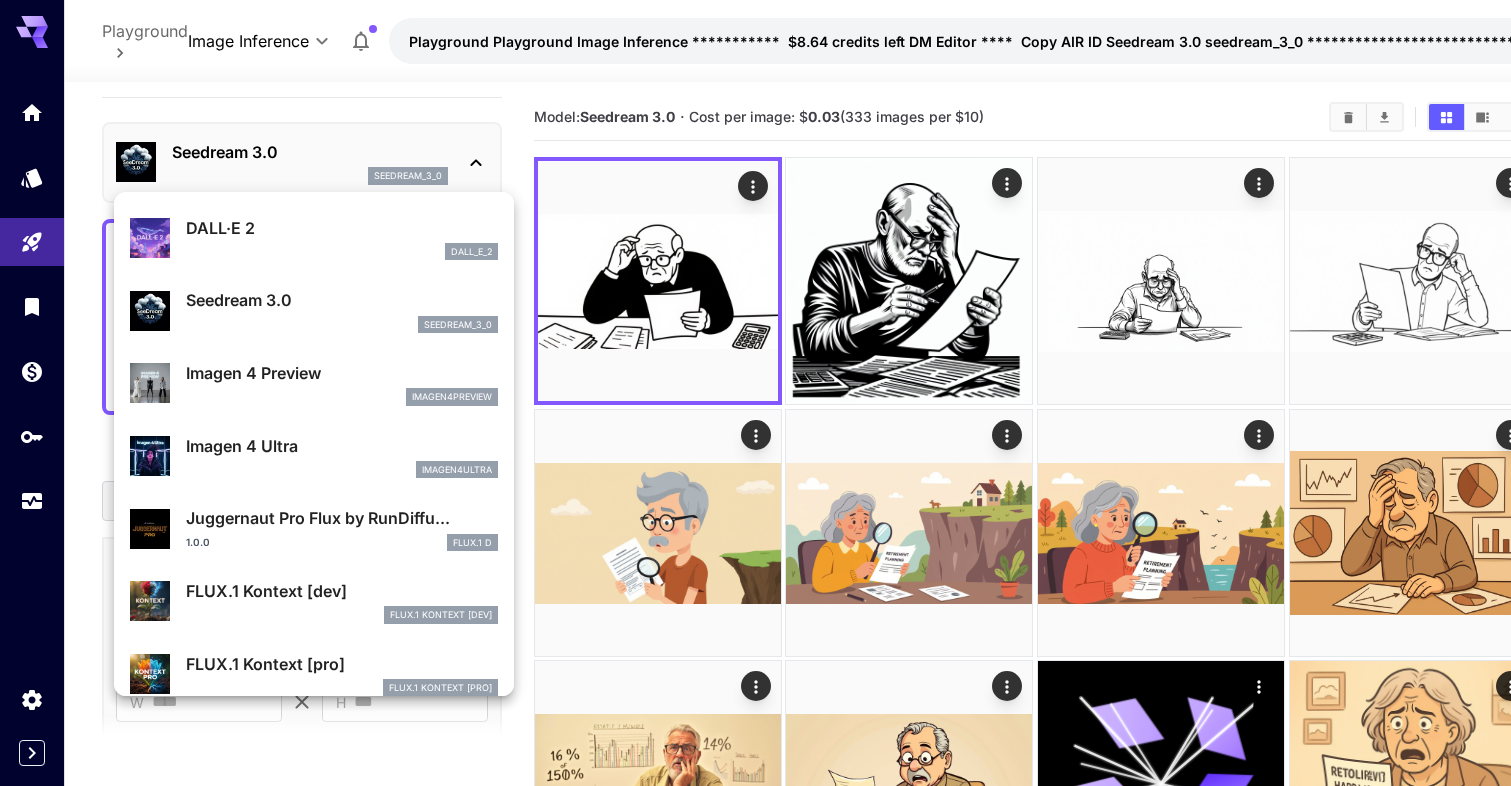 scroll, scrollTop: 424, scrollLeft: 0, axis: vertical 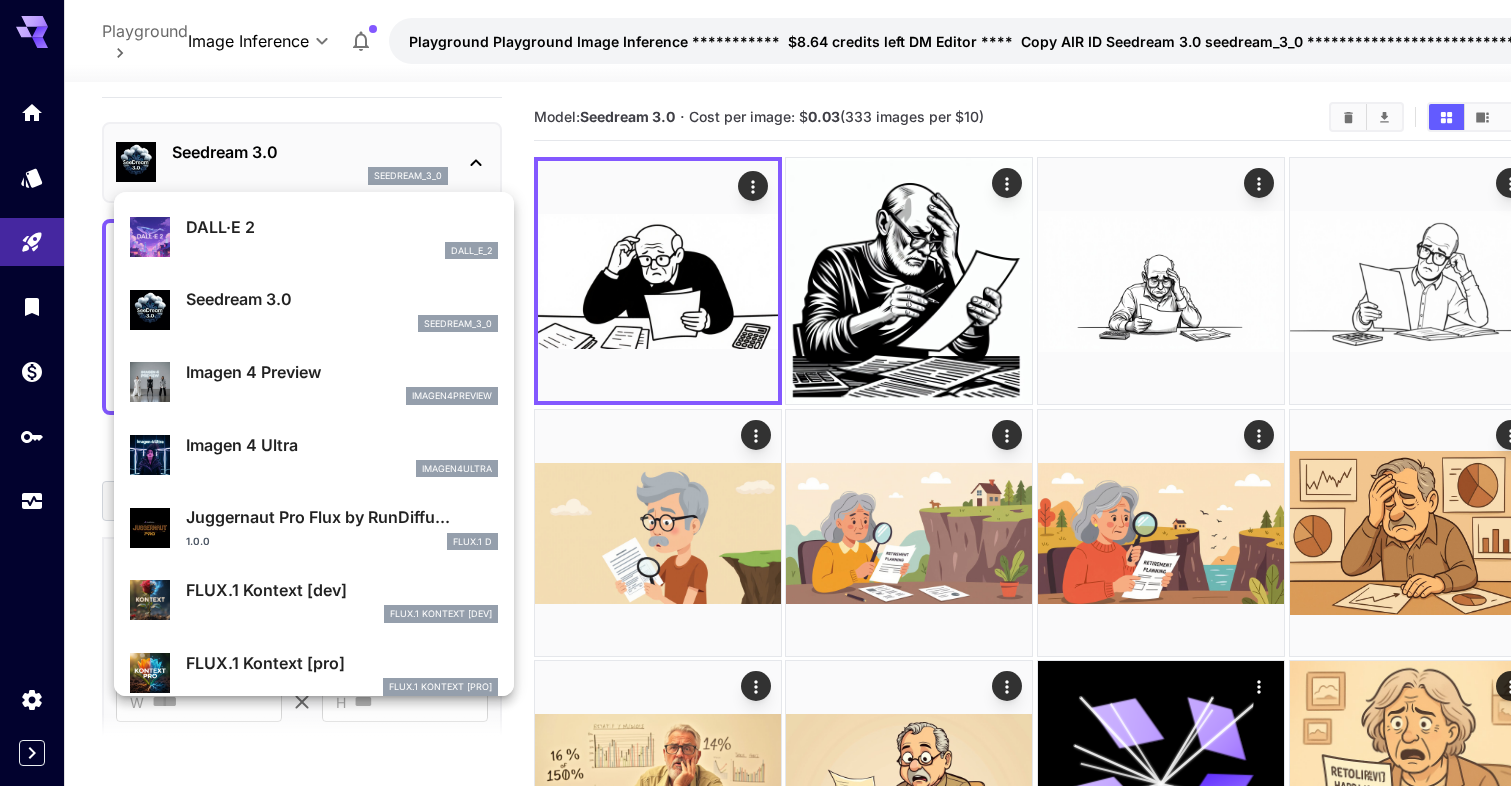 click on "Imagen 4 Preview" at bounding box center (342, 372) 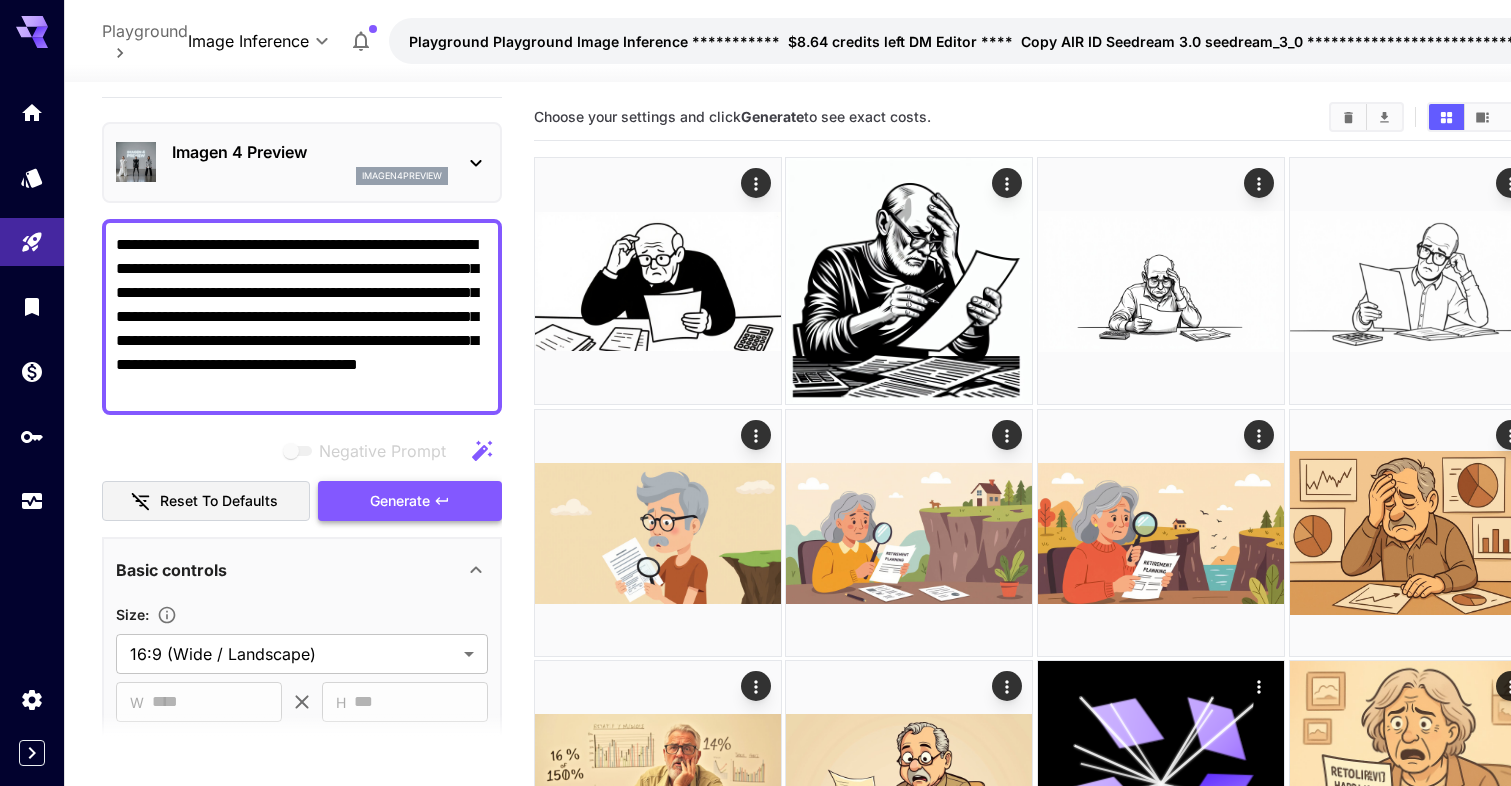 click on "Generate" at bounding box center [410, 501] 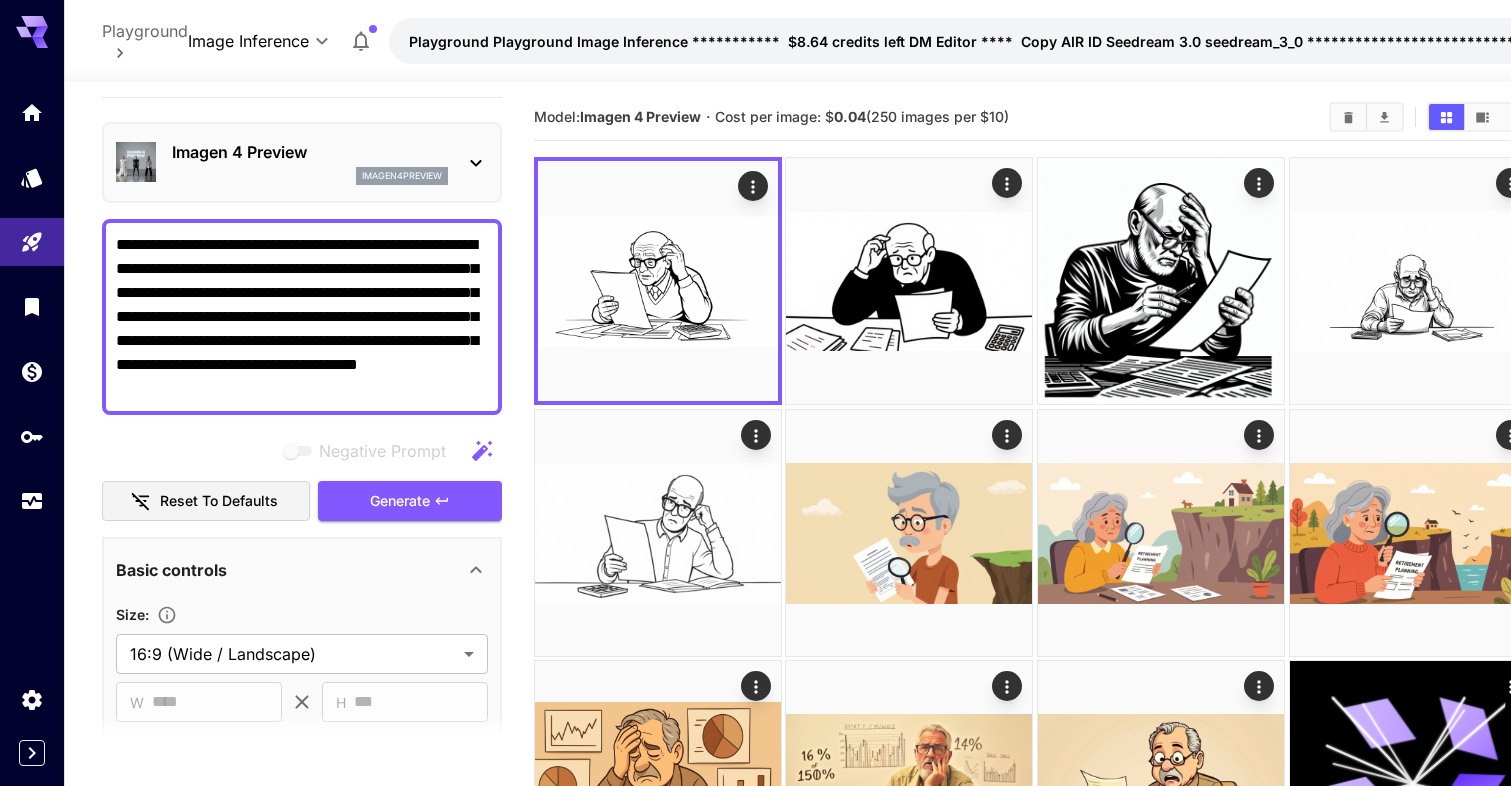 click on "Imagen 4 Preview" at bounding box center [310, 152] 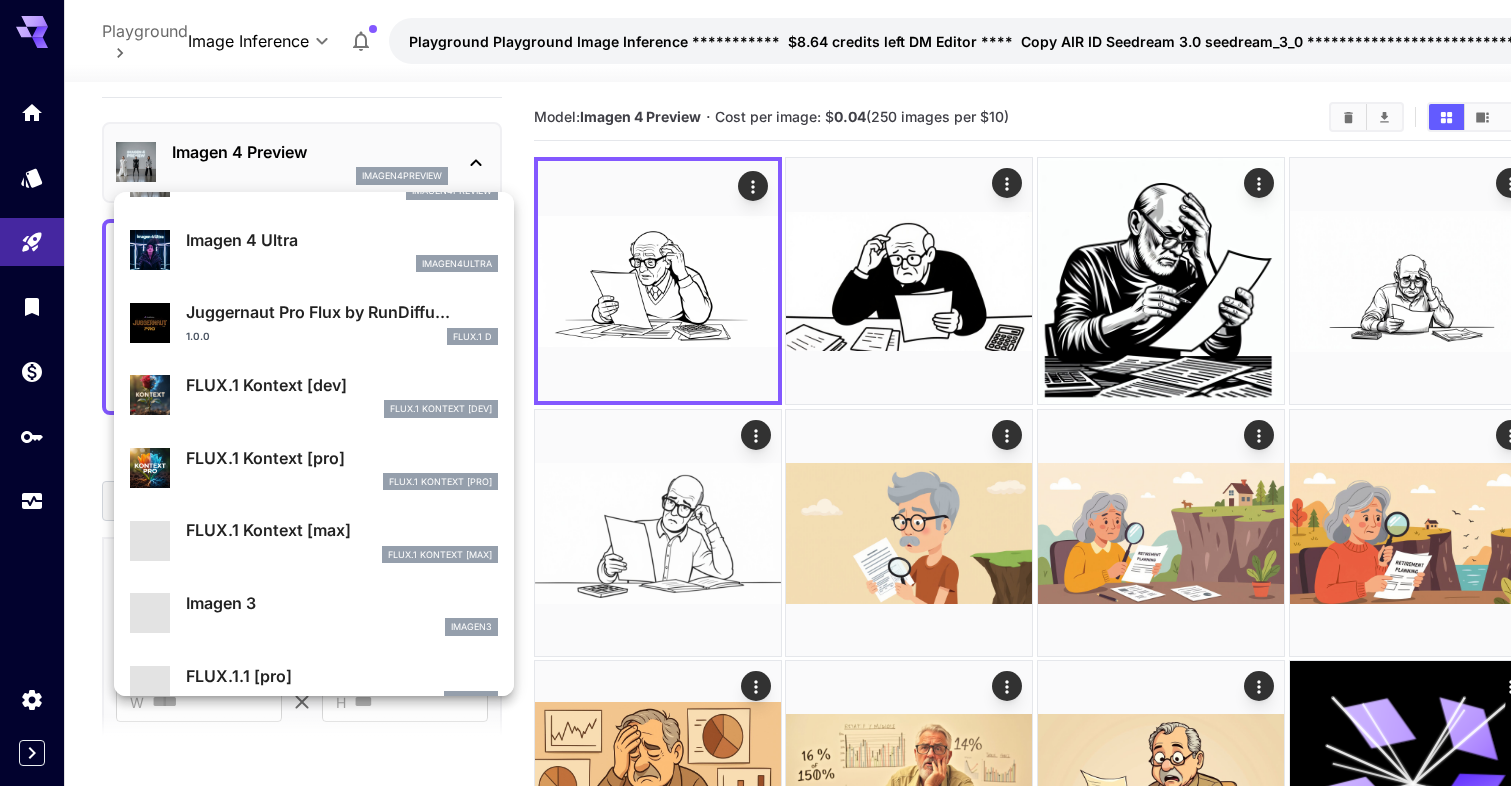 scroll, scrollTop: 675, scrollLeft: 0, axis: vertical 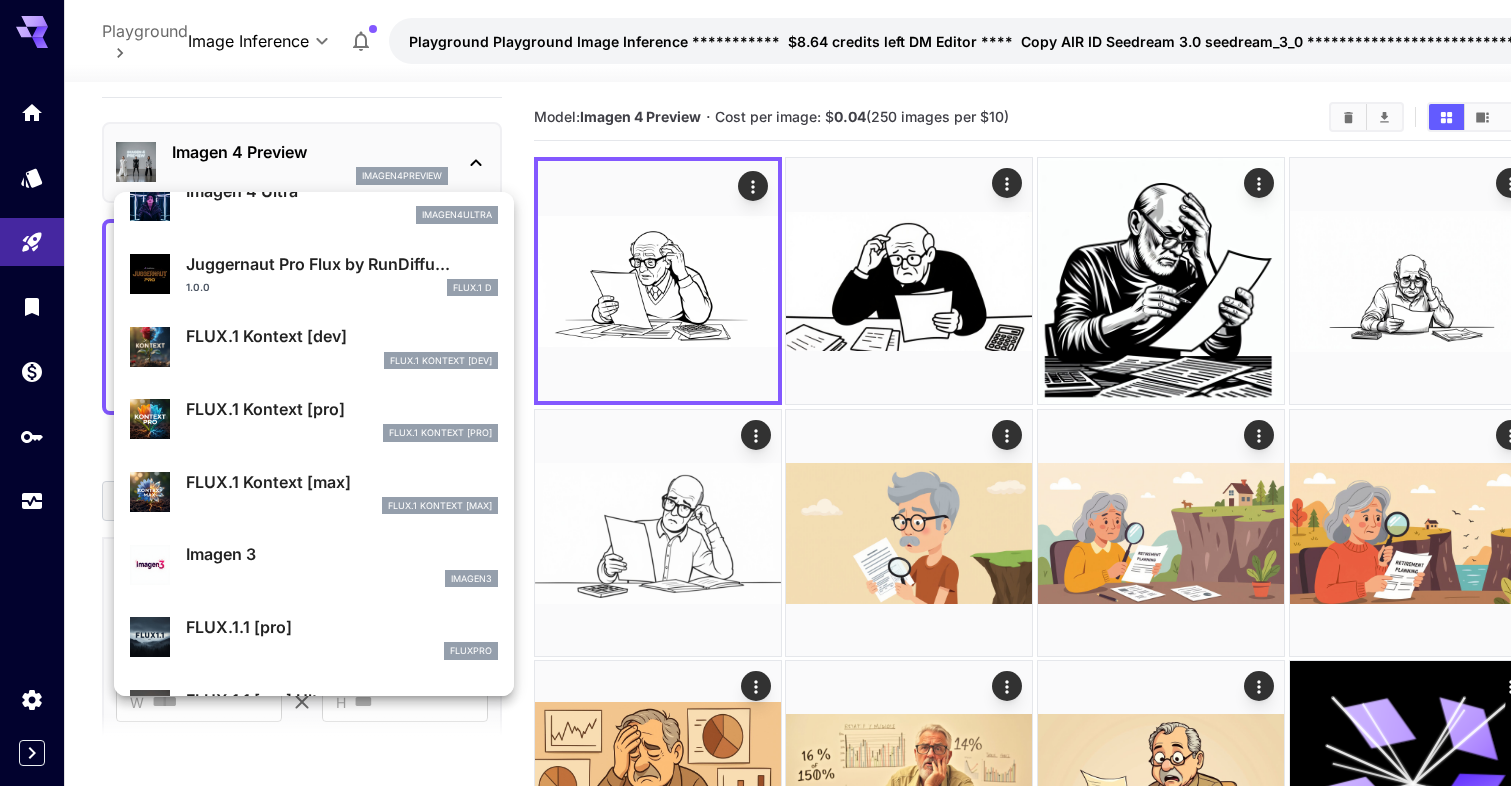 click on "1.0.0 FLUX.1 D" at bounding box center (342, 288) 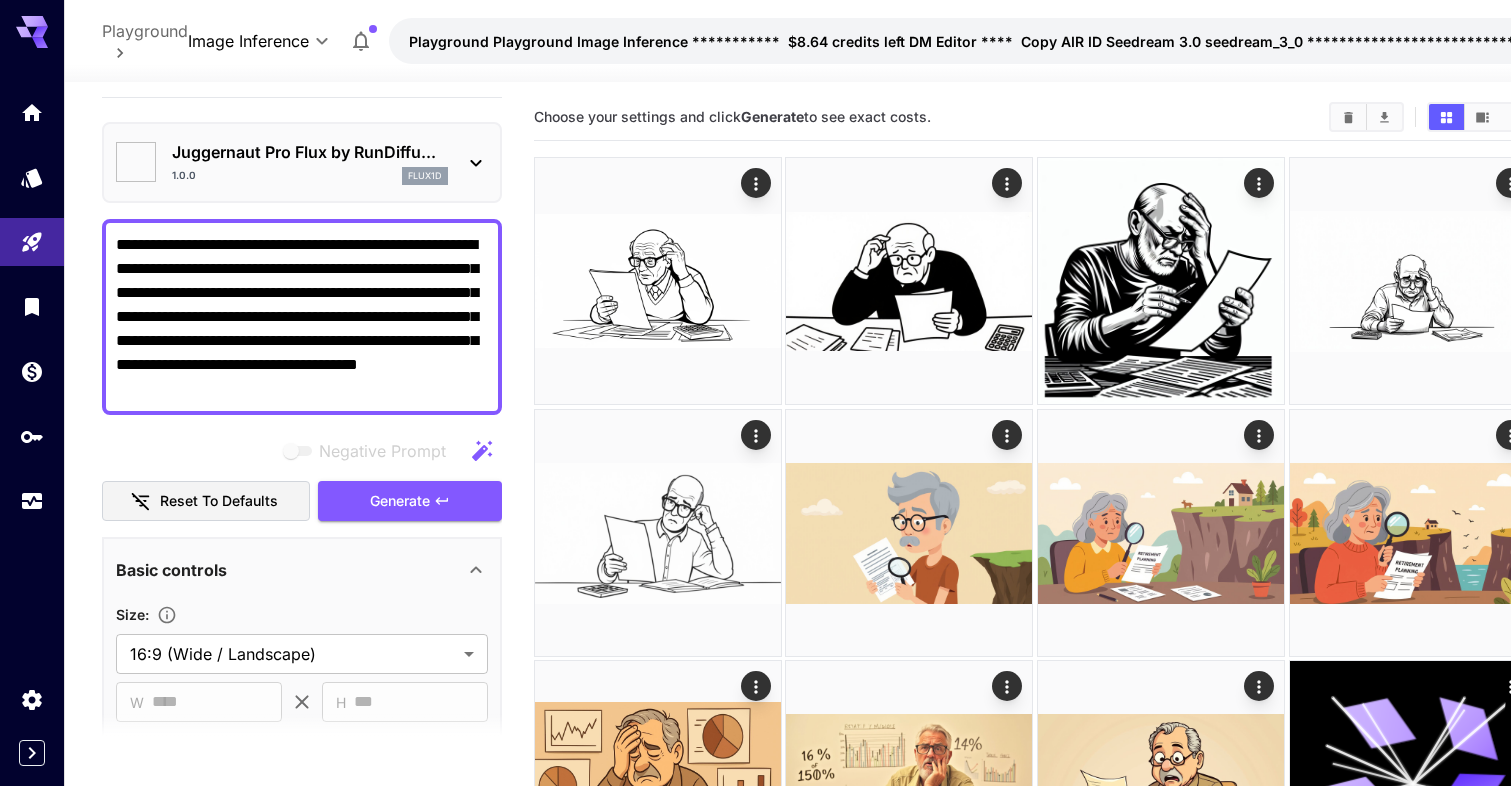 type on "**********" 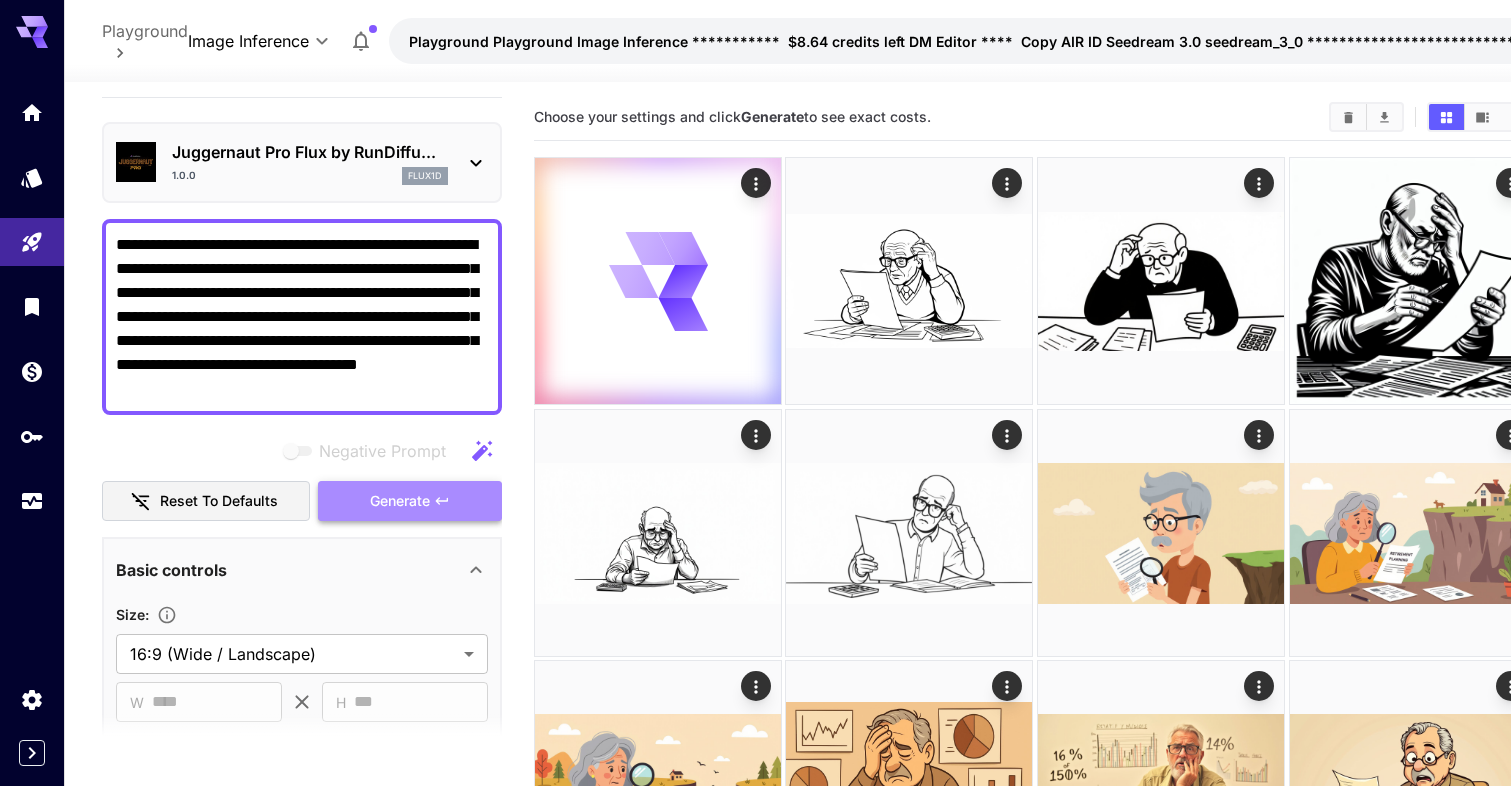click on "Generate" at bounding box center (400, 501) 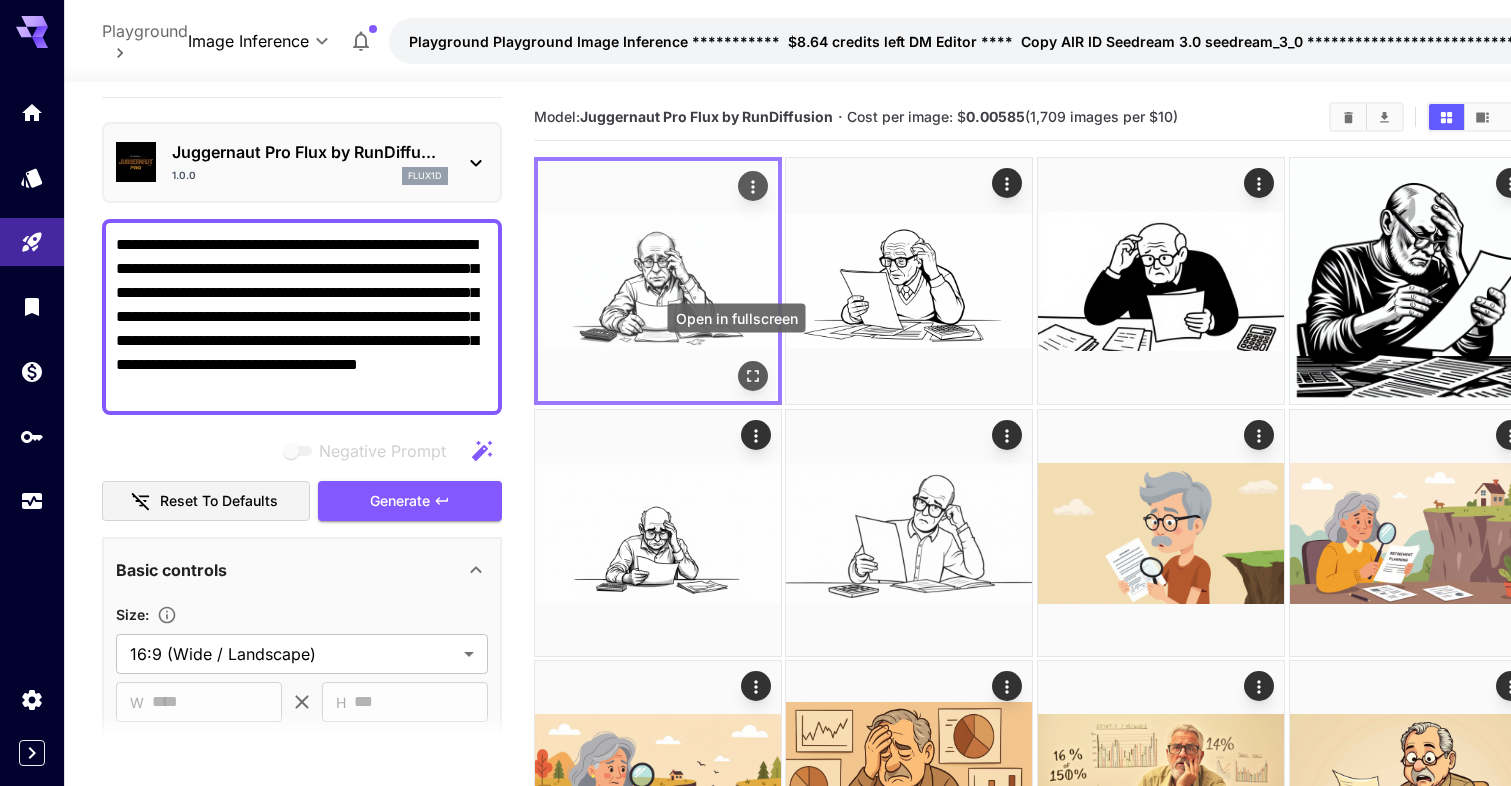 click 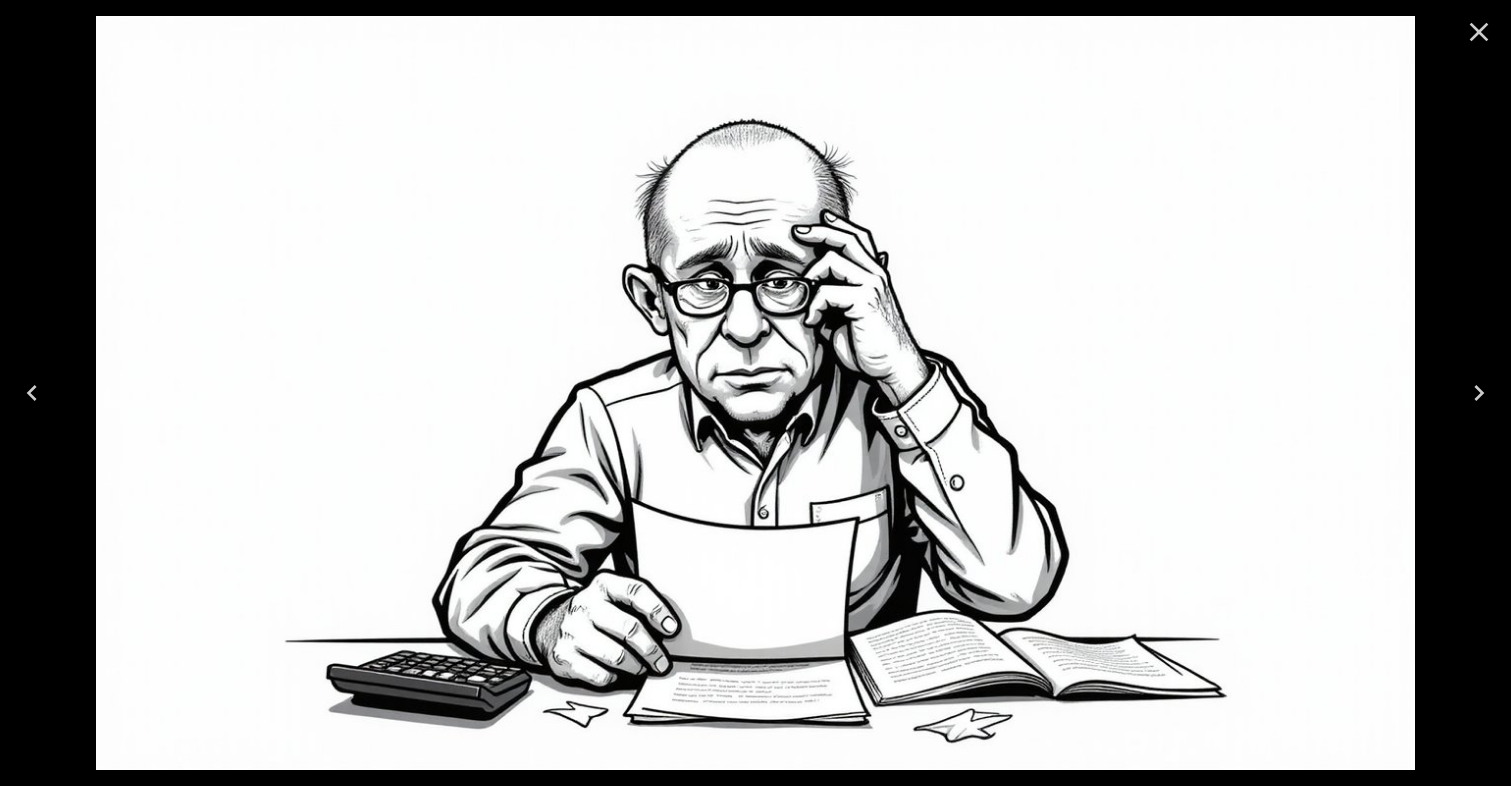 click 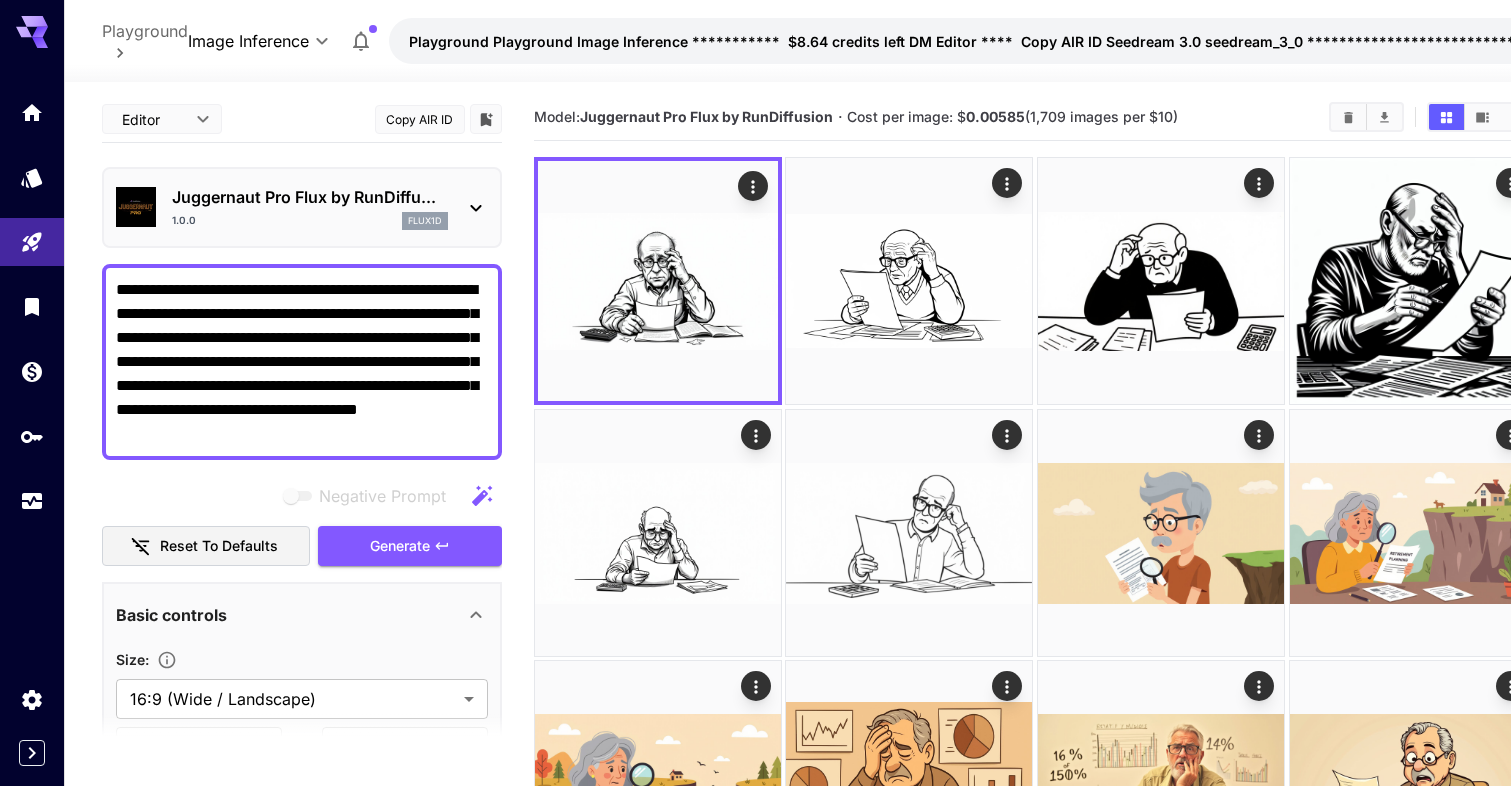 scroll, scrollTop: 0, scrollLeft: 0, axis: both 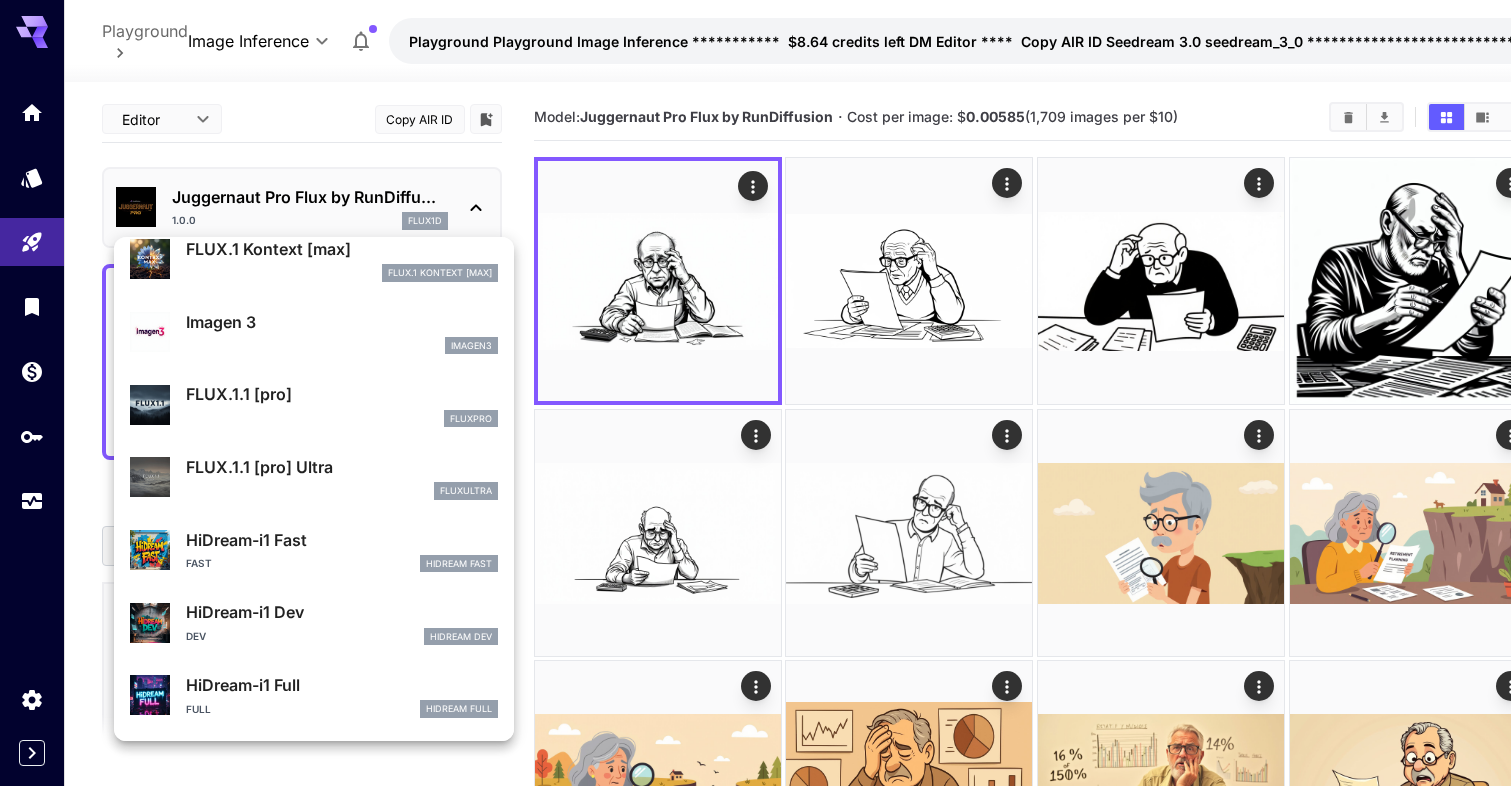 click on "imagen3" at bounding box center (342, 346) 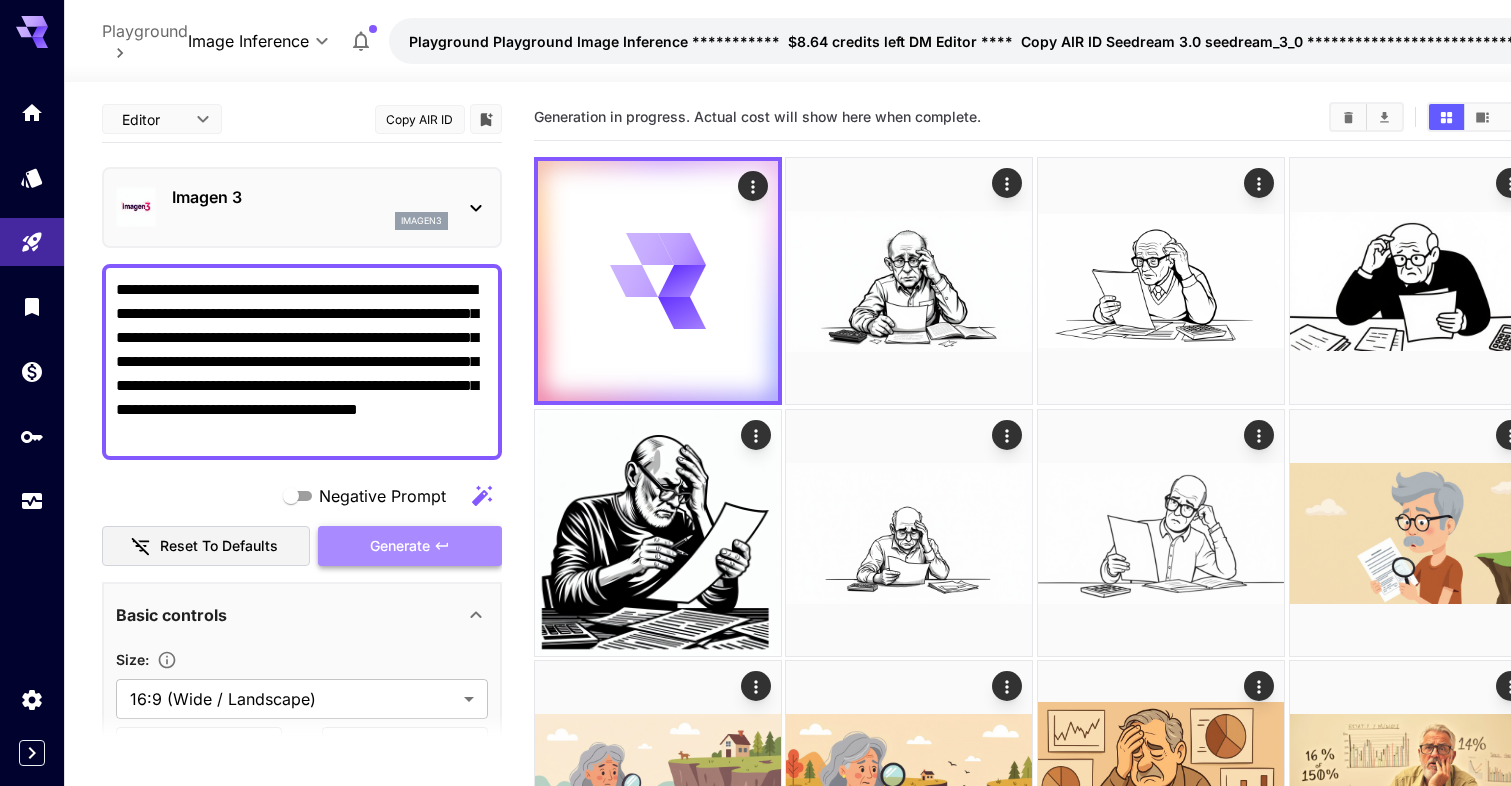 click on "Generate" at bounding box center (400, 546) 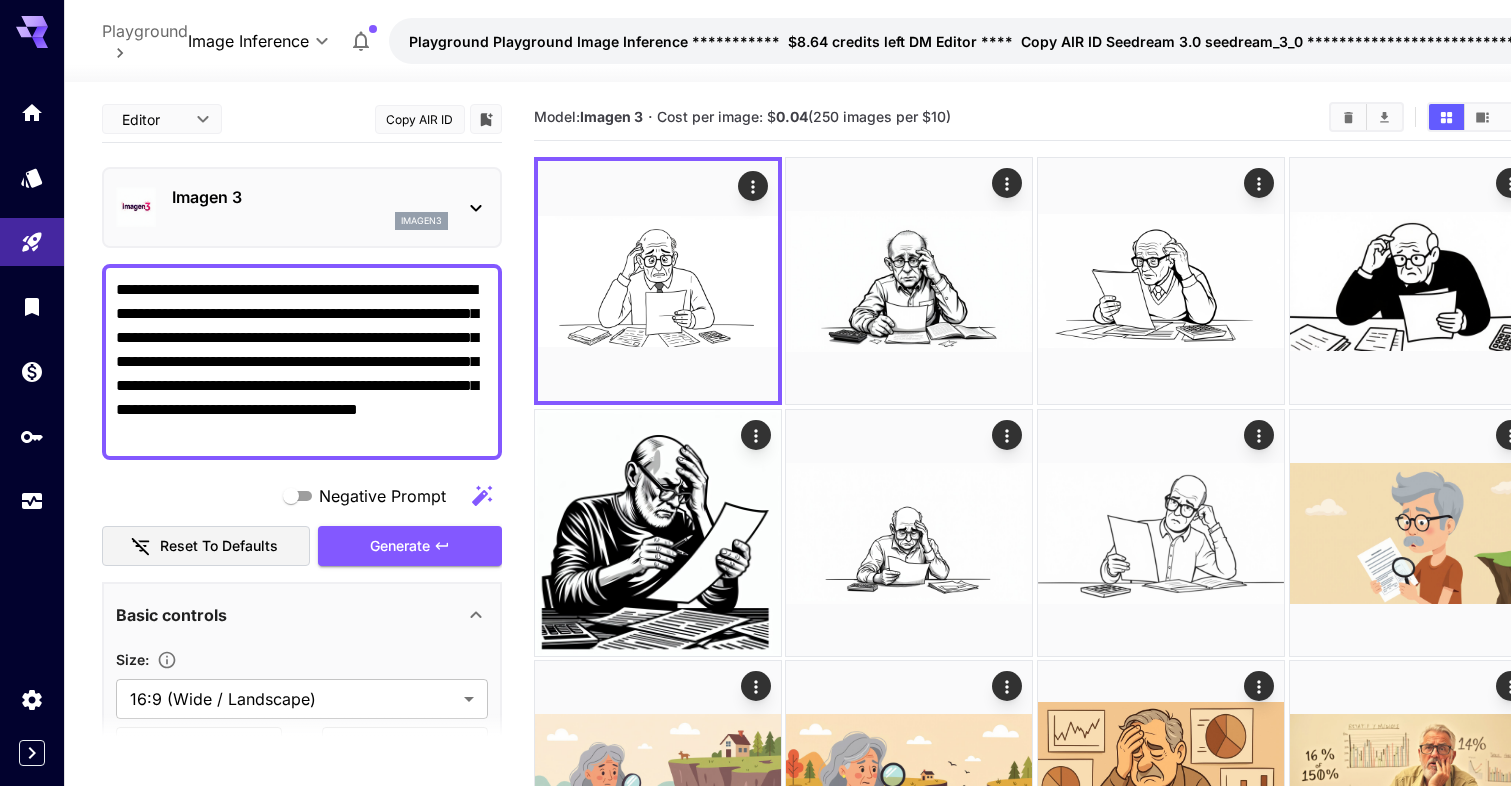 click on "imagen3" at bounding box center (310, 221) 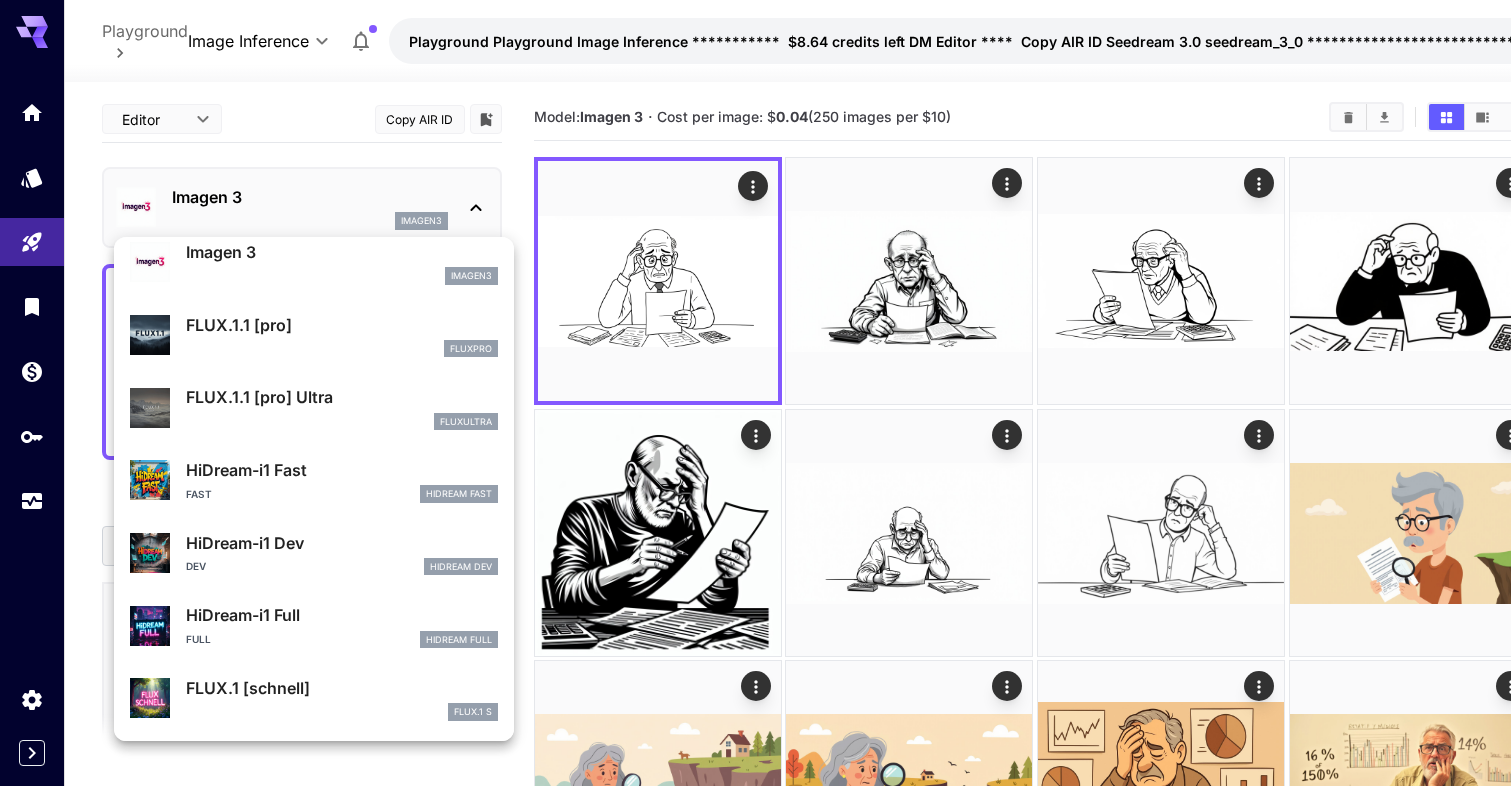scroll, scrollTop: 1017, scrollLeft: 0, axis: vertical 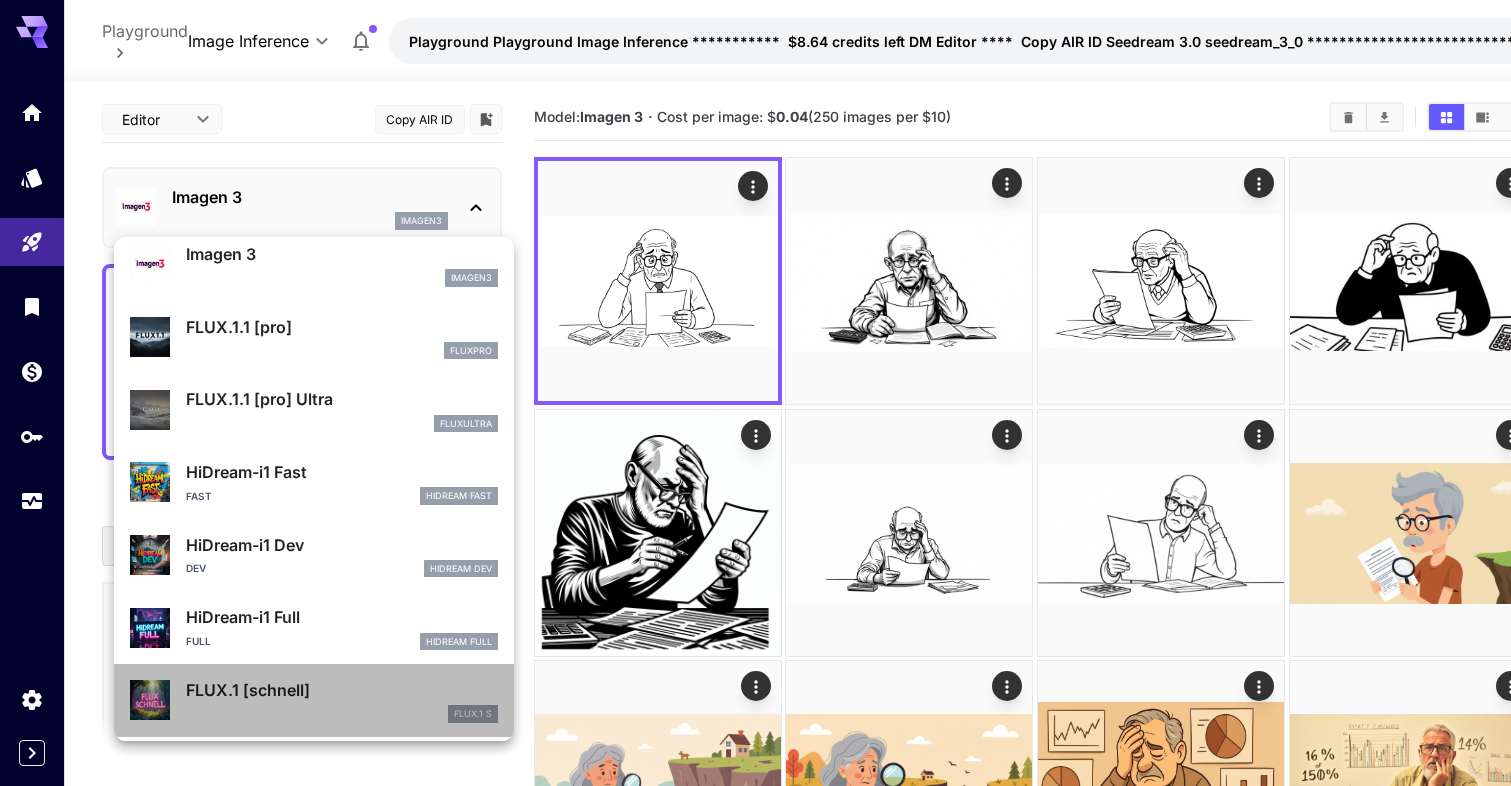 click on "FLUX.1 [schnell]" at bounding box center (342, 690) 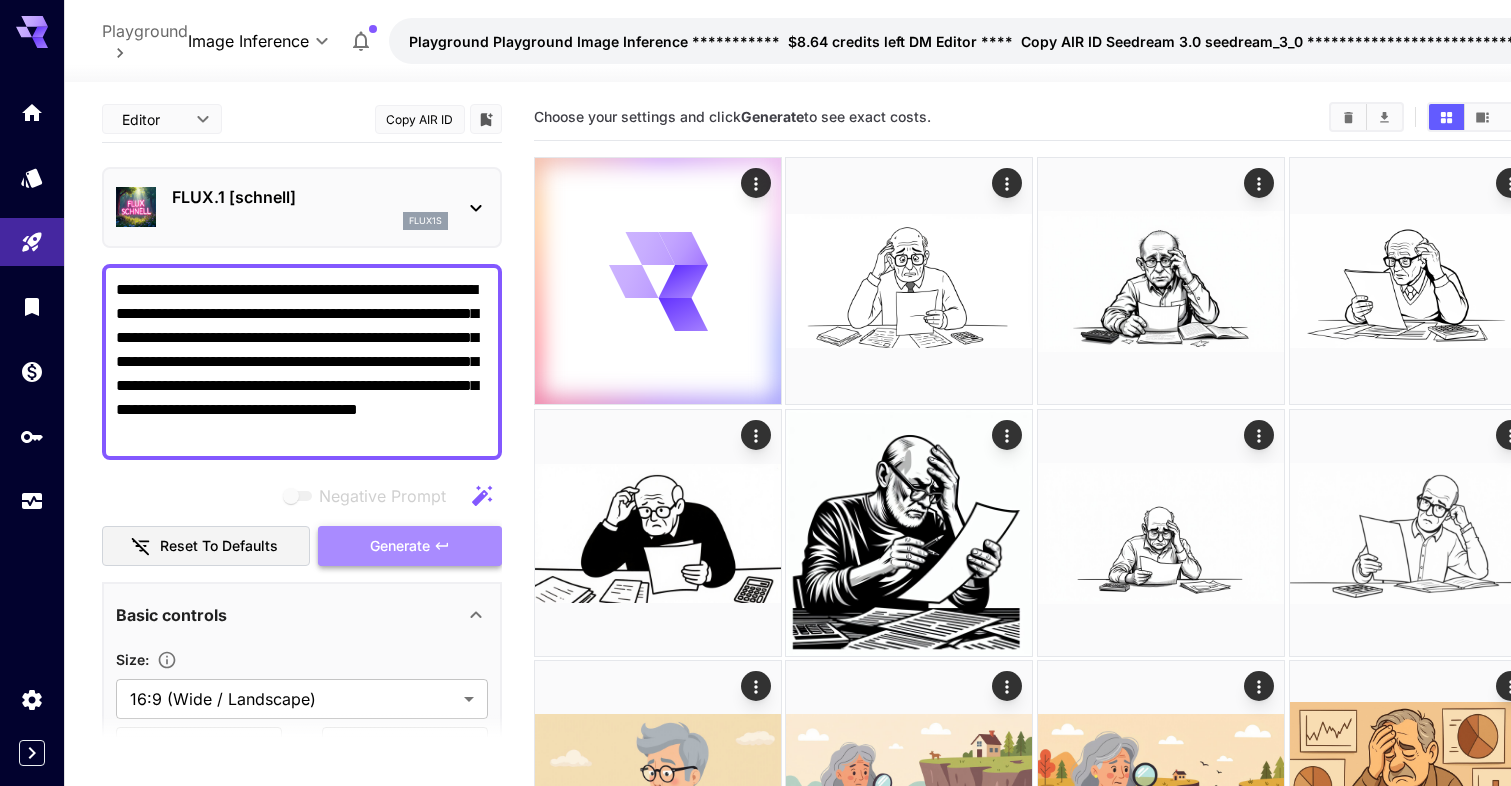 click on "Generate" at bounding box center (410, 546) 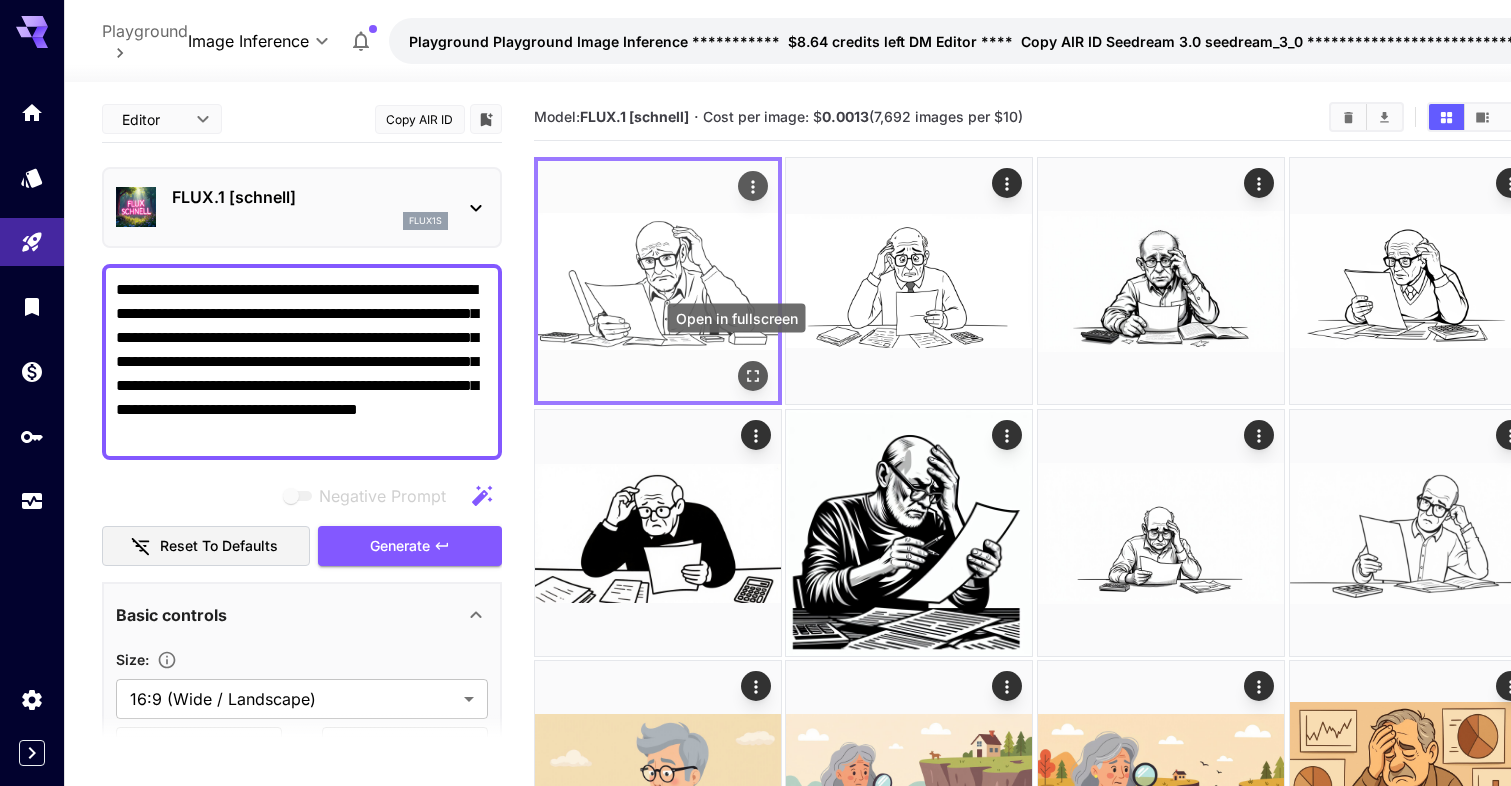 click 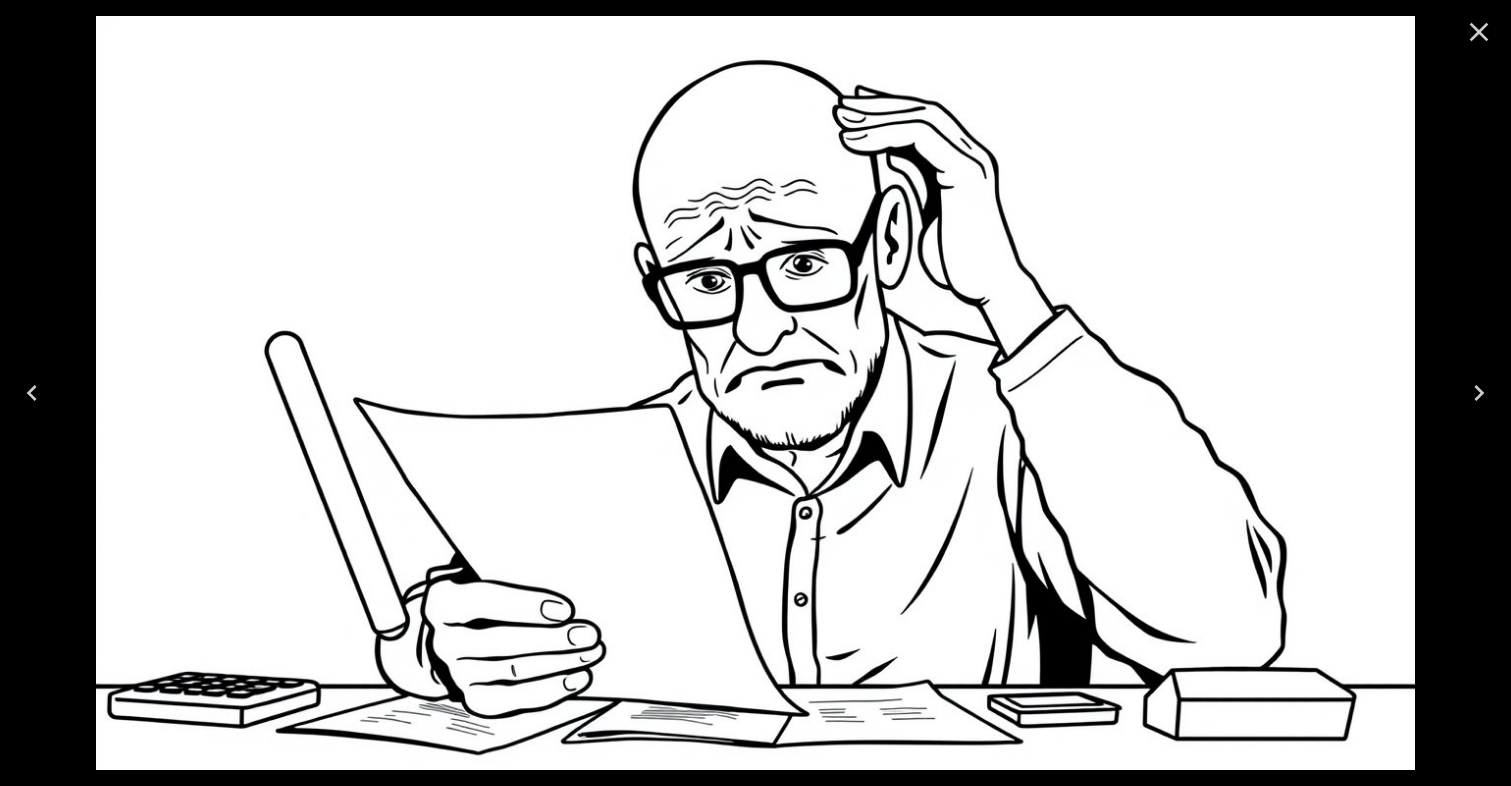 click 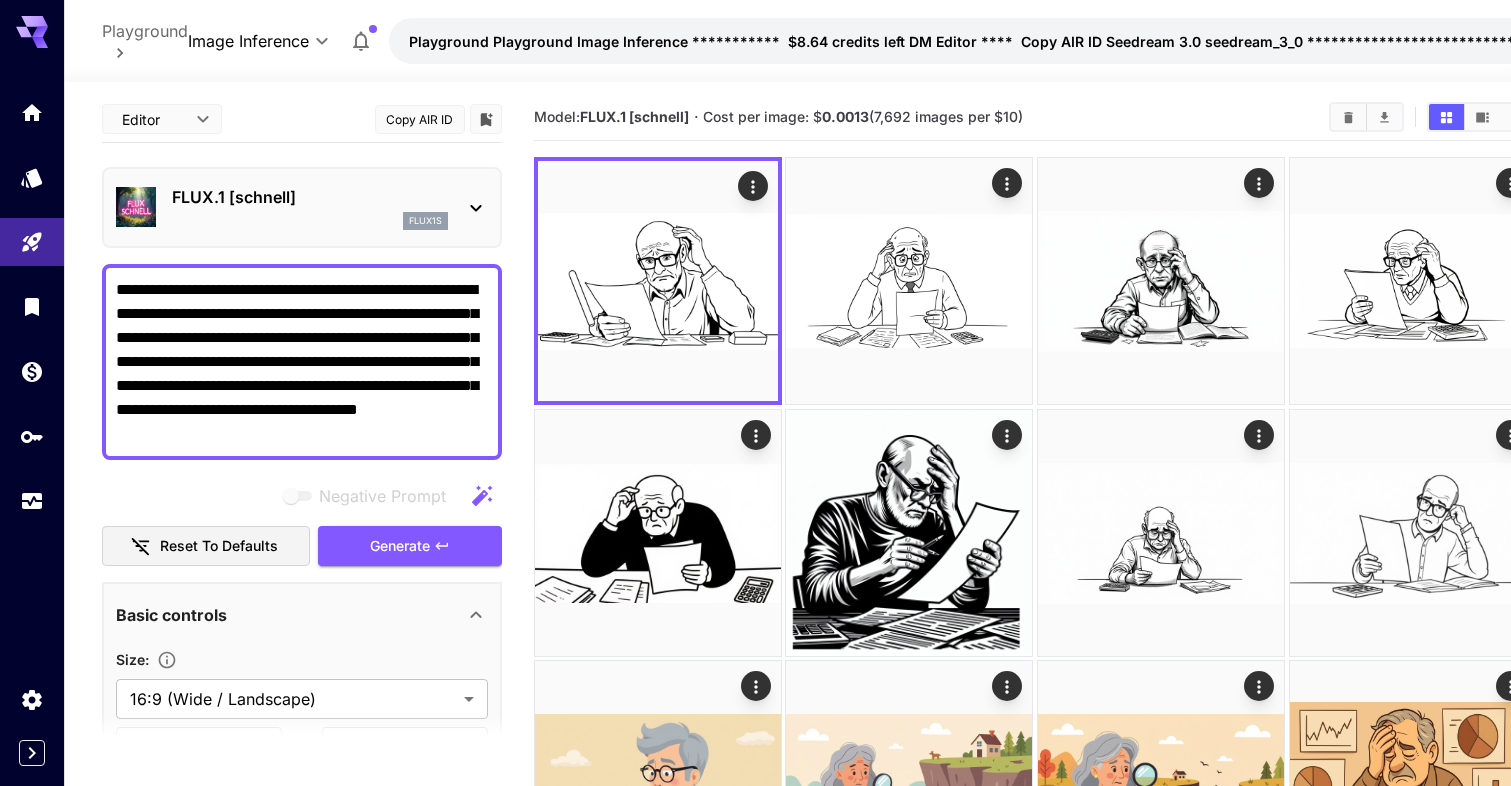 click on "flux1s" at bounding box center [310, 221] 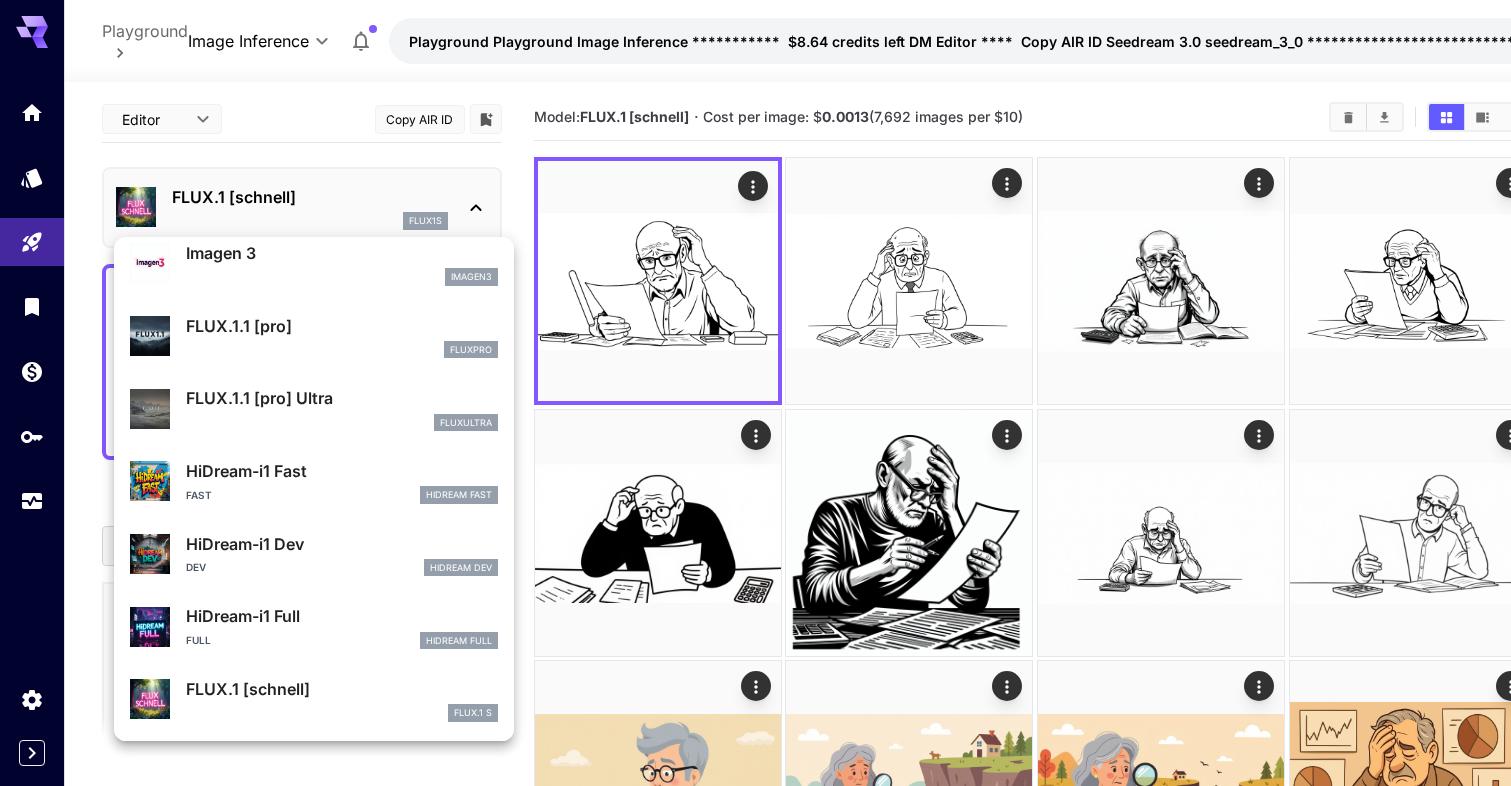 scroll, scrollTop: 1017, scrollLeft: 0, axis: vertical 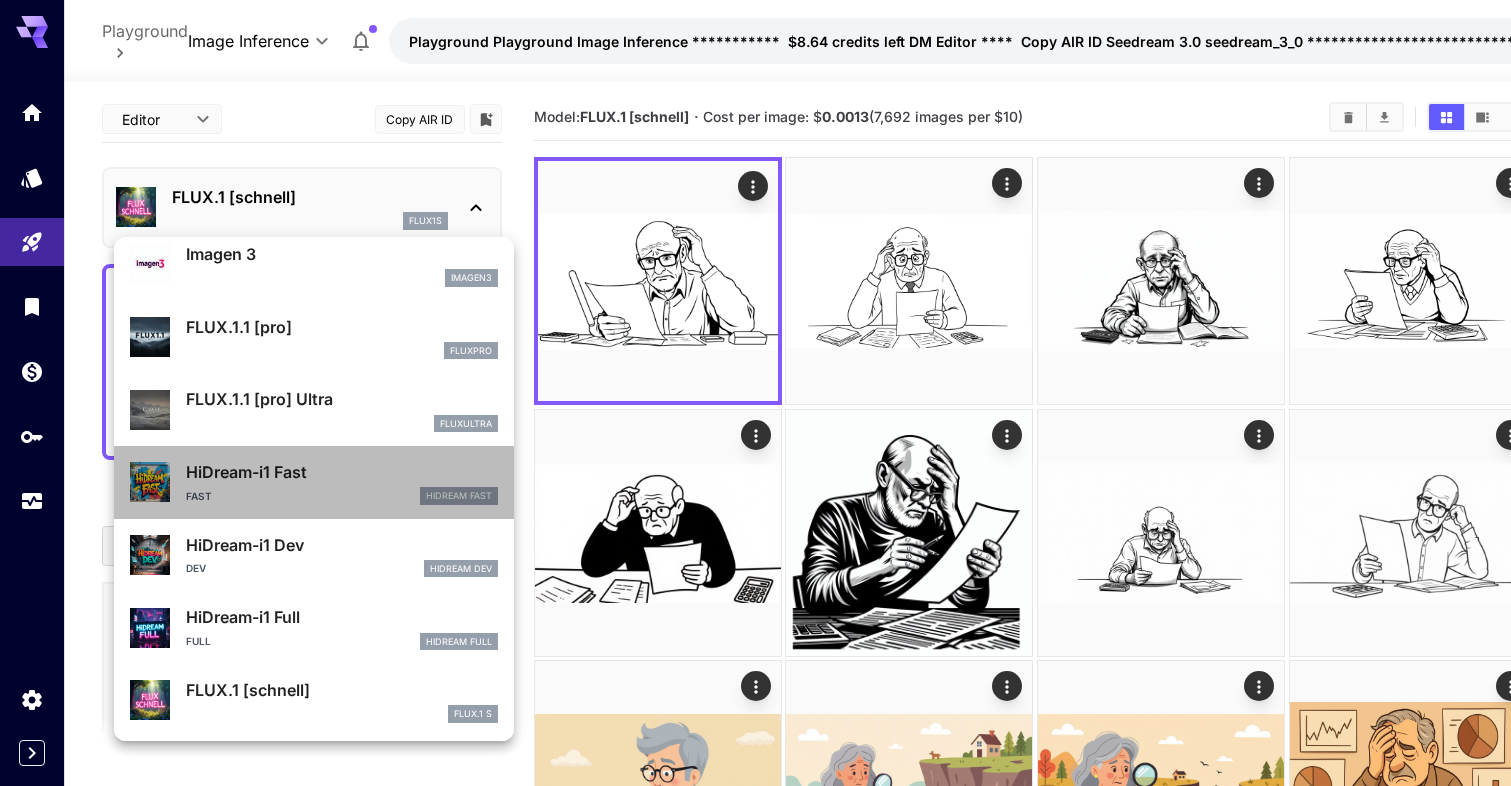click on "HiDream-i1 Fast" at bounding box center [342, 472] 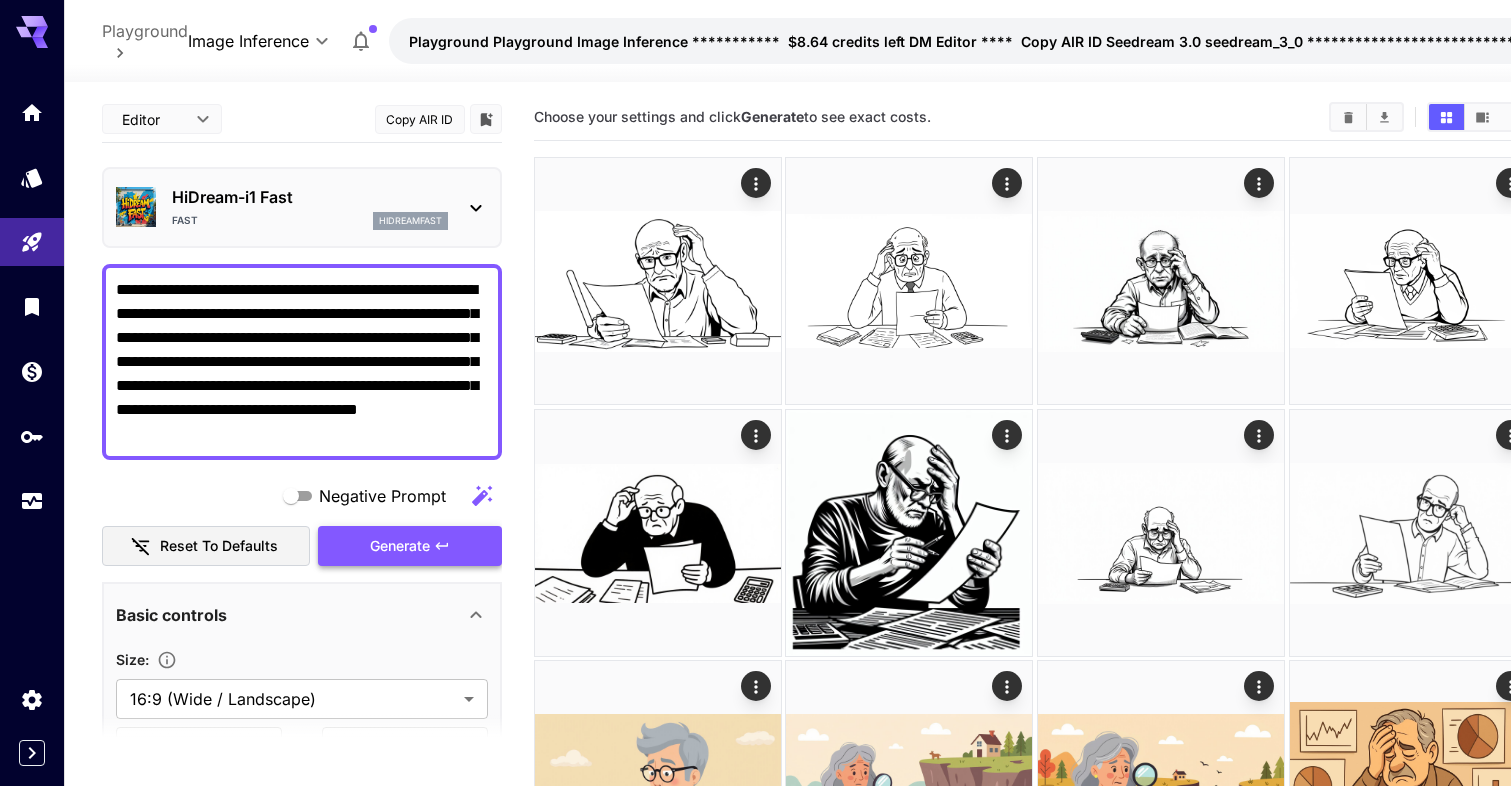 click on "Generate" at bounding box center (400, 546) 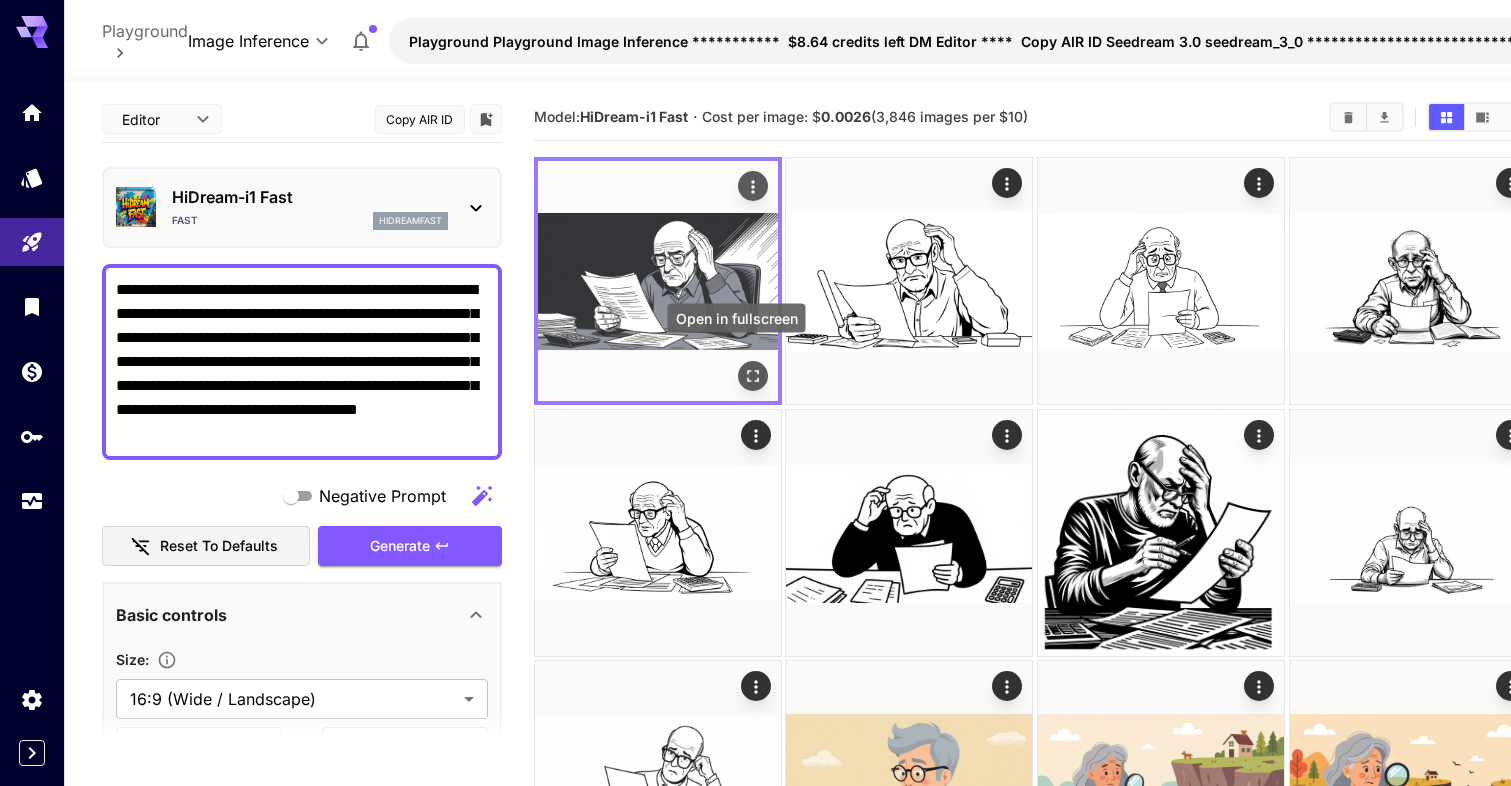 click 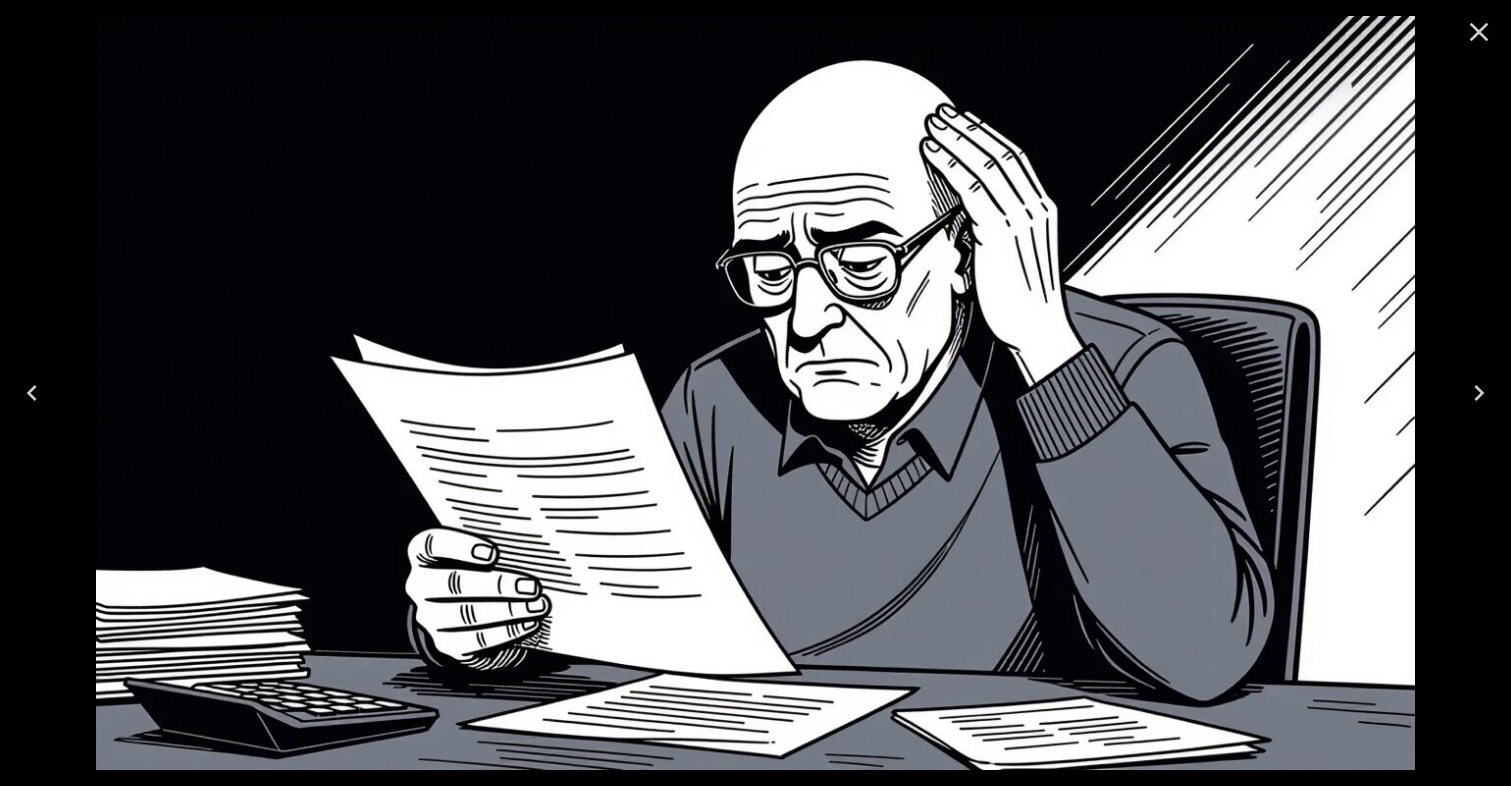 click 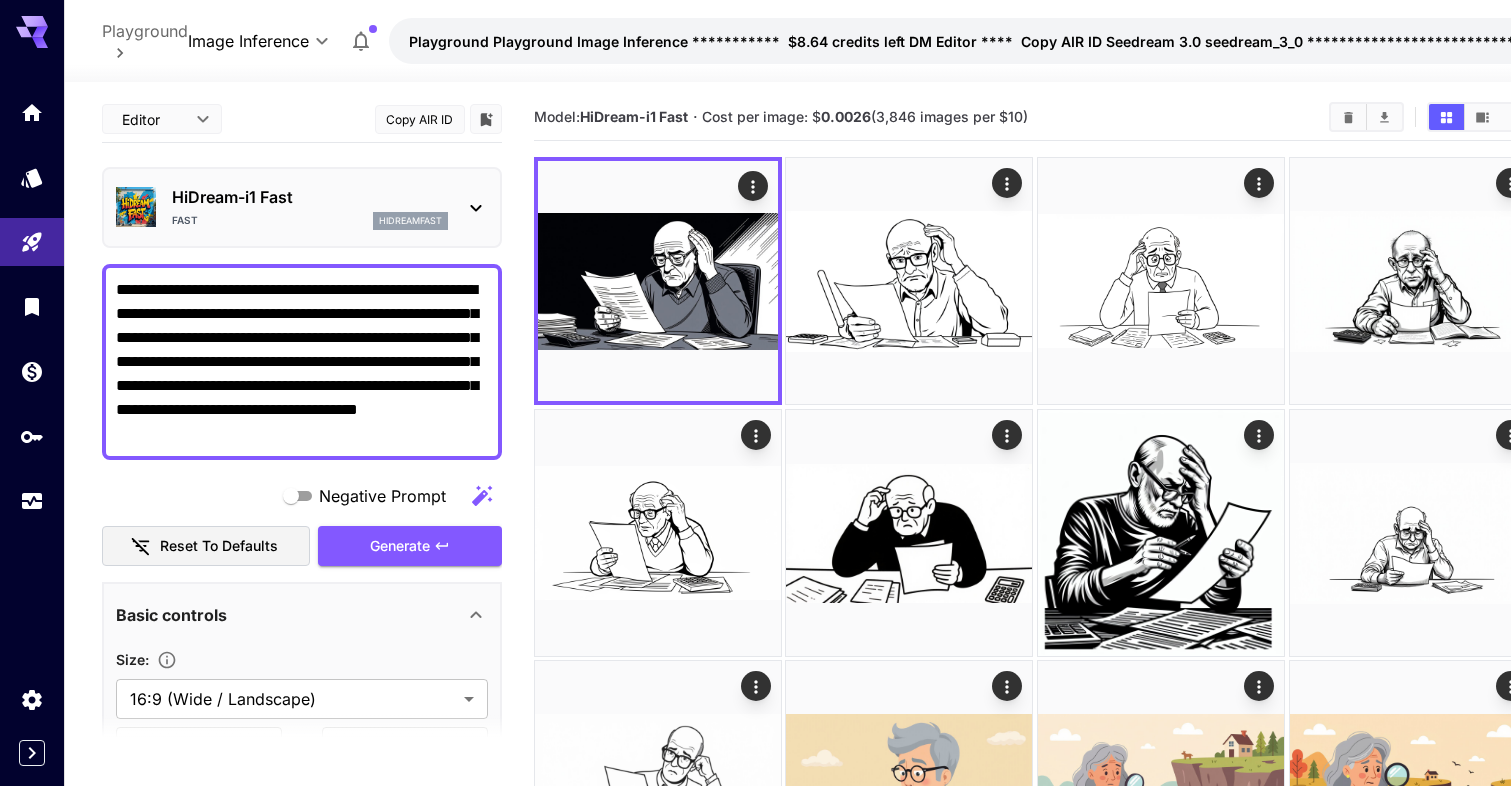 drag, startPoint x: 364, startPoint y: 287, endPoint x: 465, endPoint y: 286, distance: 101.00495 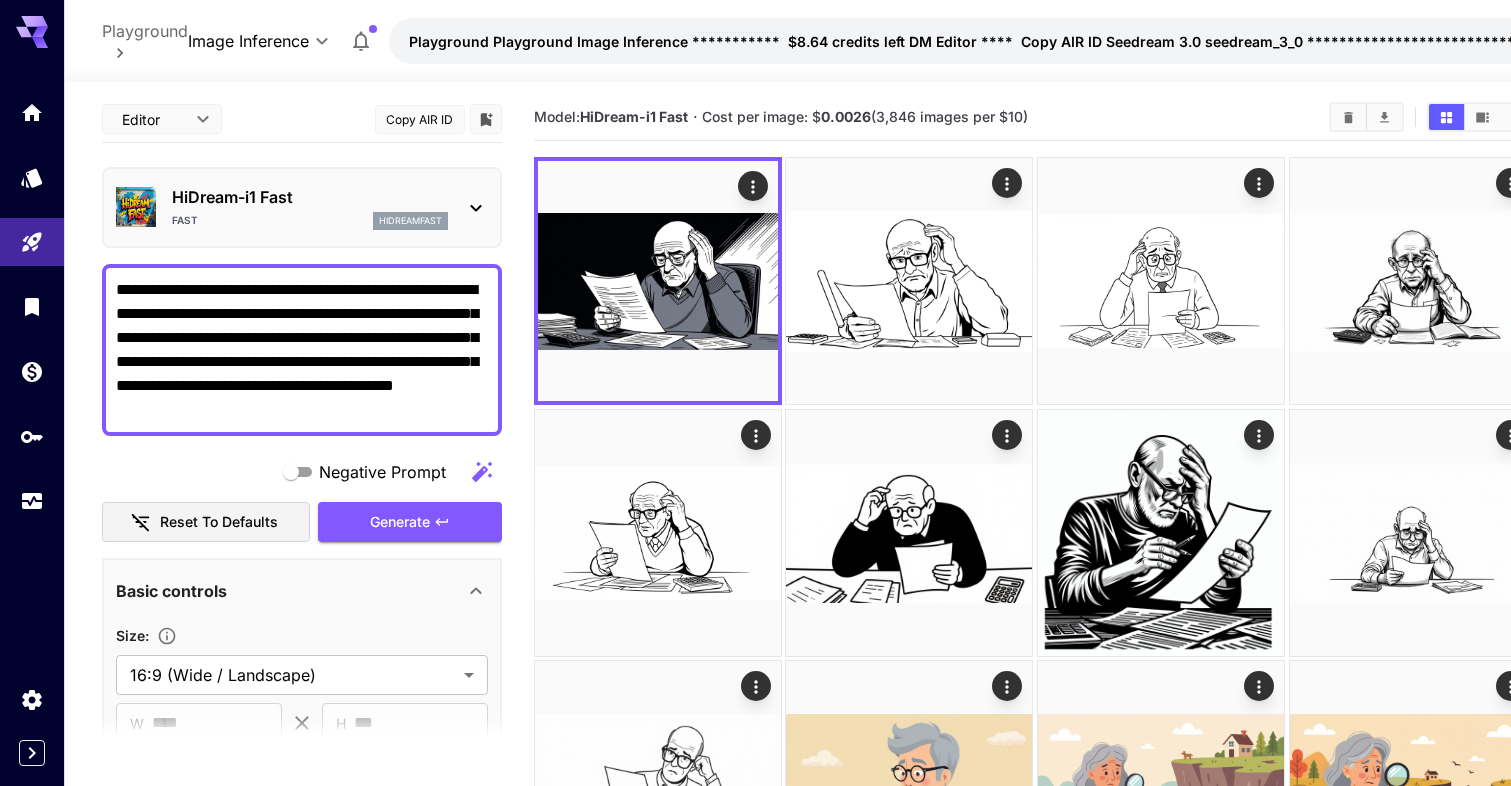 click on "**********" at bounding box center (302, 350) 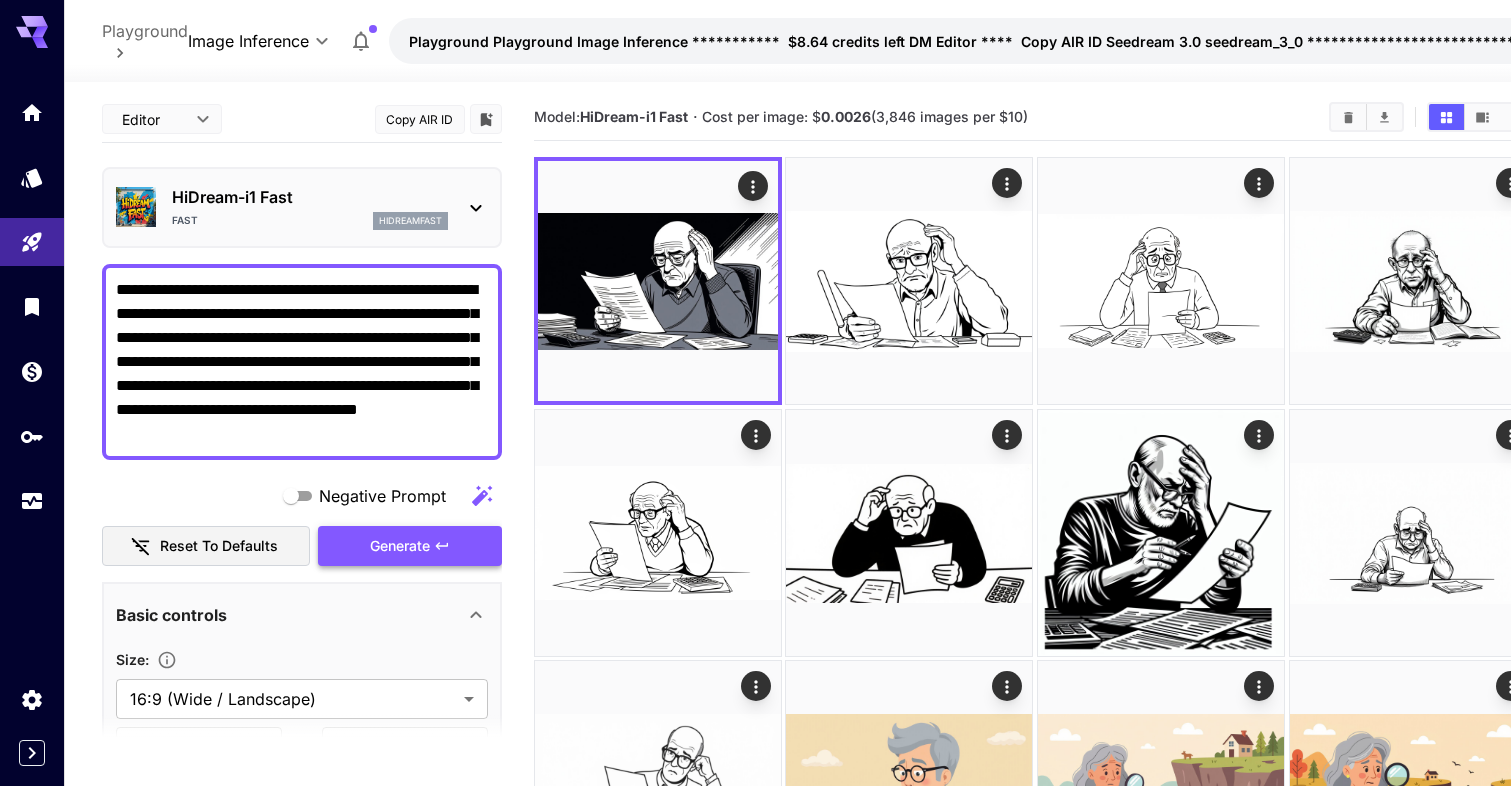 type on "**********" 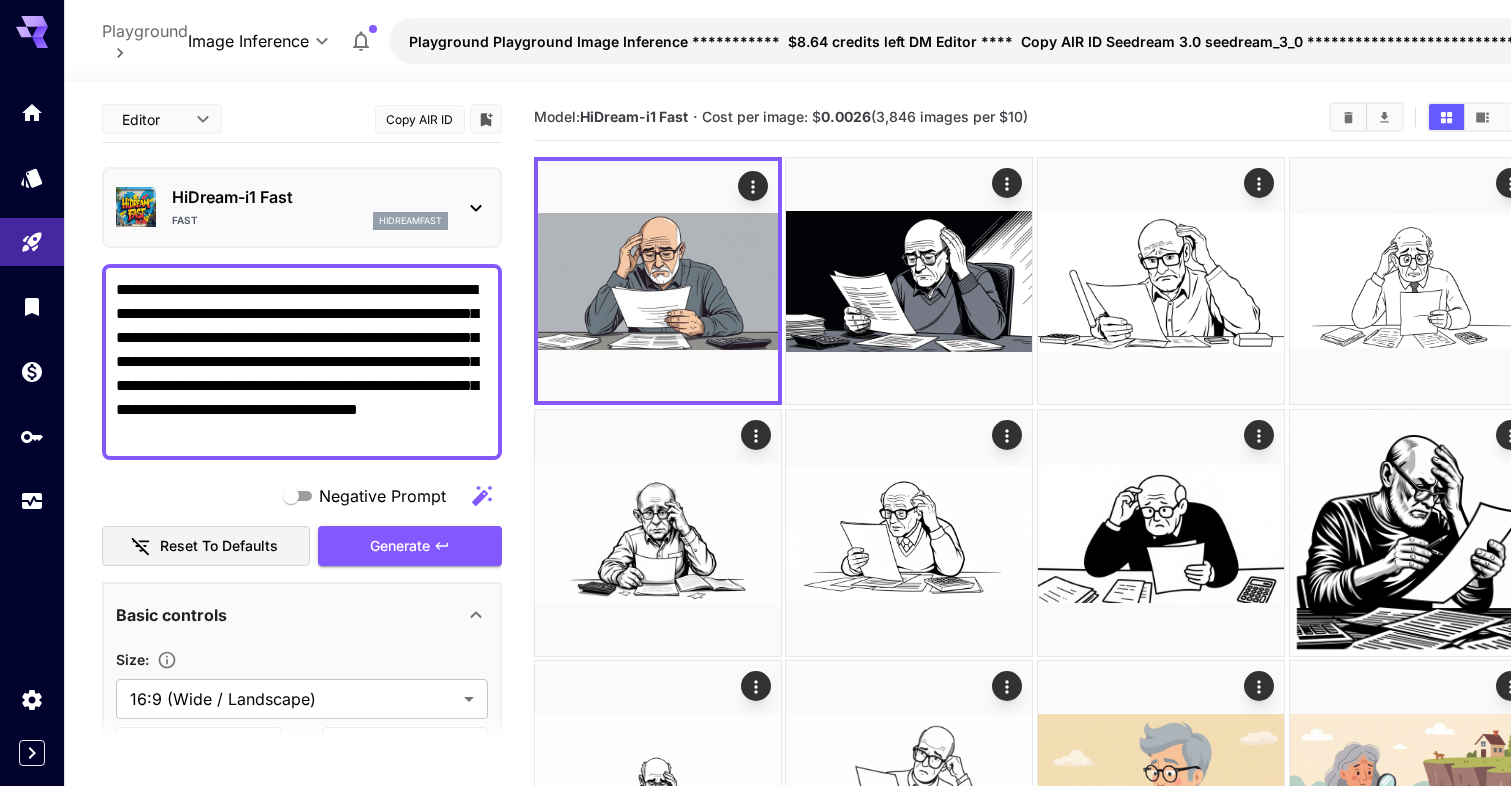 type 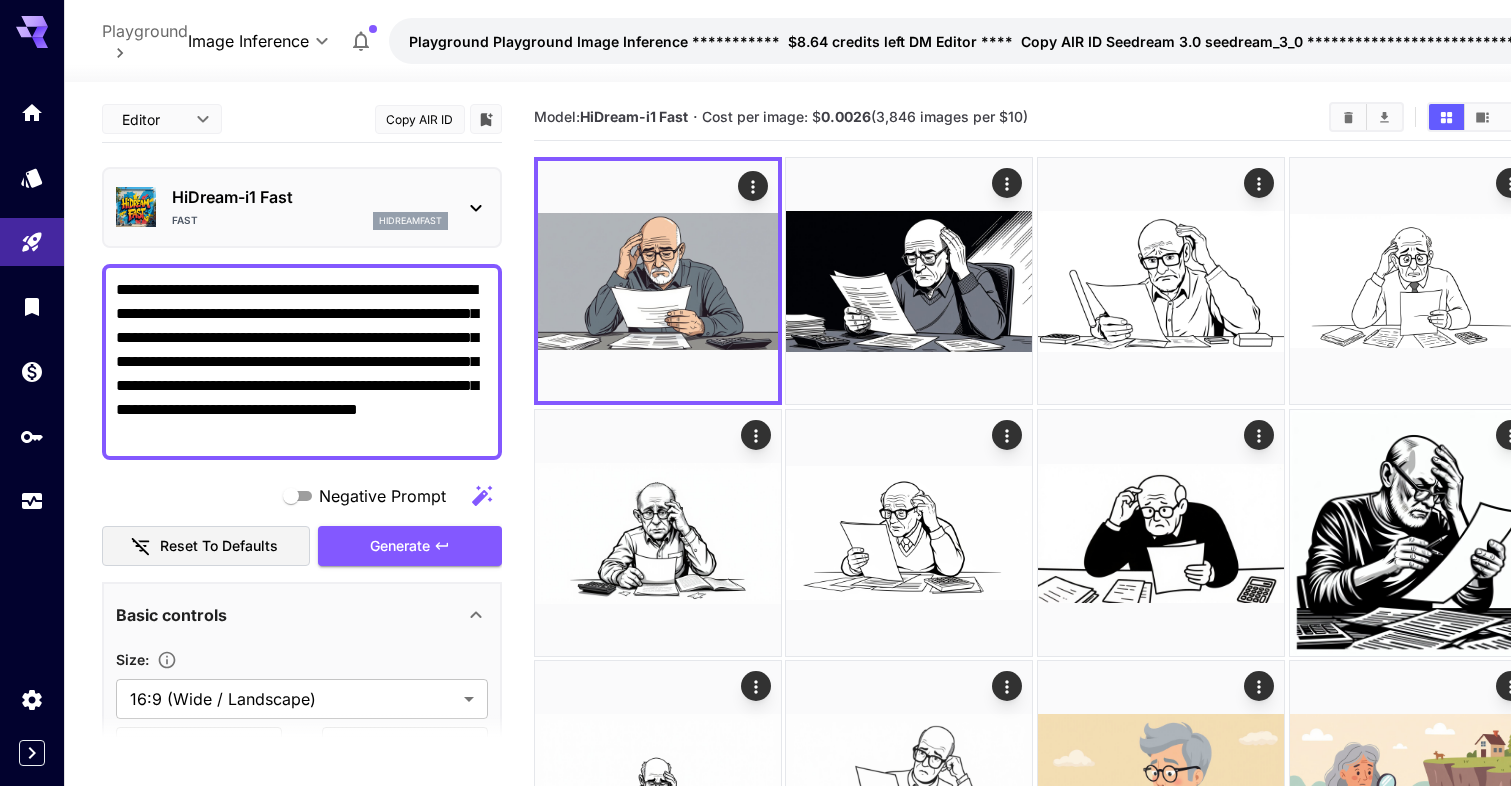 type on "**********" 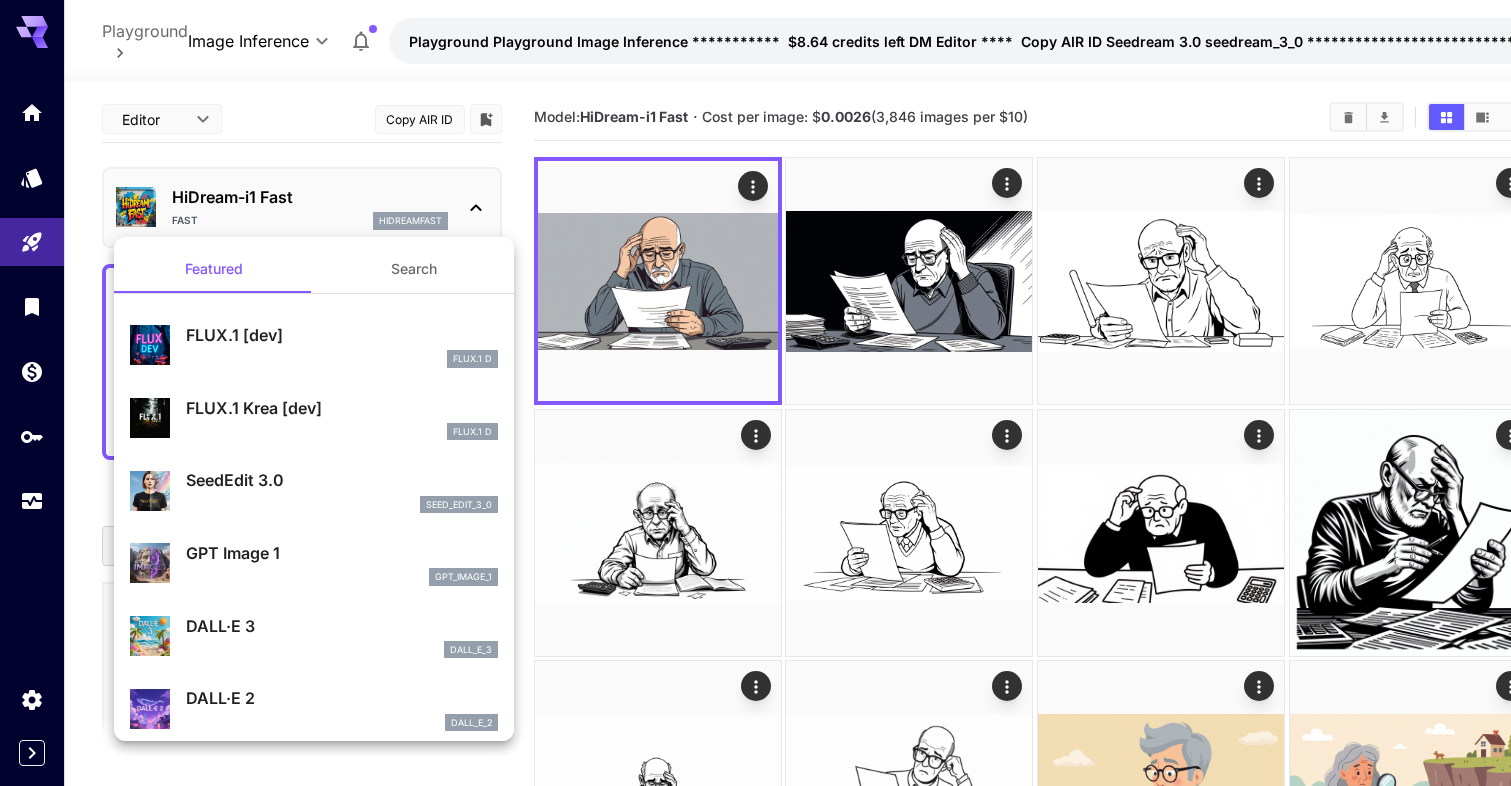 click on "FLUX.1 [dev]" at bounding box center (342, 335) 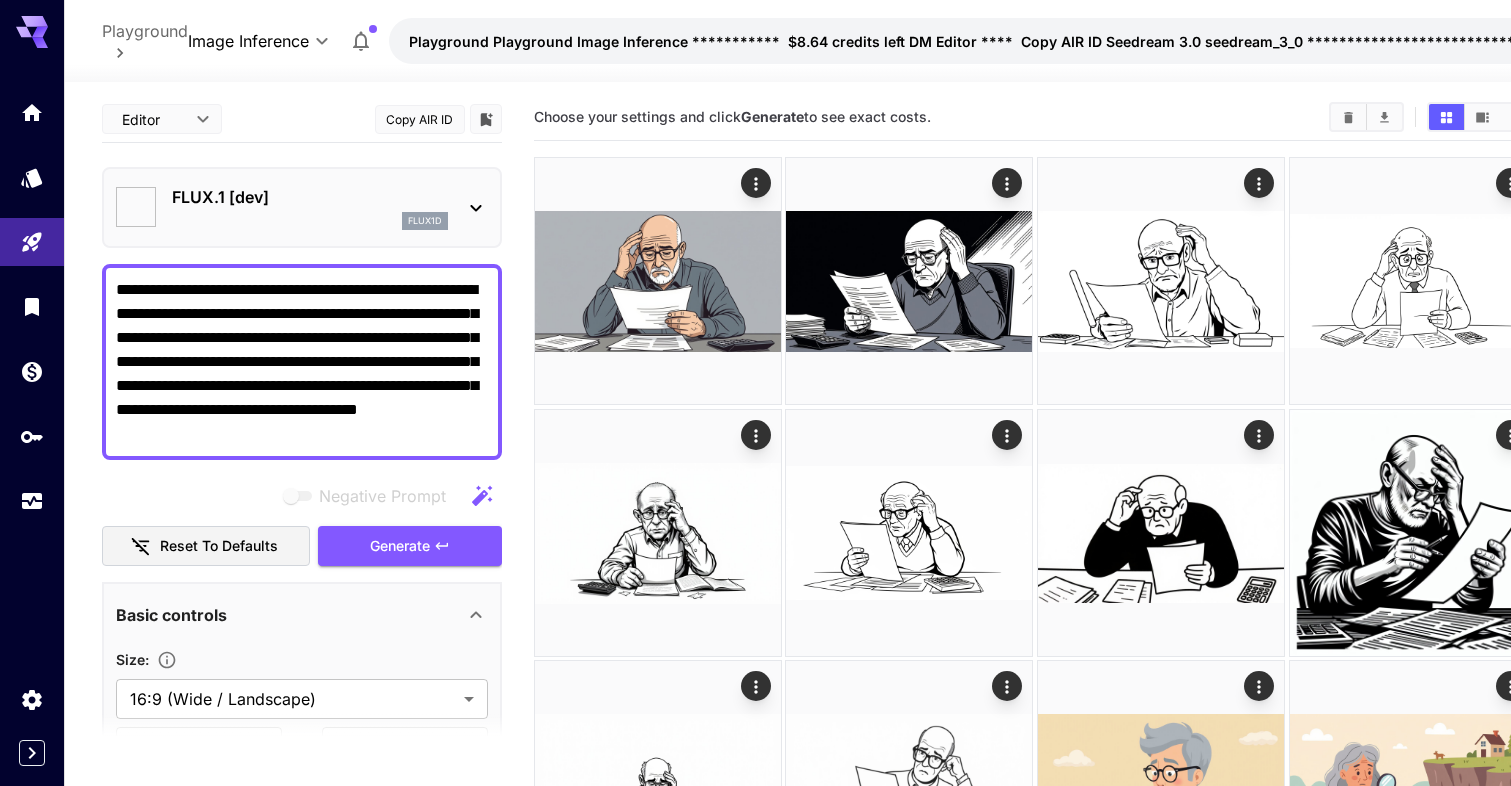 type on "**********" 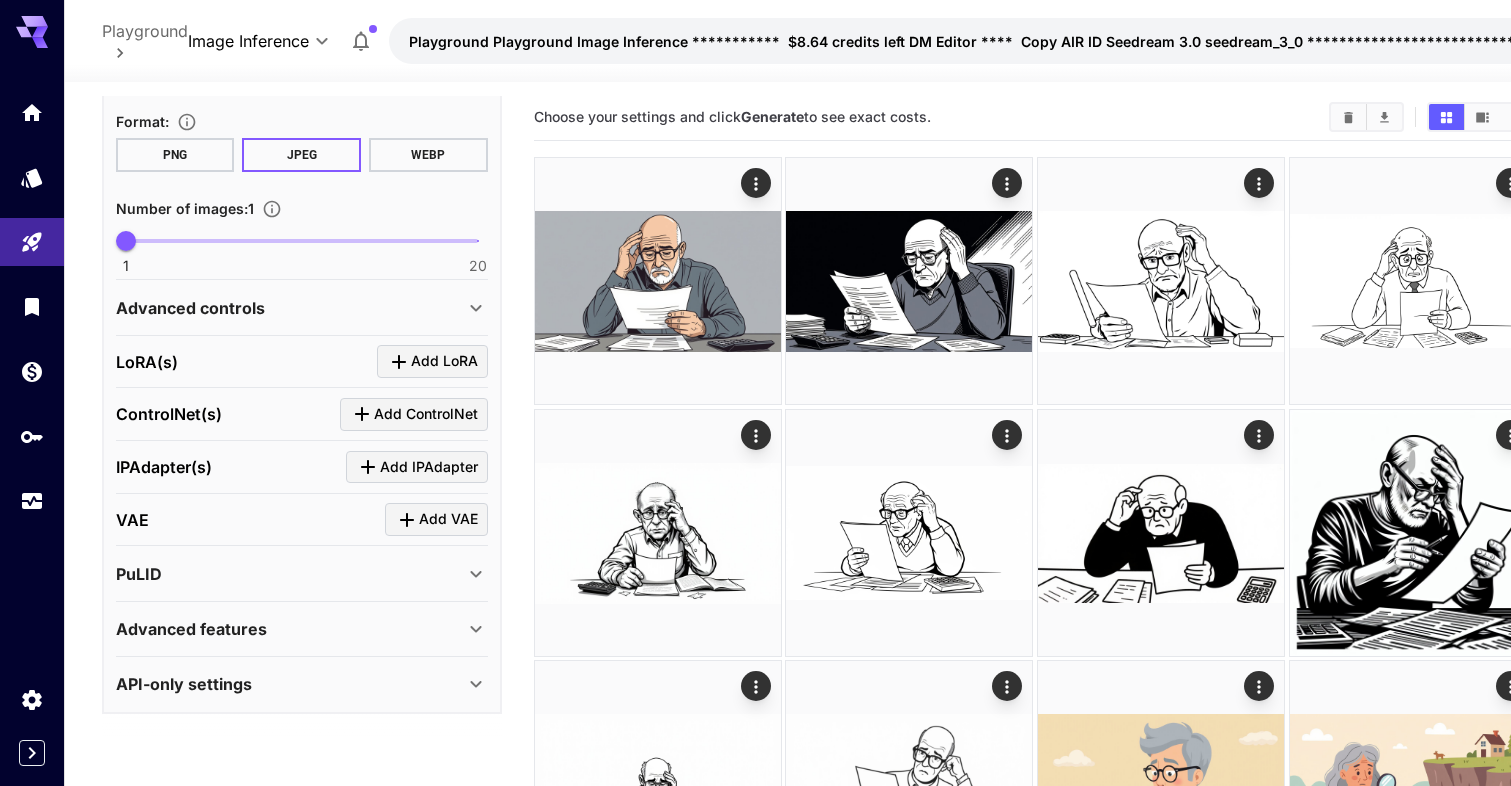 scroll, scrollTop: 673, scrollLeft: 0, axis: vertical 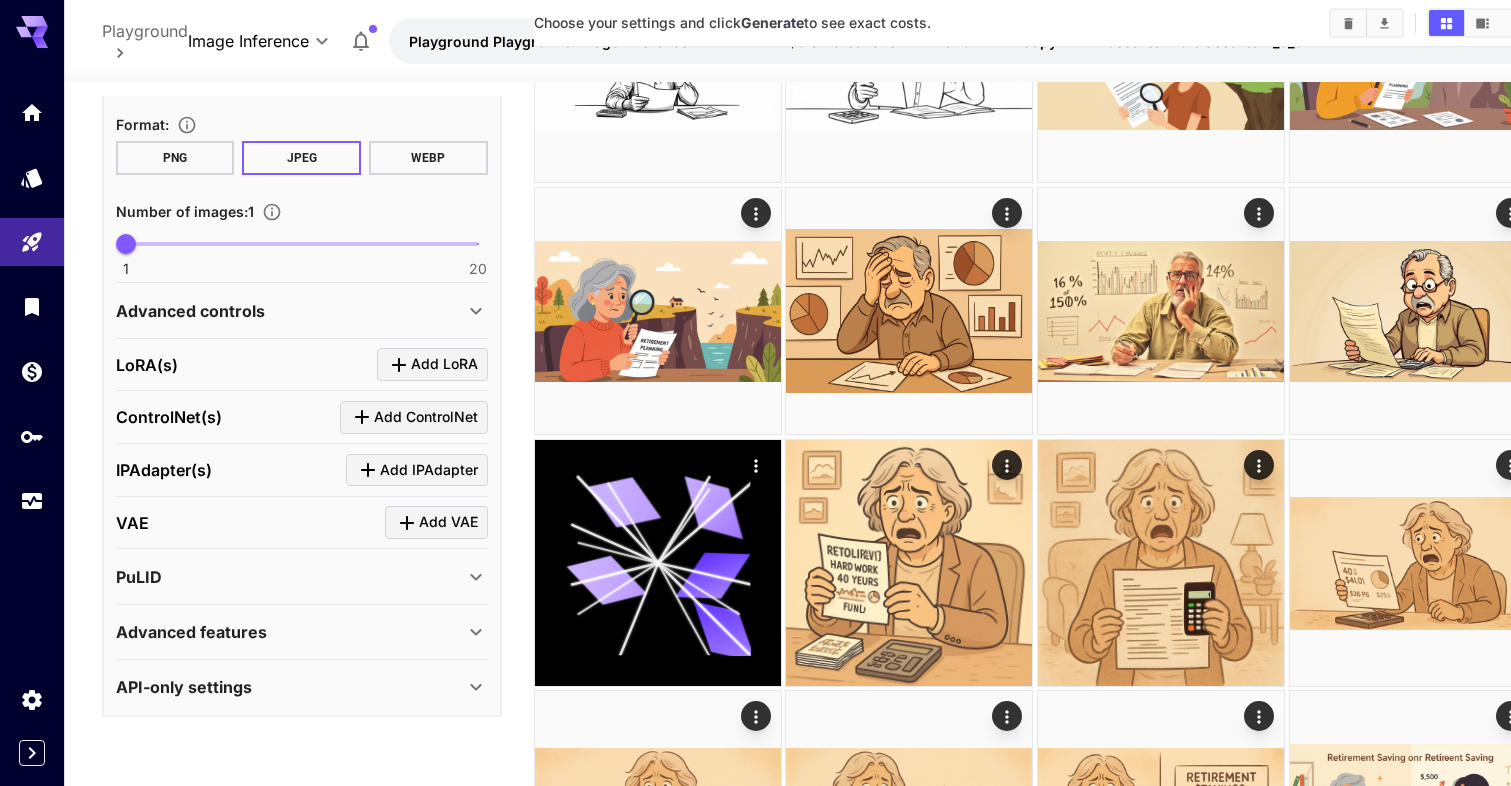 click 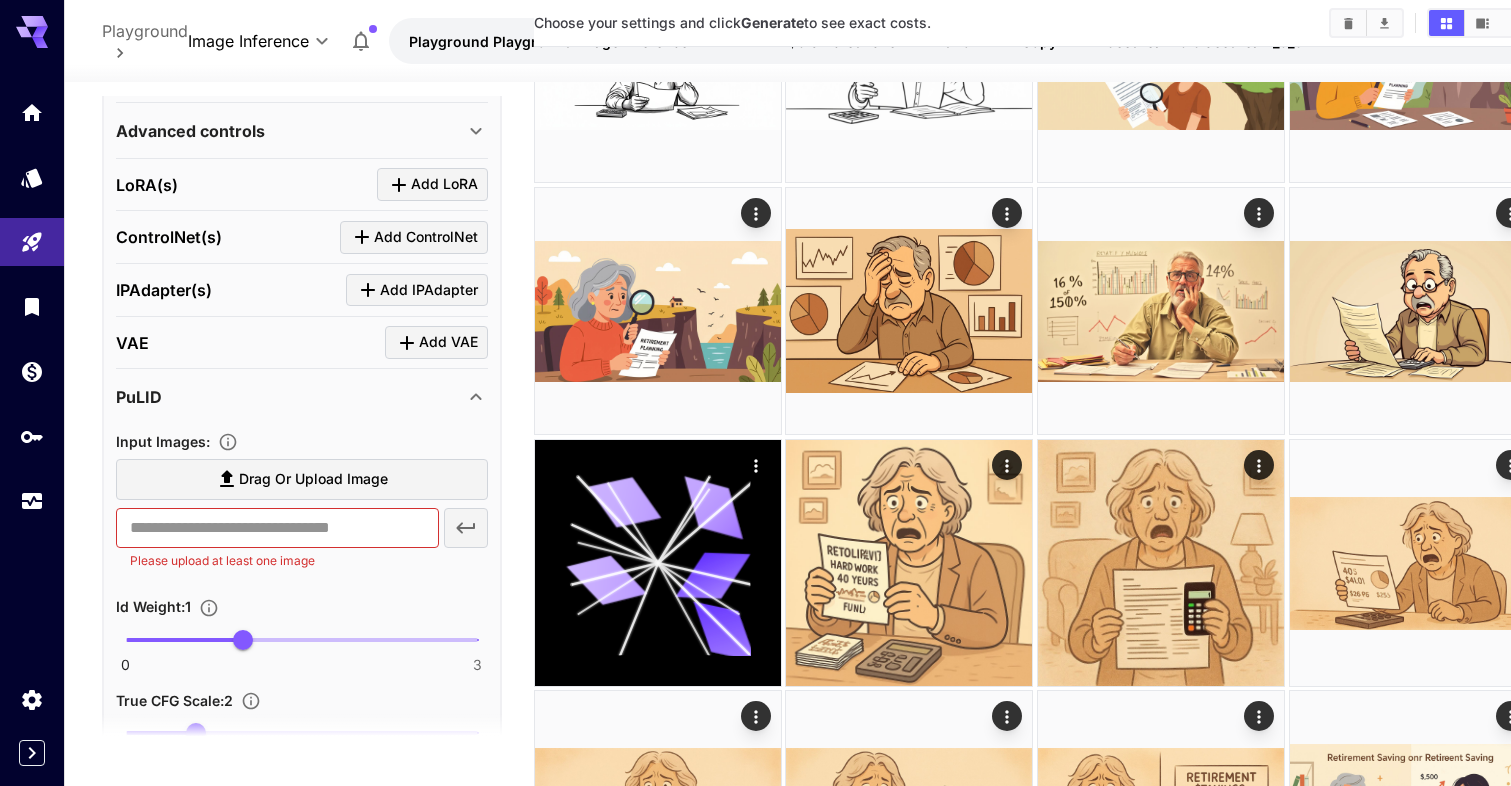scroll, scrollTop: 894, scrollLeft: 0, axis: vertical 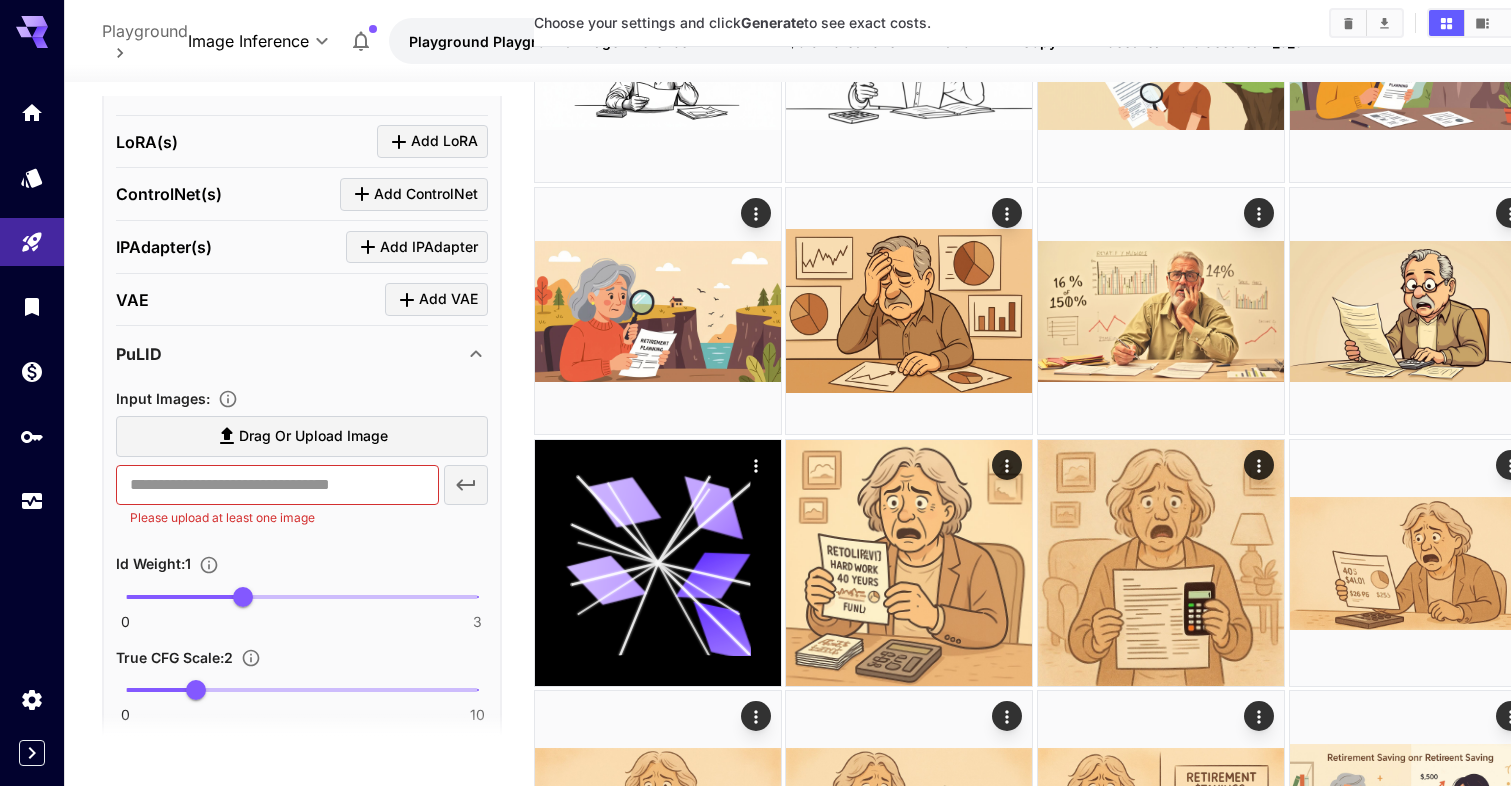 click on "Drag or upload image" at bounding box center (313, 436) 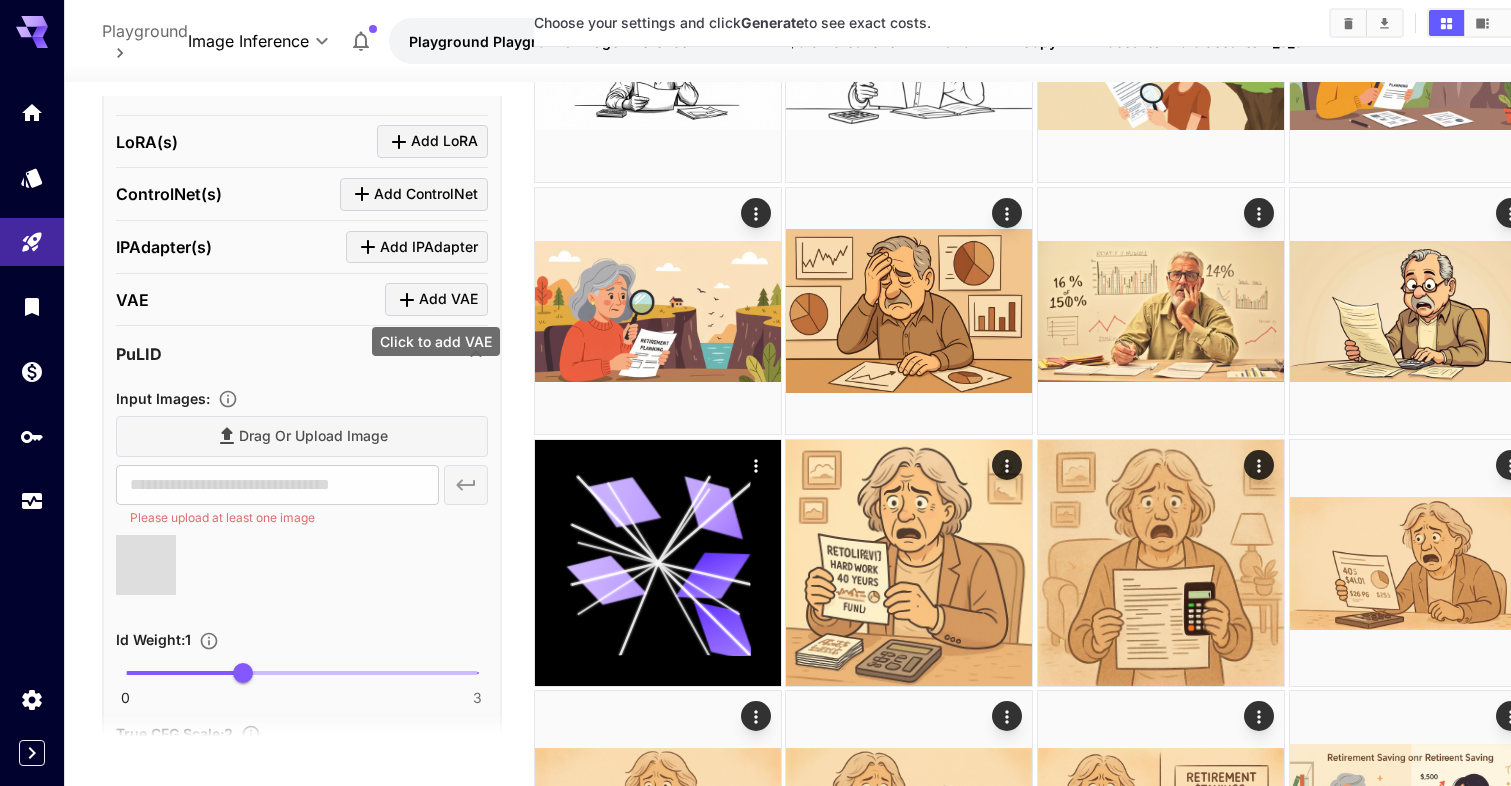 type on "**********" 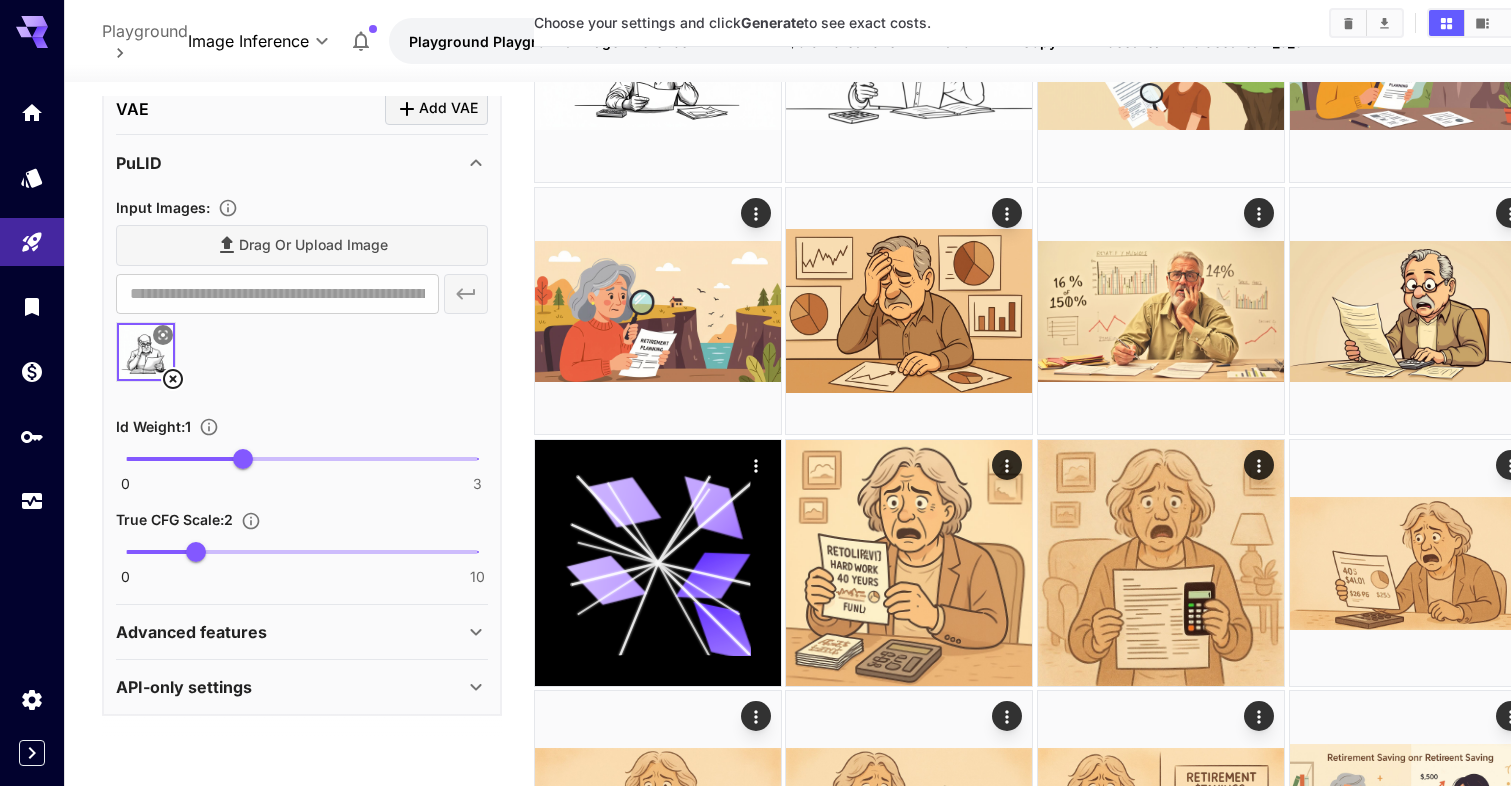 scroll, scrollTop: 1084, scrollLeft: 0, axis: vertical 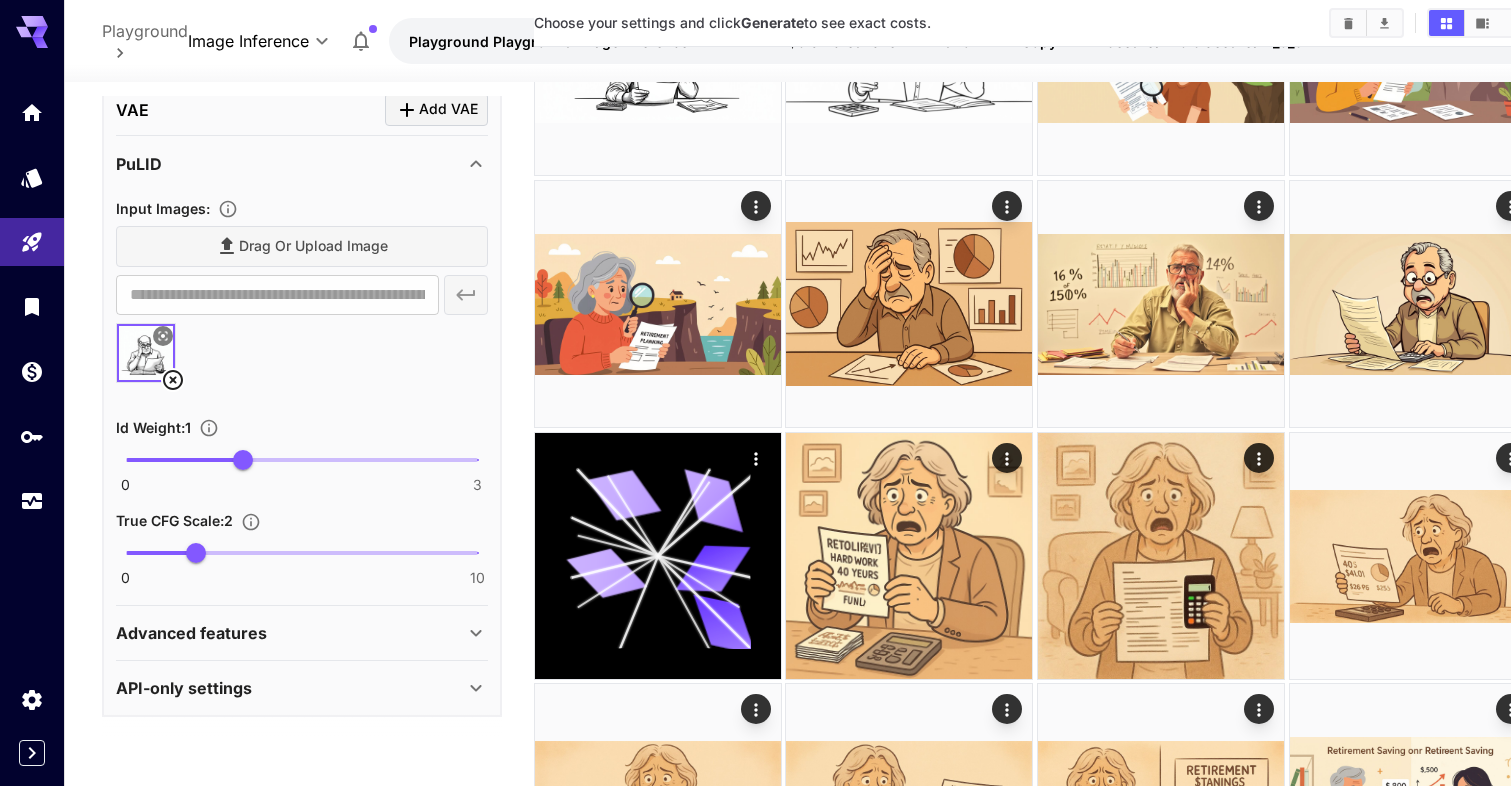 click on "Advanced features" at bounding box center [302, 633] 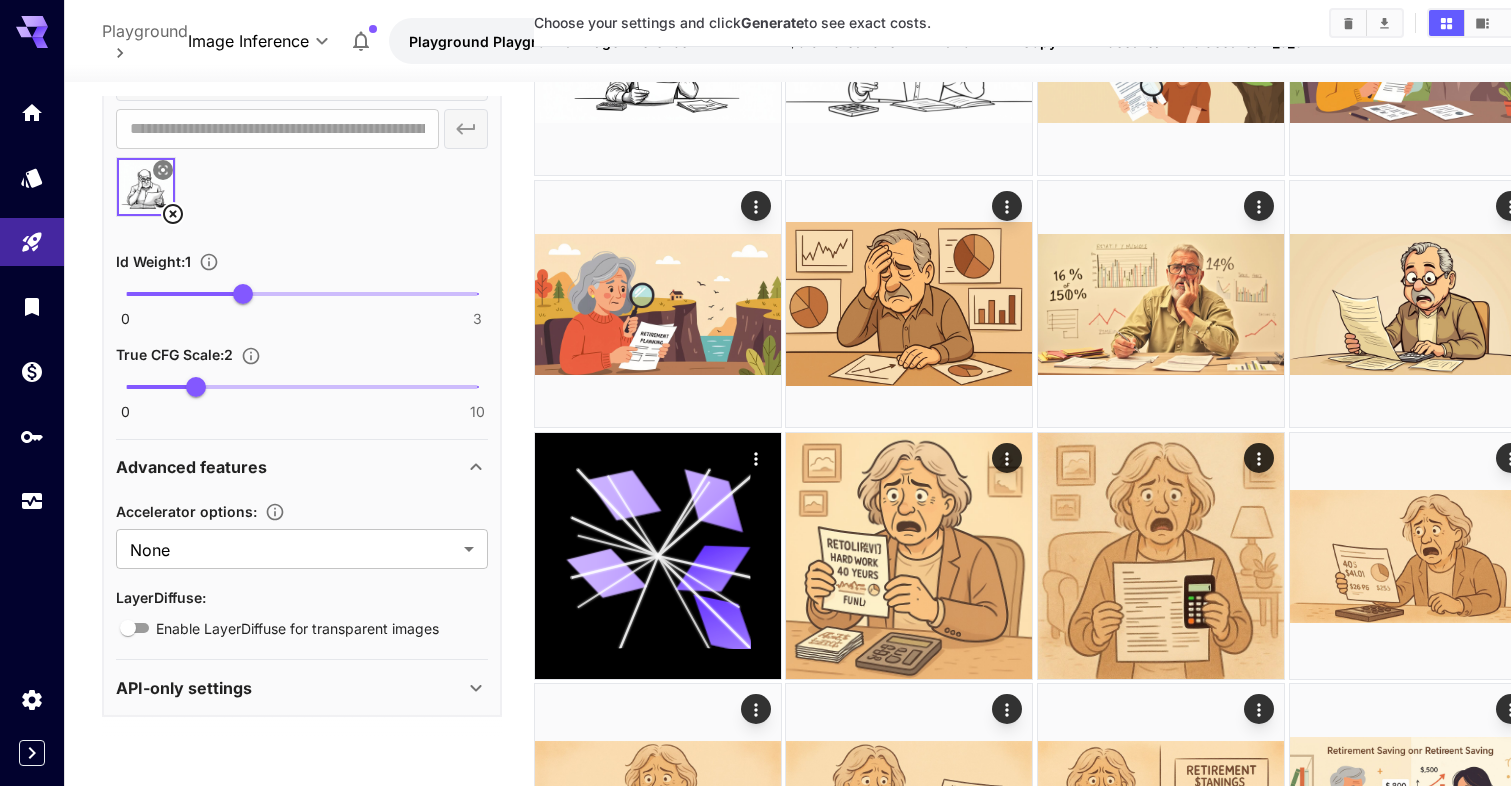 scroll, scrollTop: 1249, scrollLeft: 0, axis: vertical 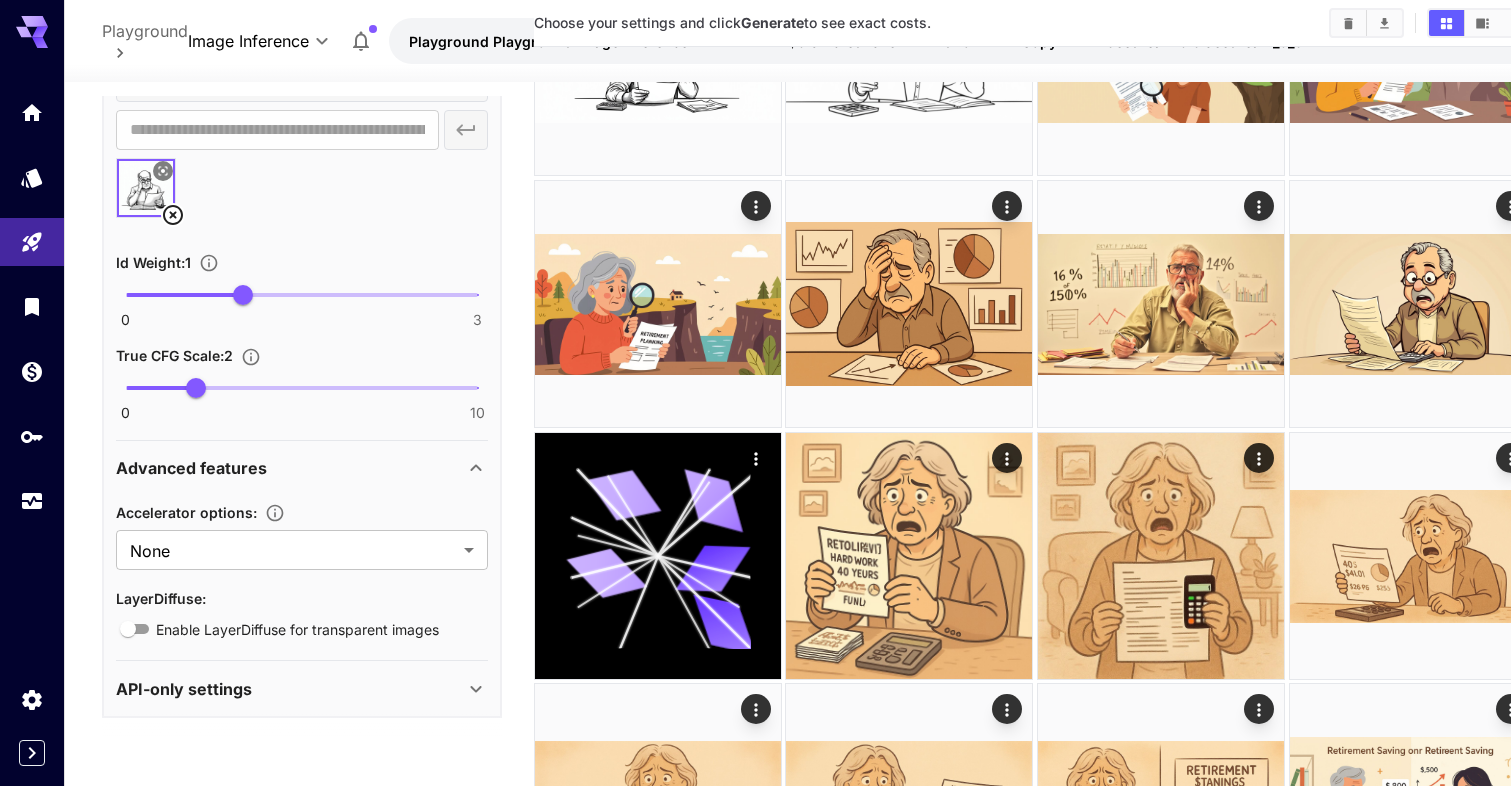 click on "Advanced features" at bounding box center (290, 468) 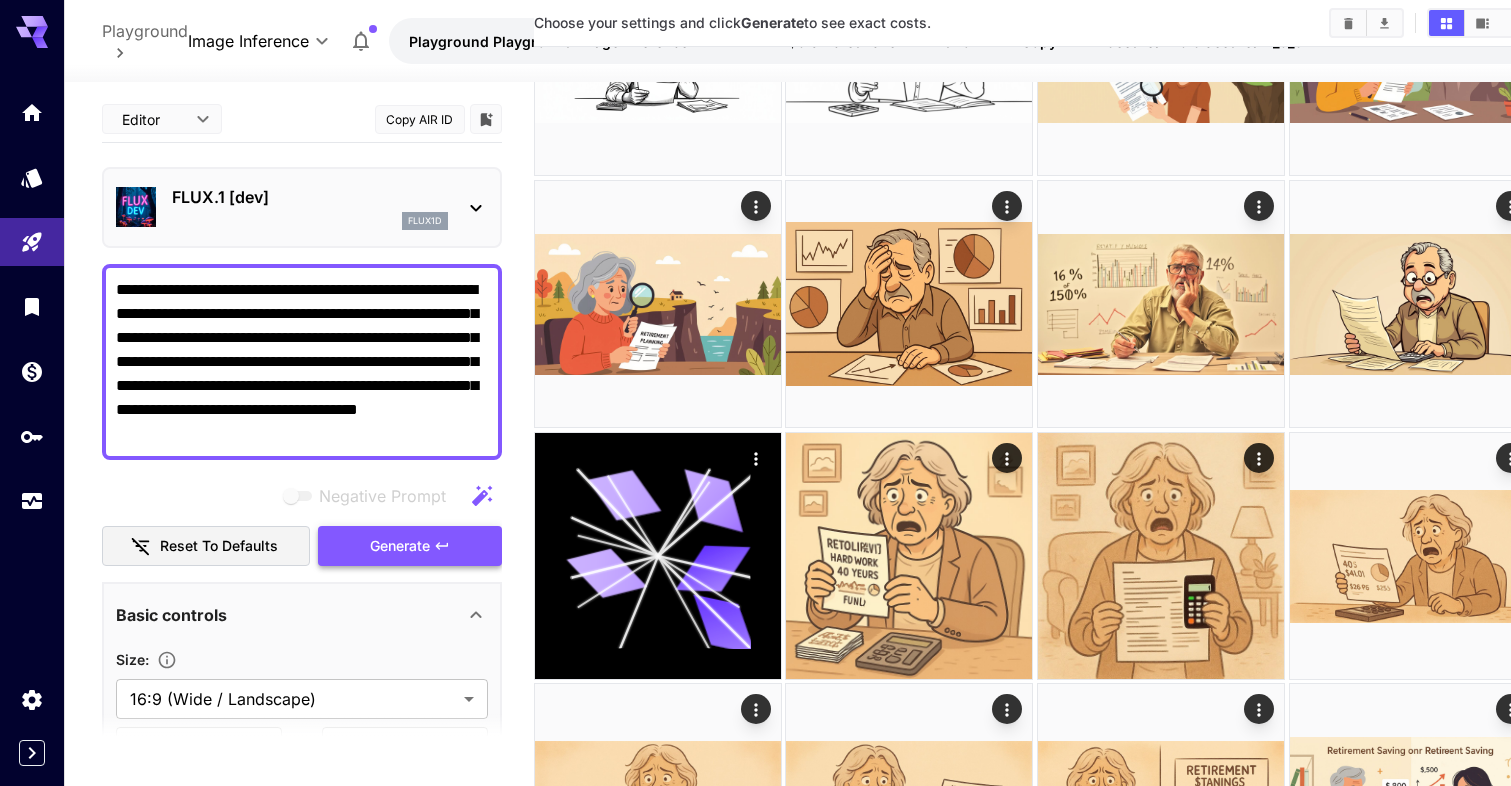 scroll, scrollTop: 0, scrollLeft: 0, axis: both 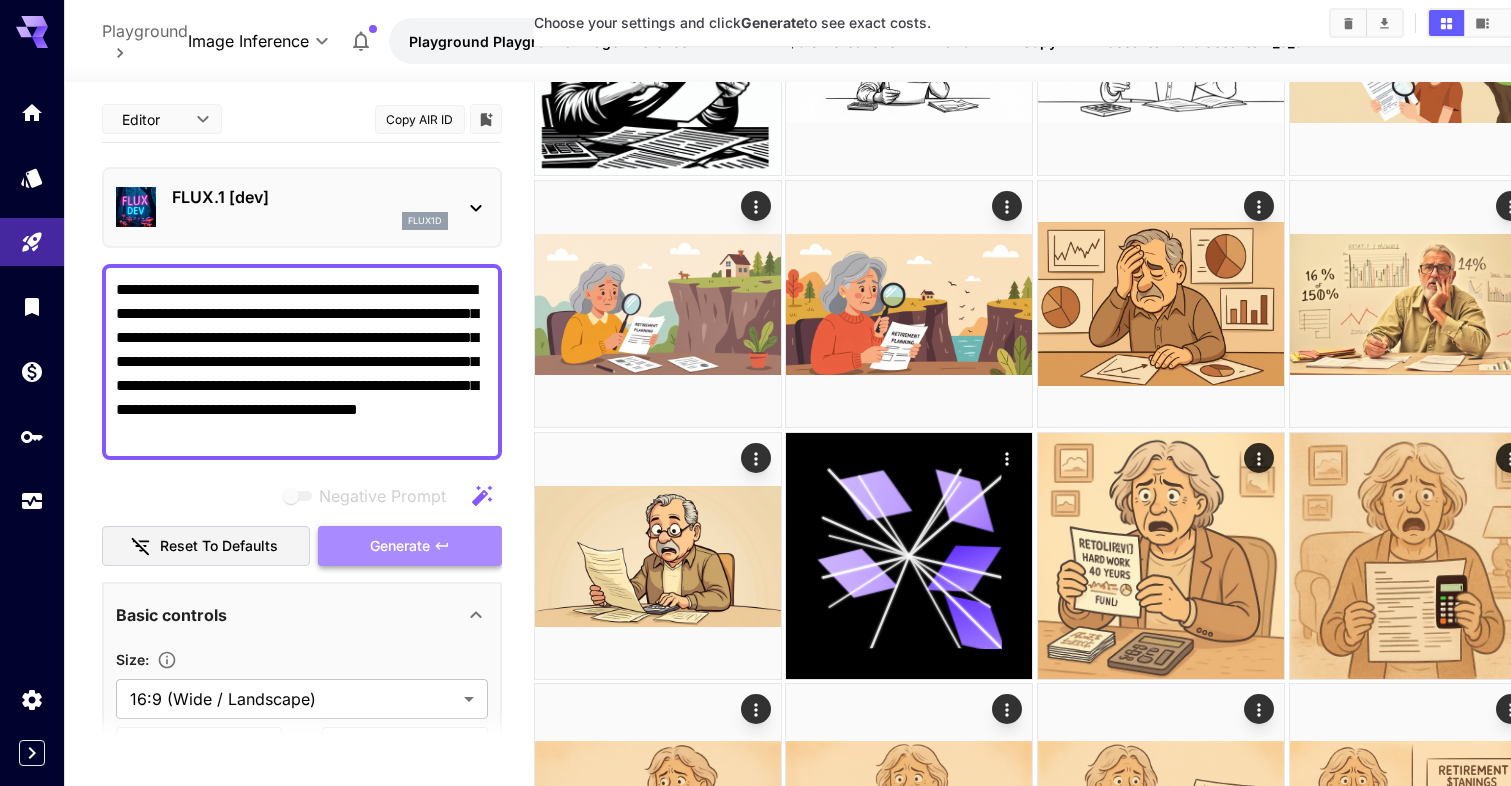 click on "Generate" at bounding box center (400, 546) 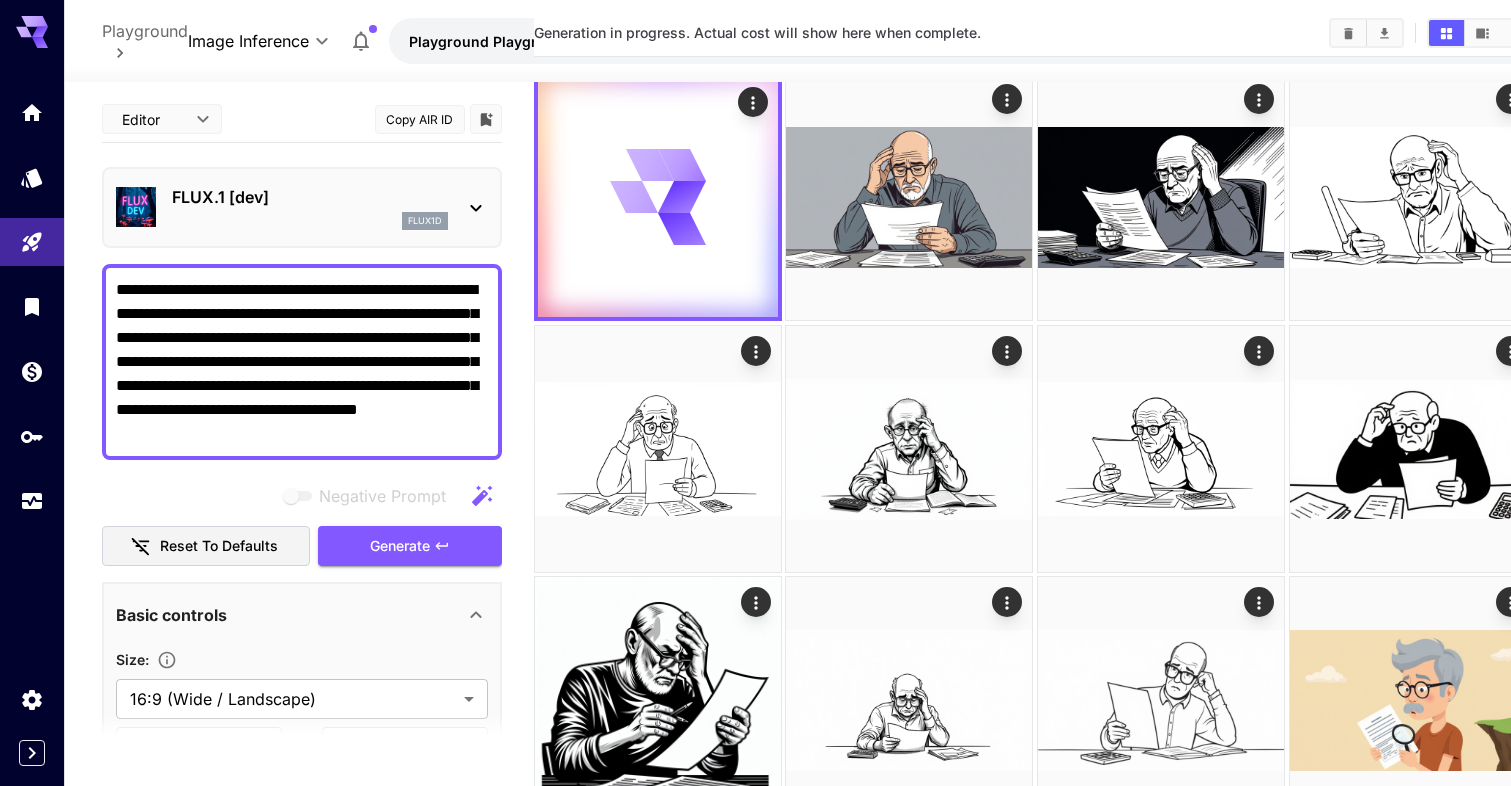scroll, scrollTop: 127, scrollLeft: 0, axis: vertical 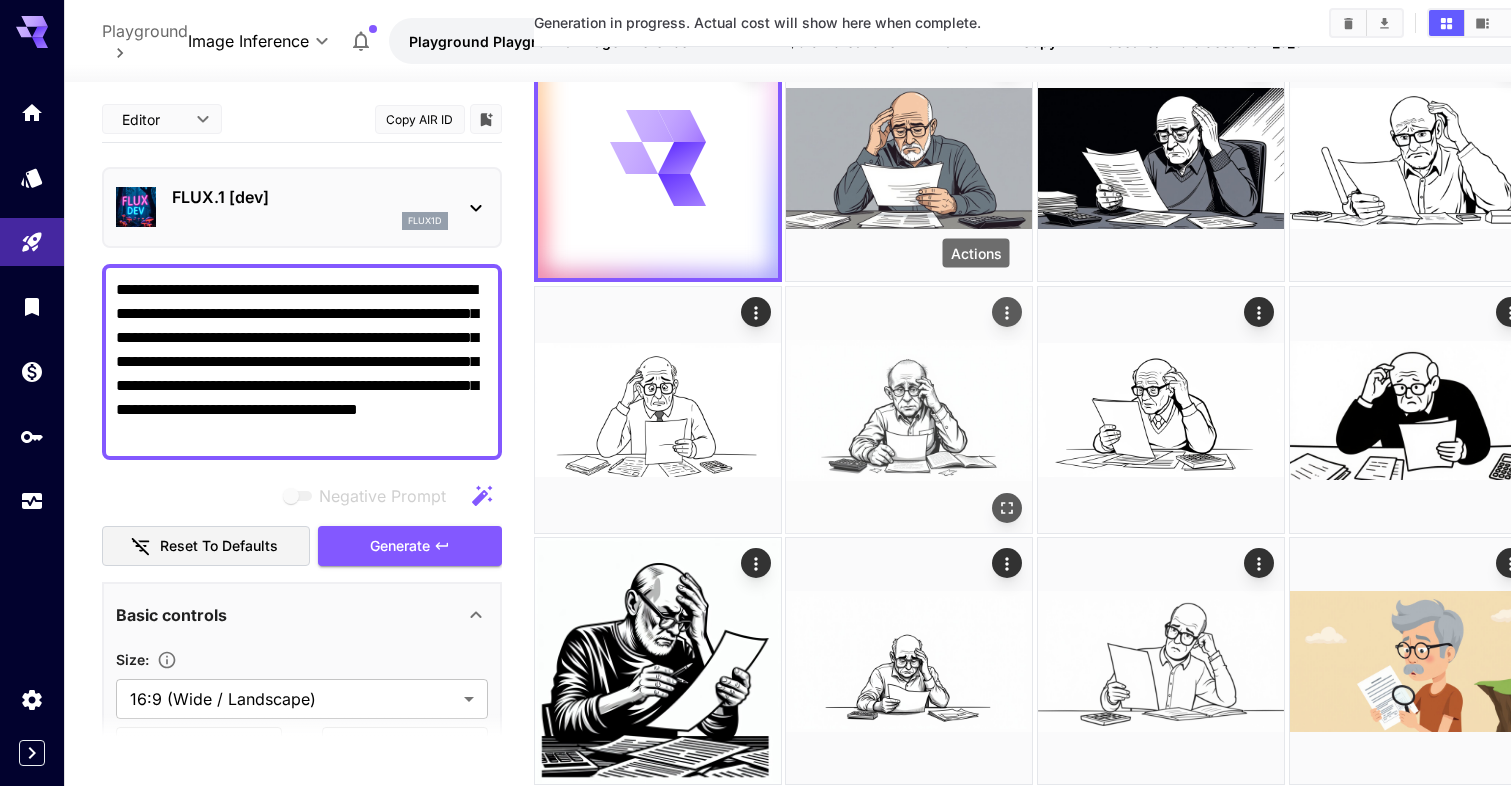 click 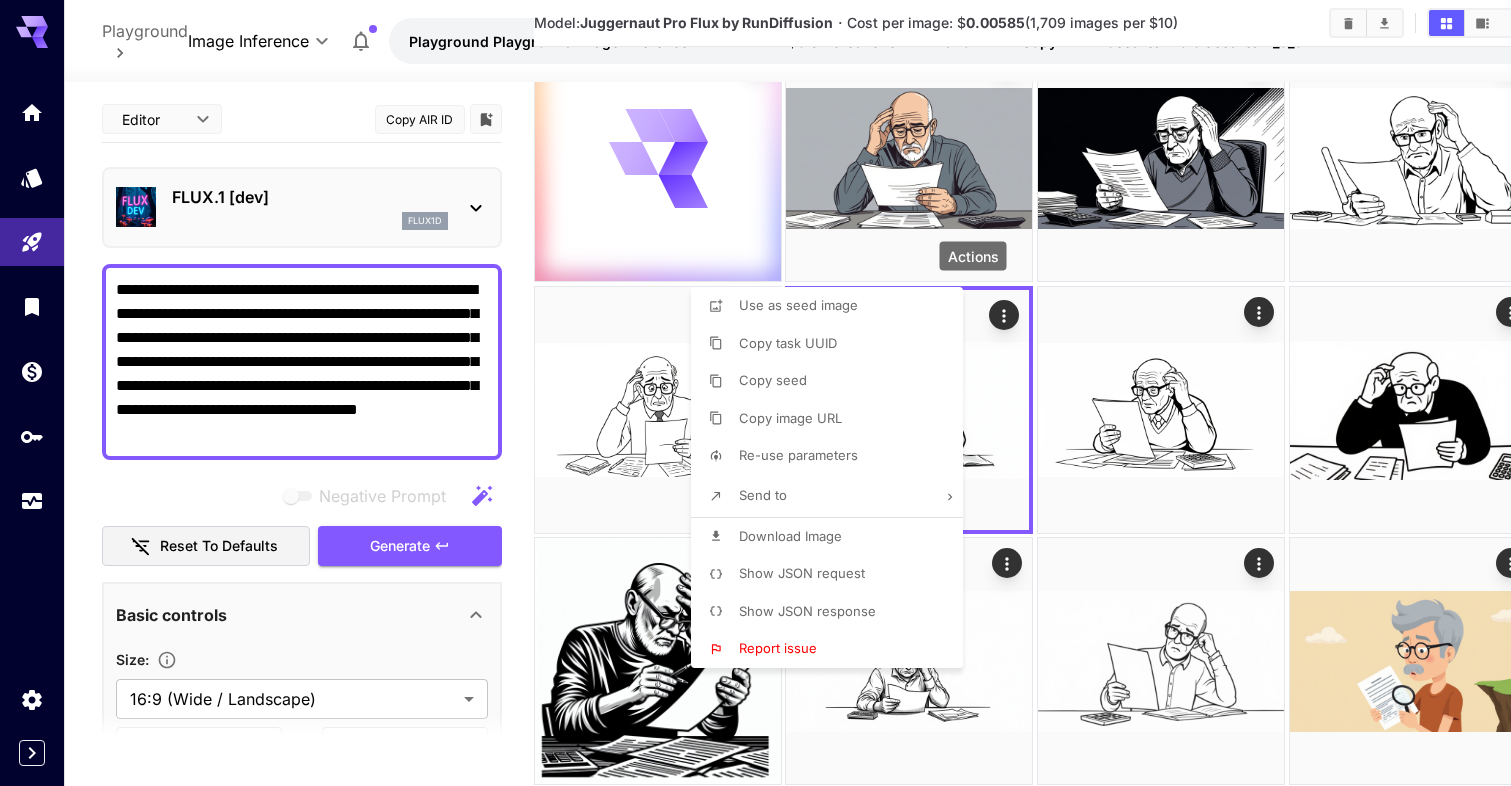 click at bounding box center (755, 393) 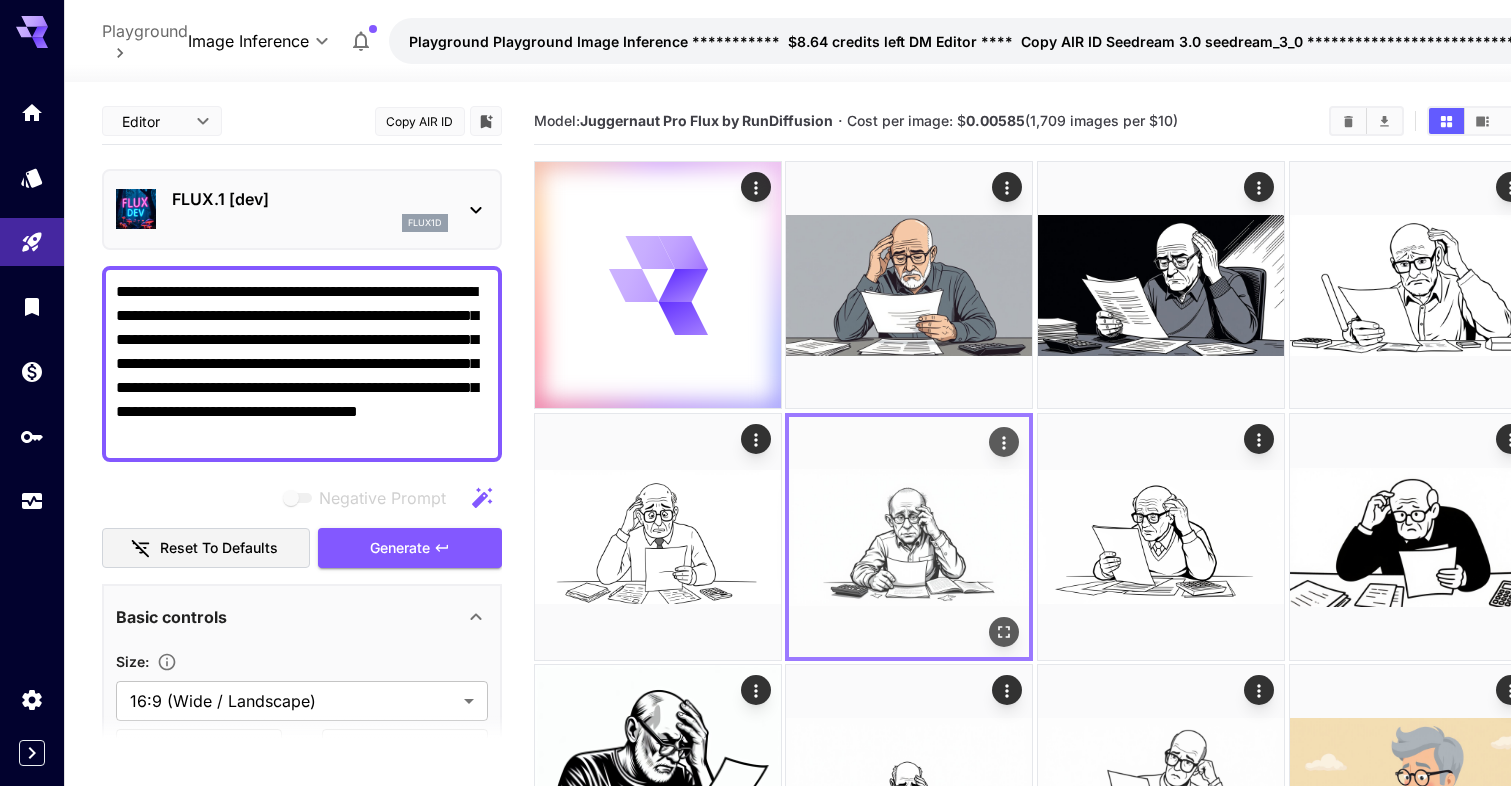 scroll, scrollTop: 0, scrollLeft: 0, axis: both 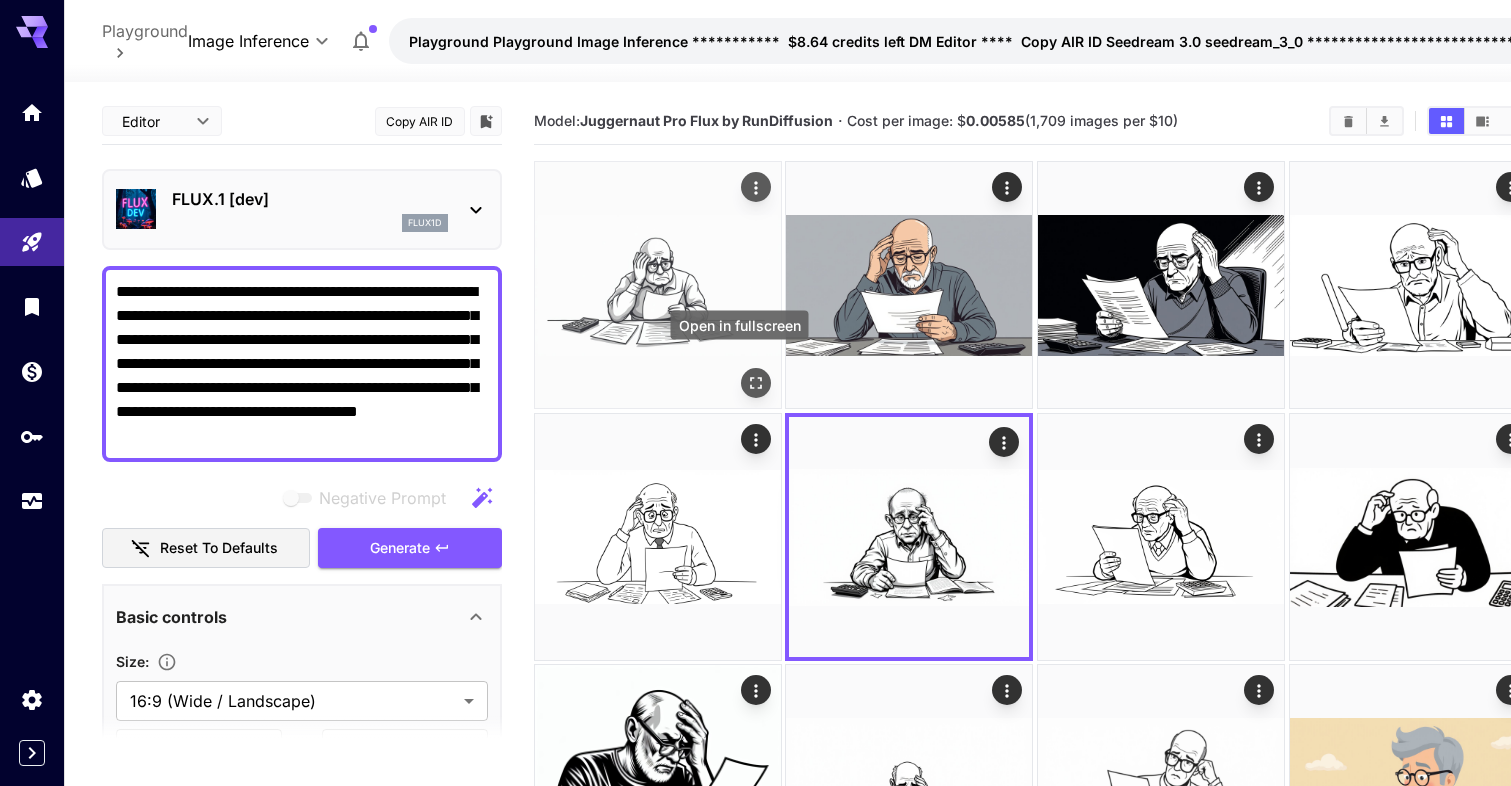 click 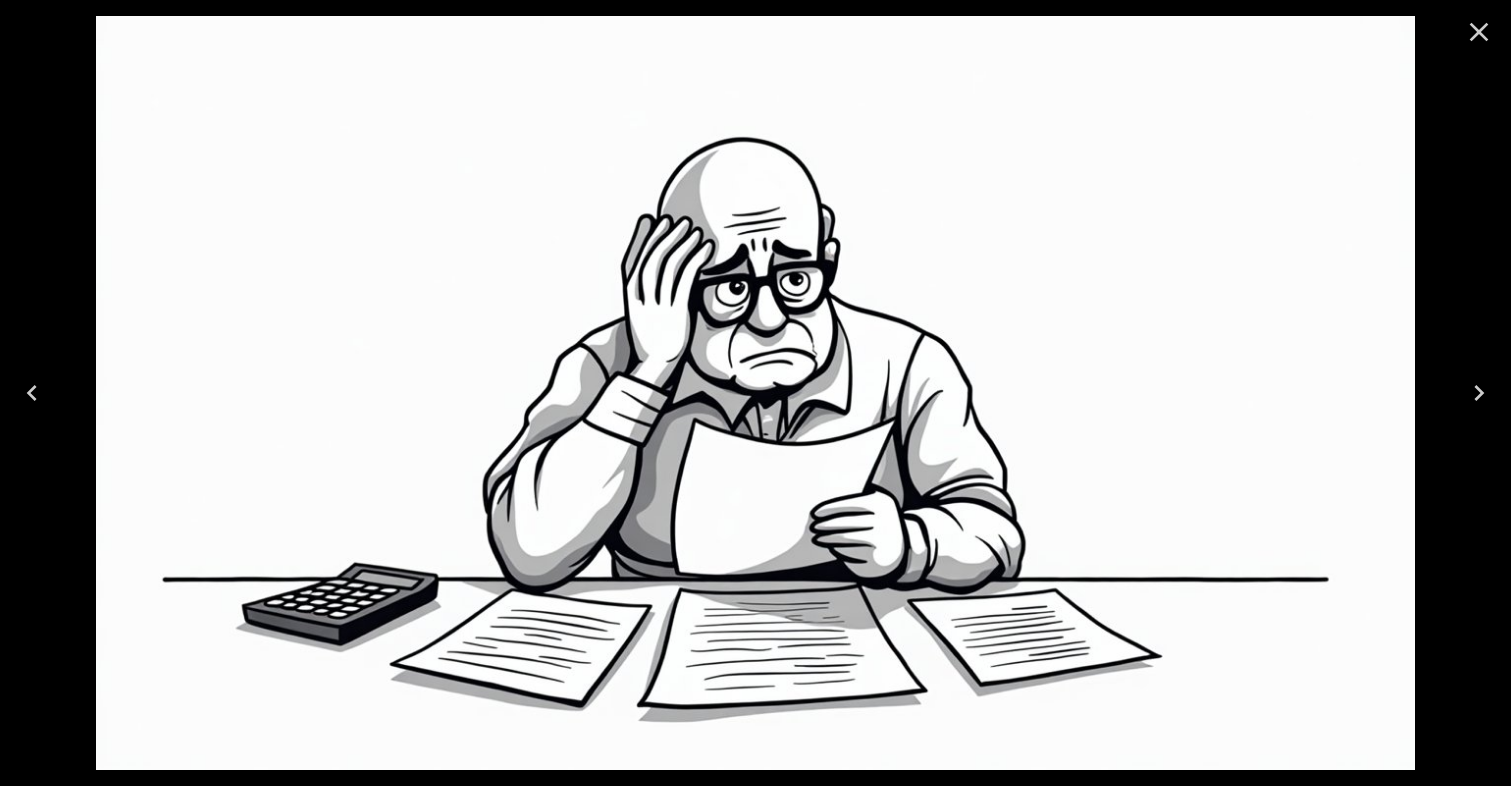 click 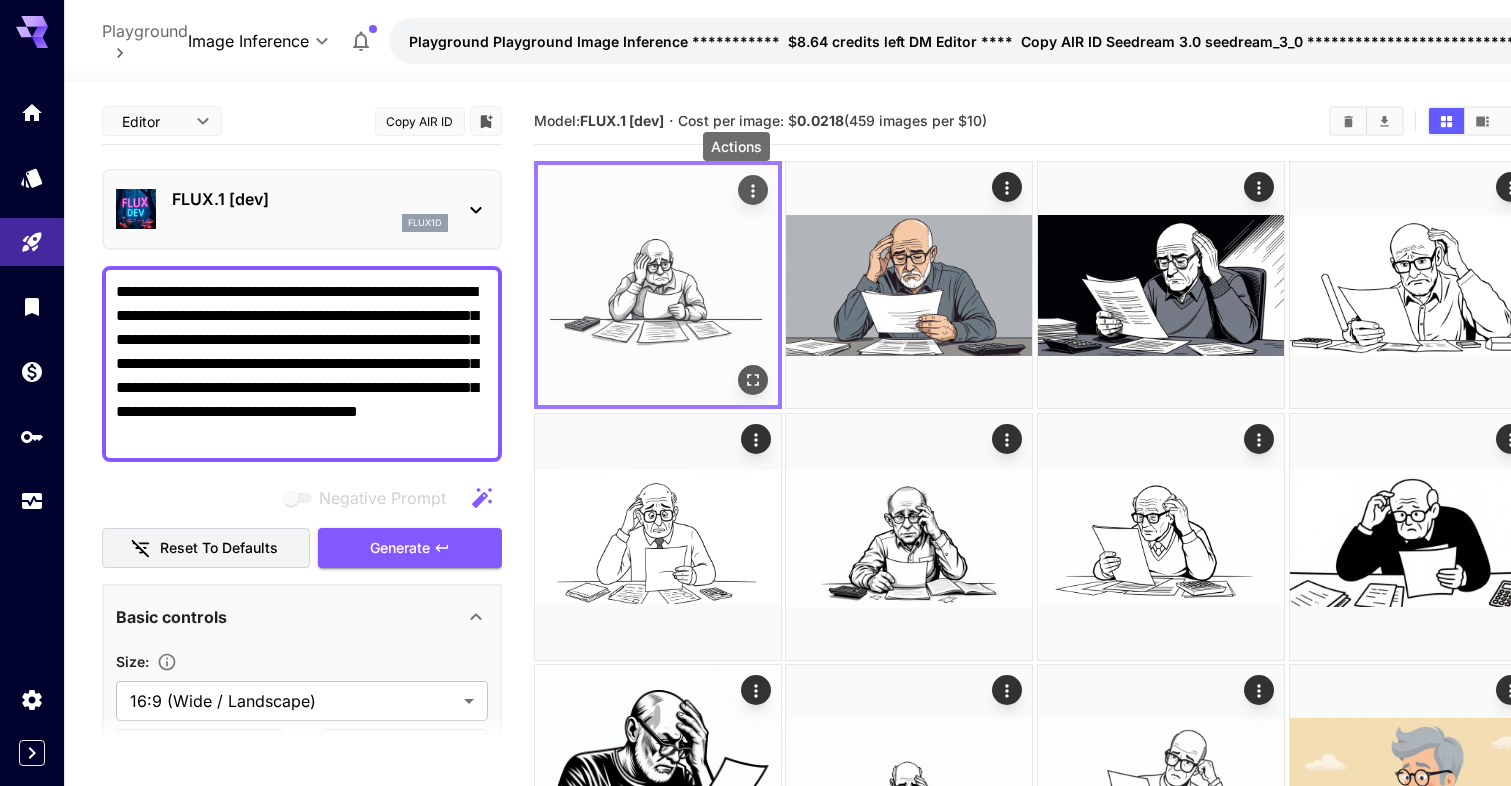 click 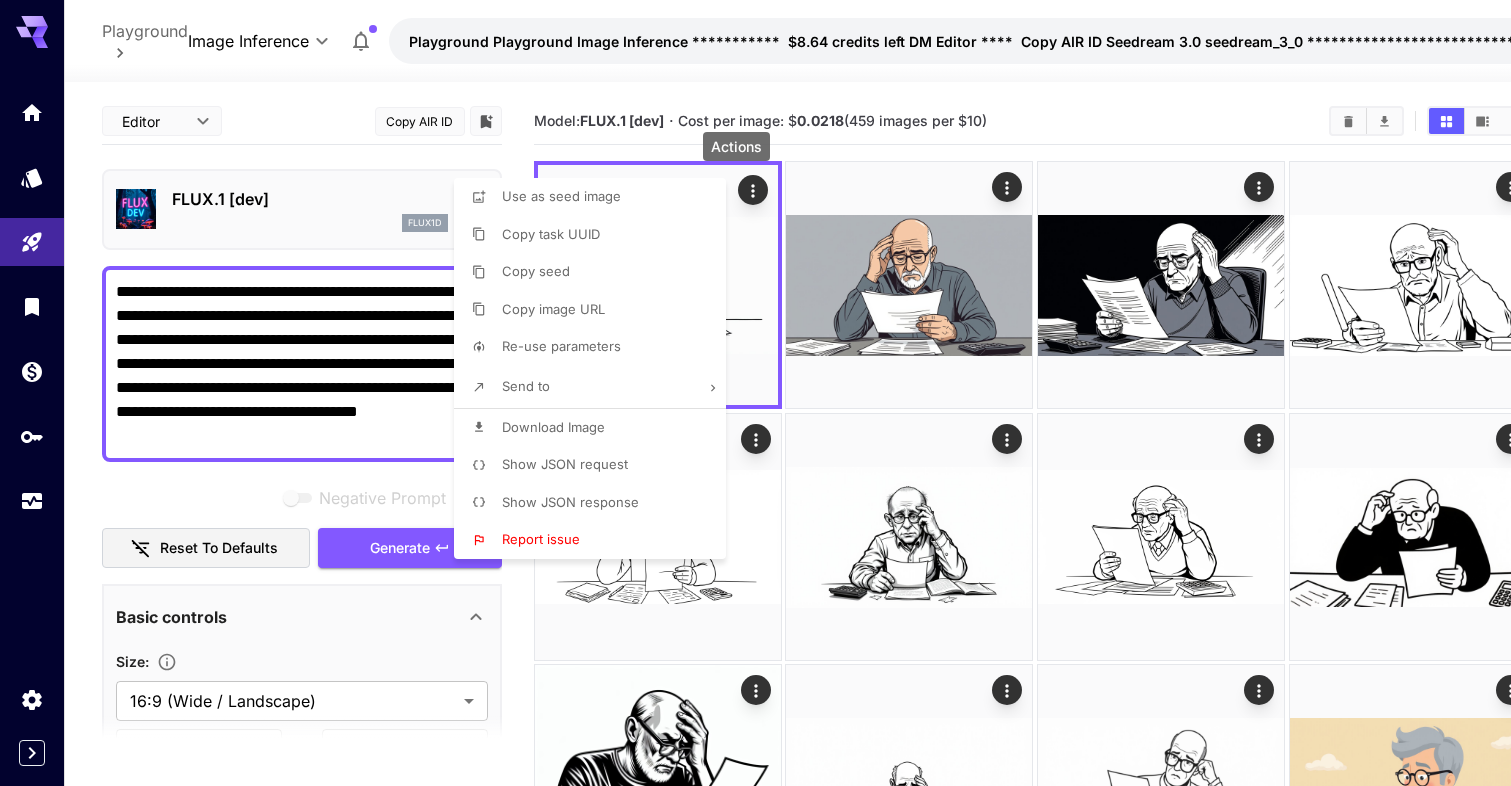 click on "Download Image" at bounding box center [553, 427] 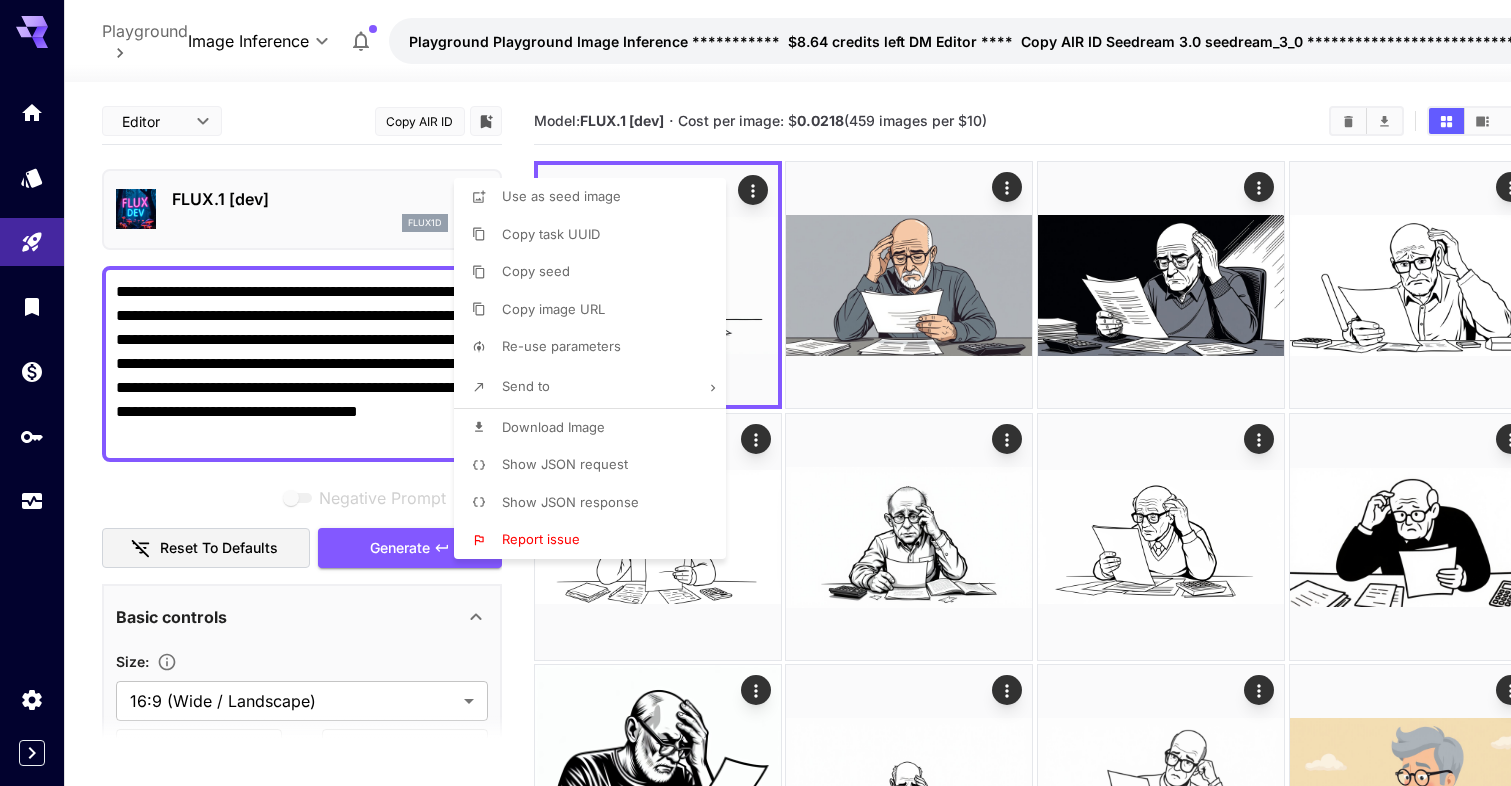 click at bounding box center [755, 393] 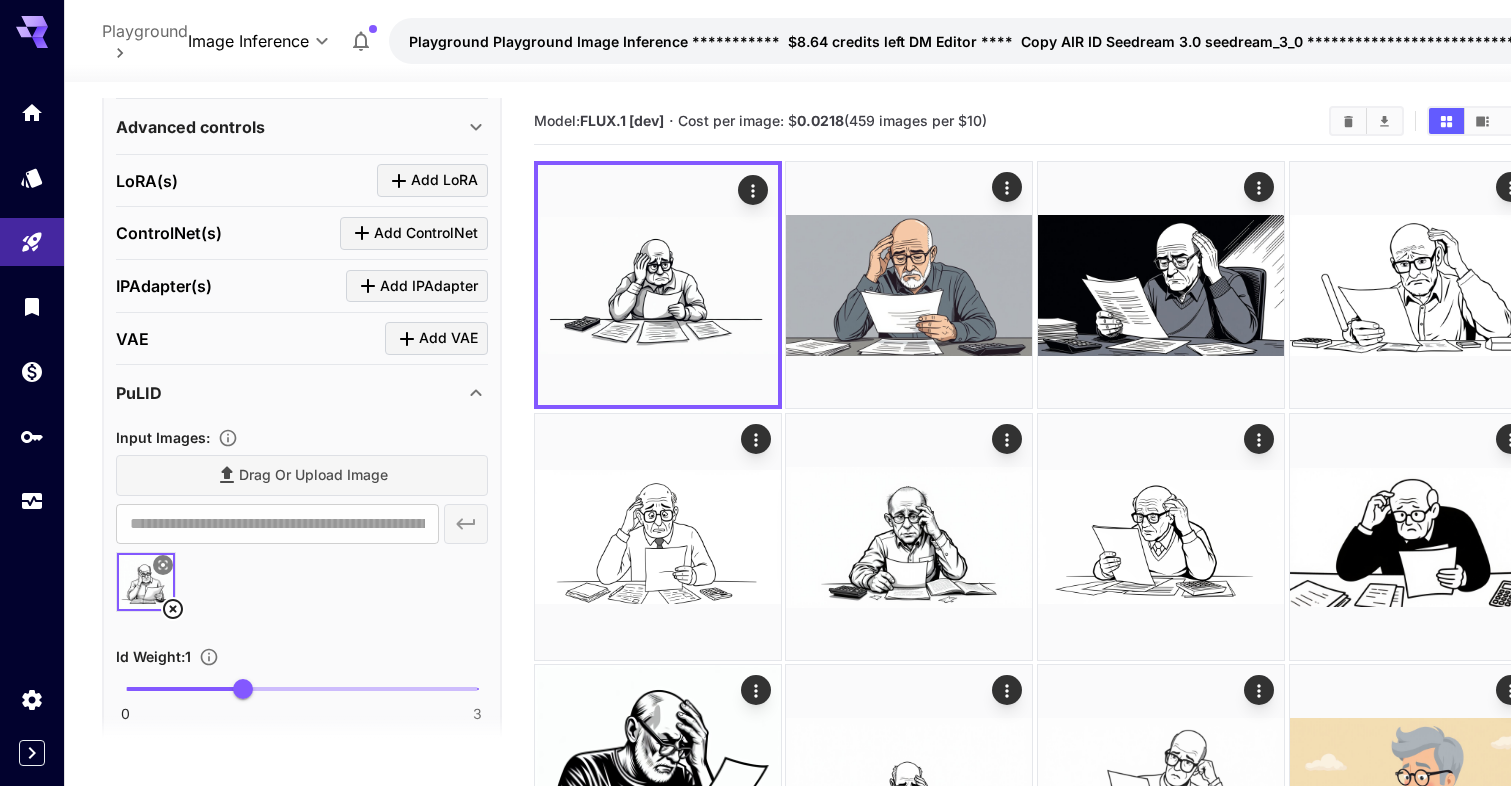 scroll, scrollTop: 894, scrollLeft: 0, axis: vertical 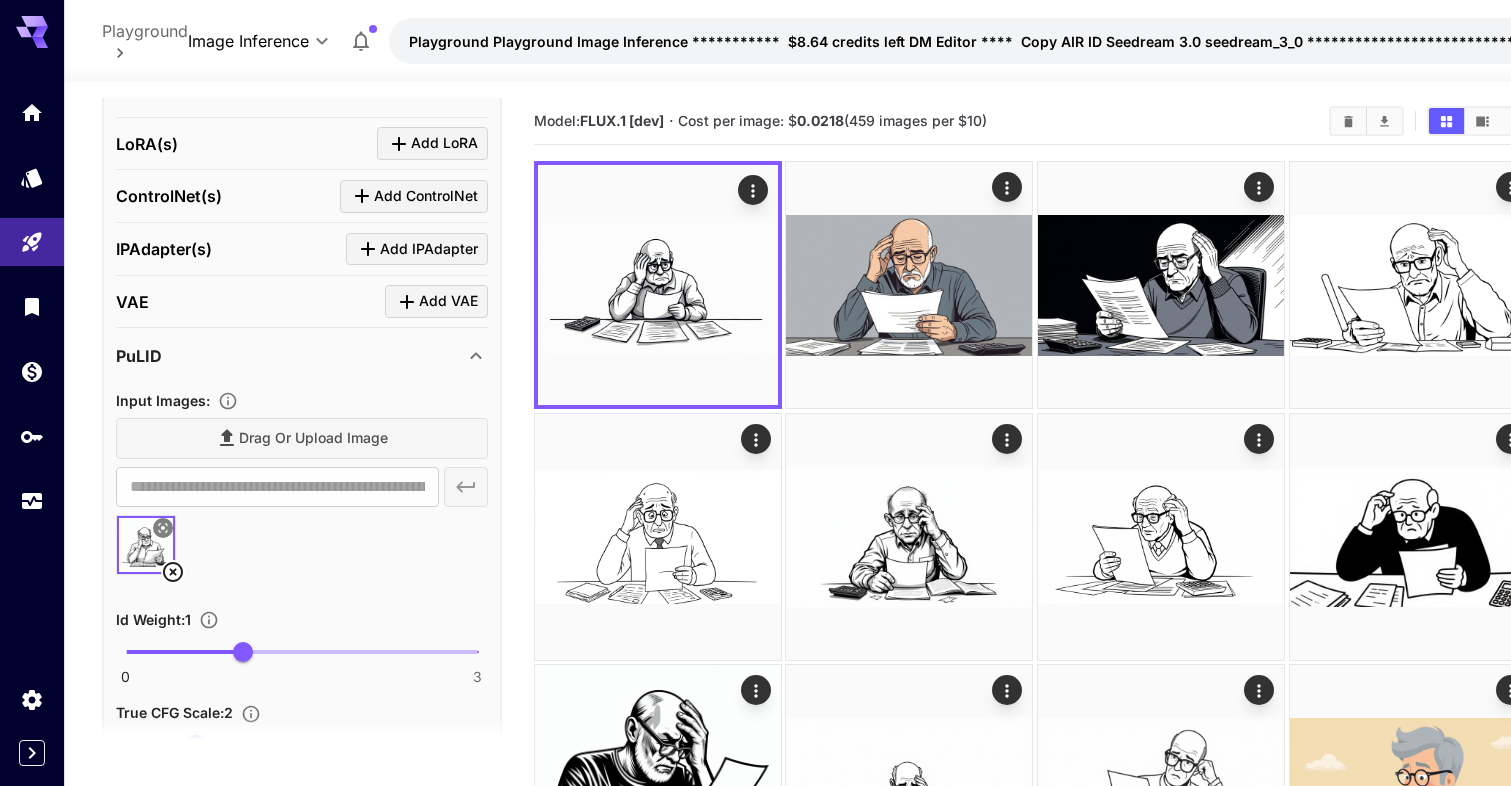 click 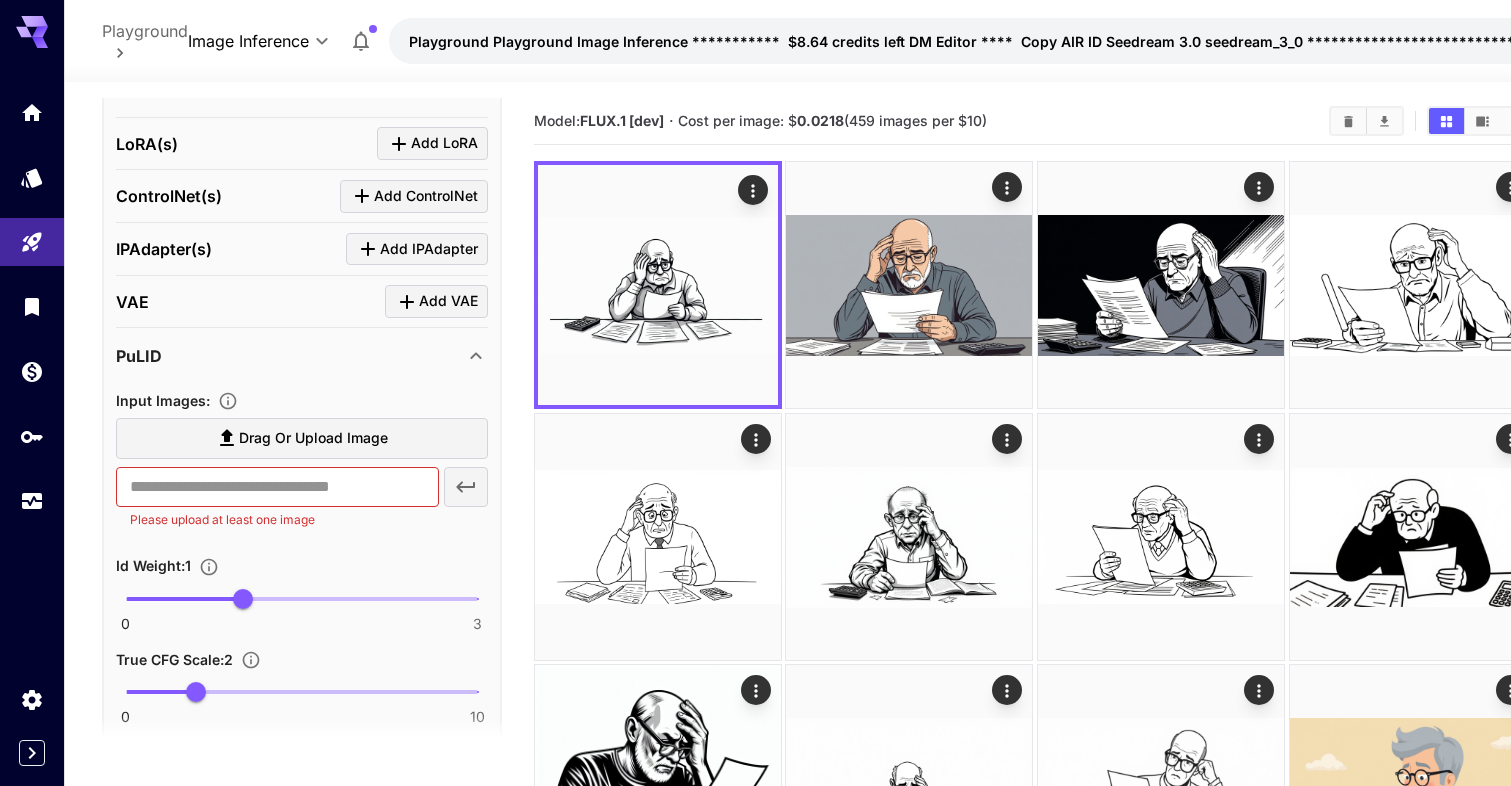 click on "PuLID" at bounding box center [290, 356] 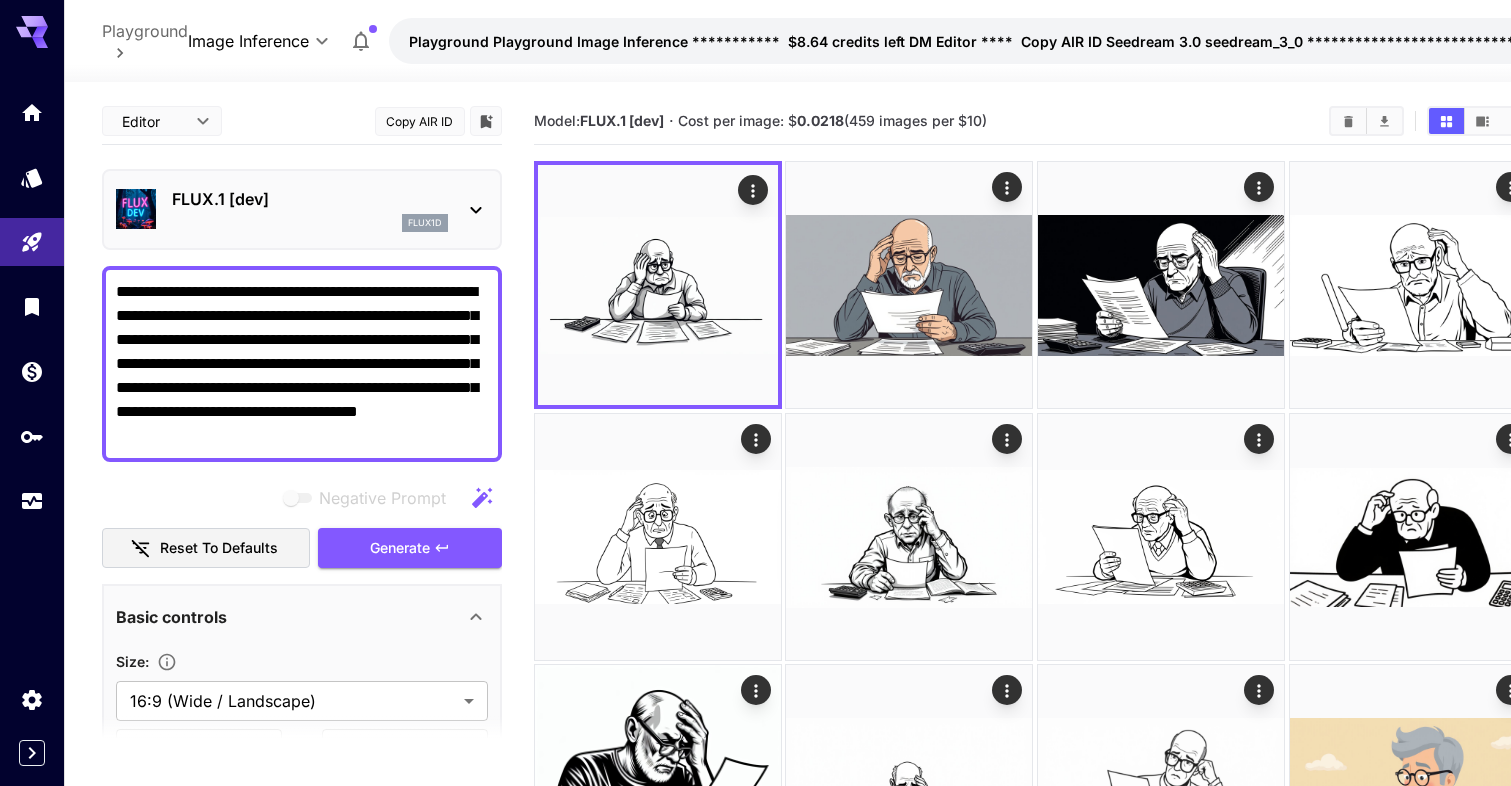 scroll, scrollTop: 0, scrollLeft: 0, axis: both 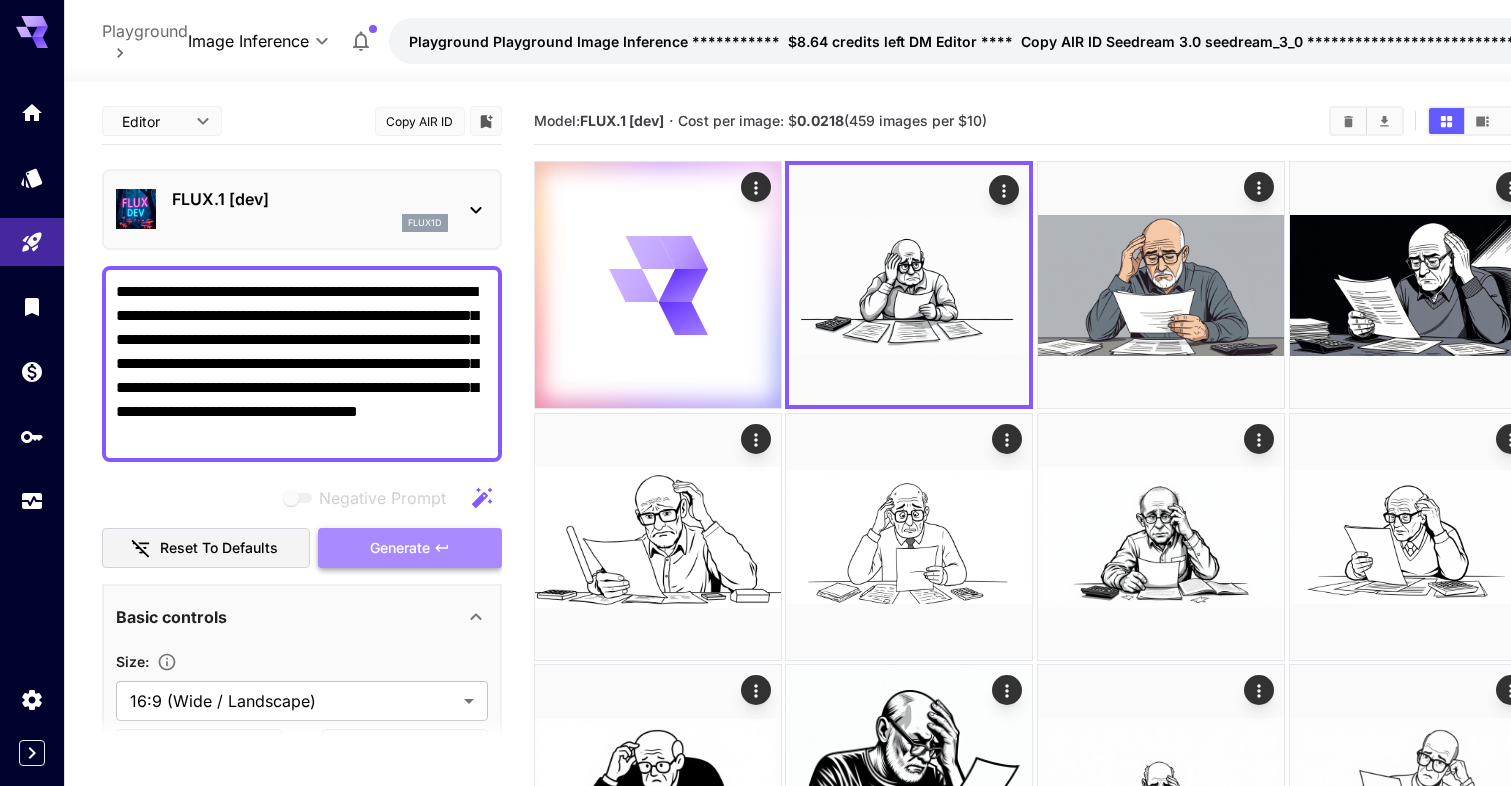 click on "Generate" at bounding box center [400, 548] 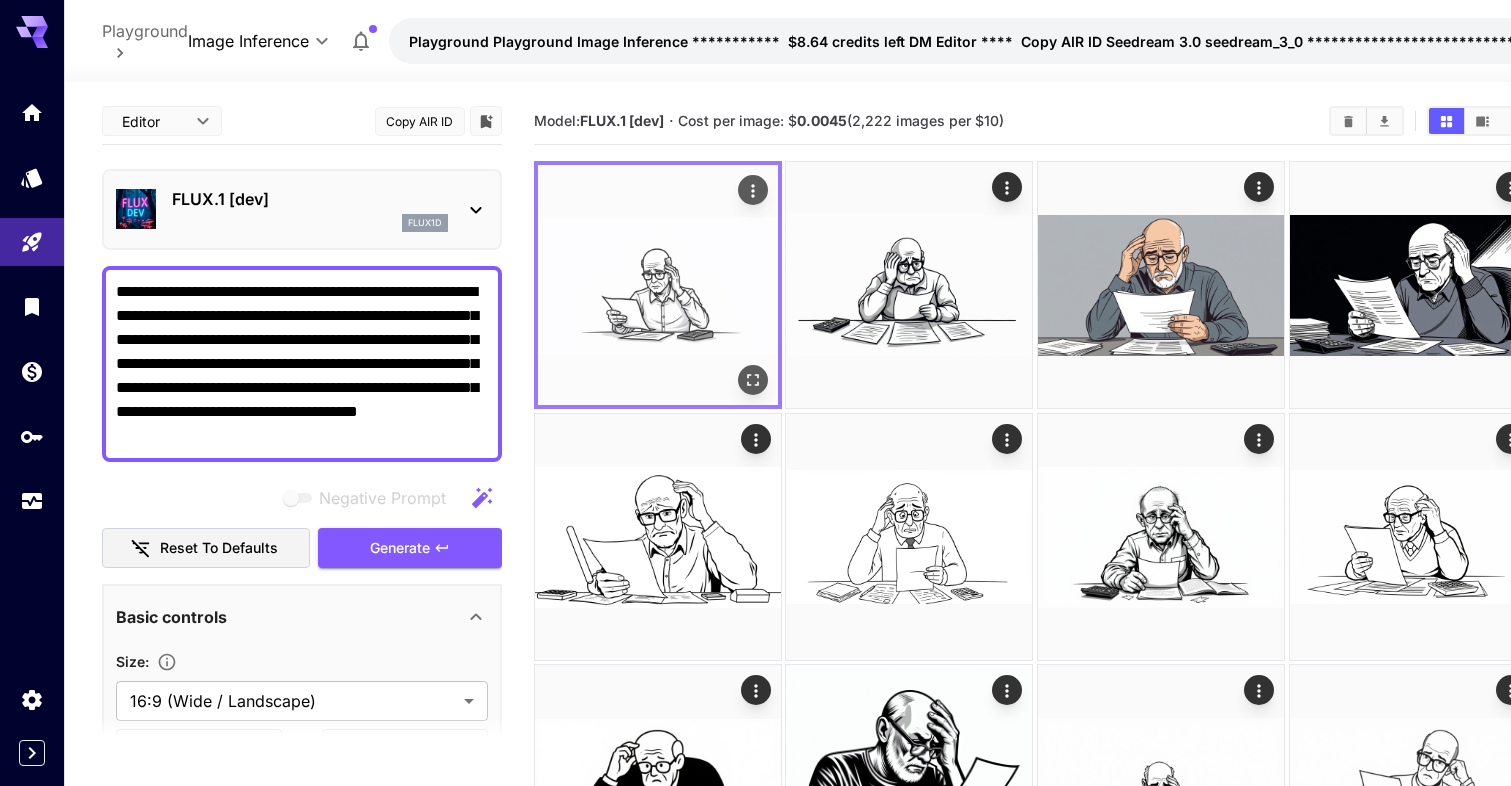 click 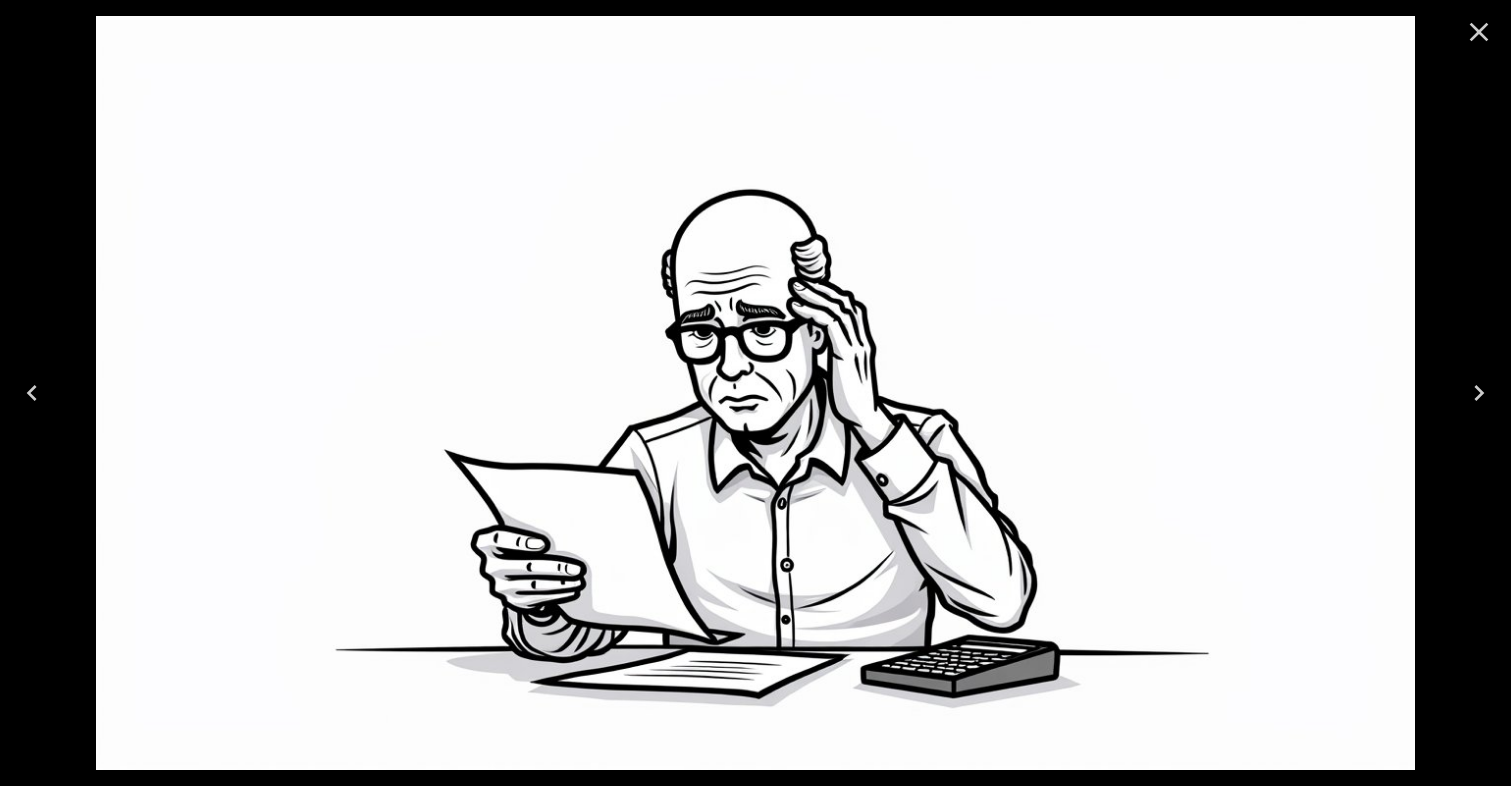 click 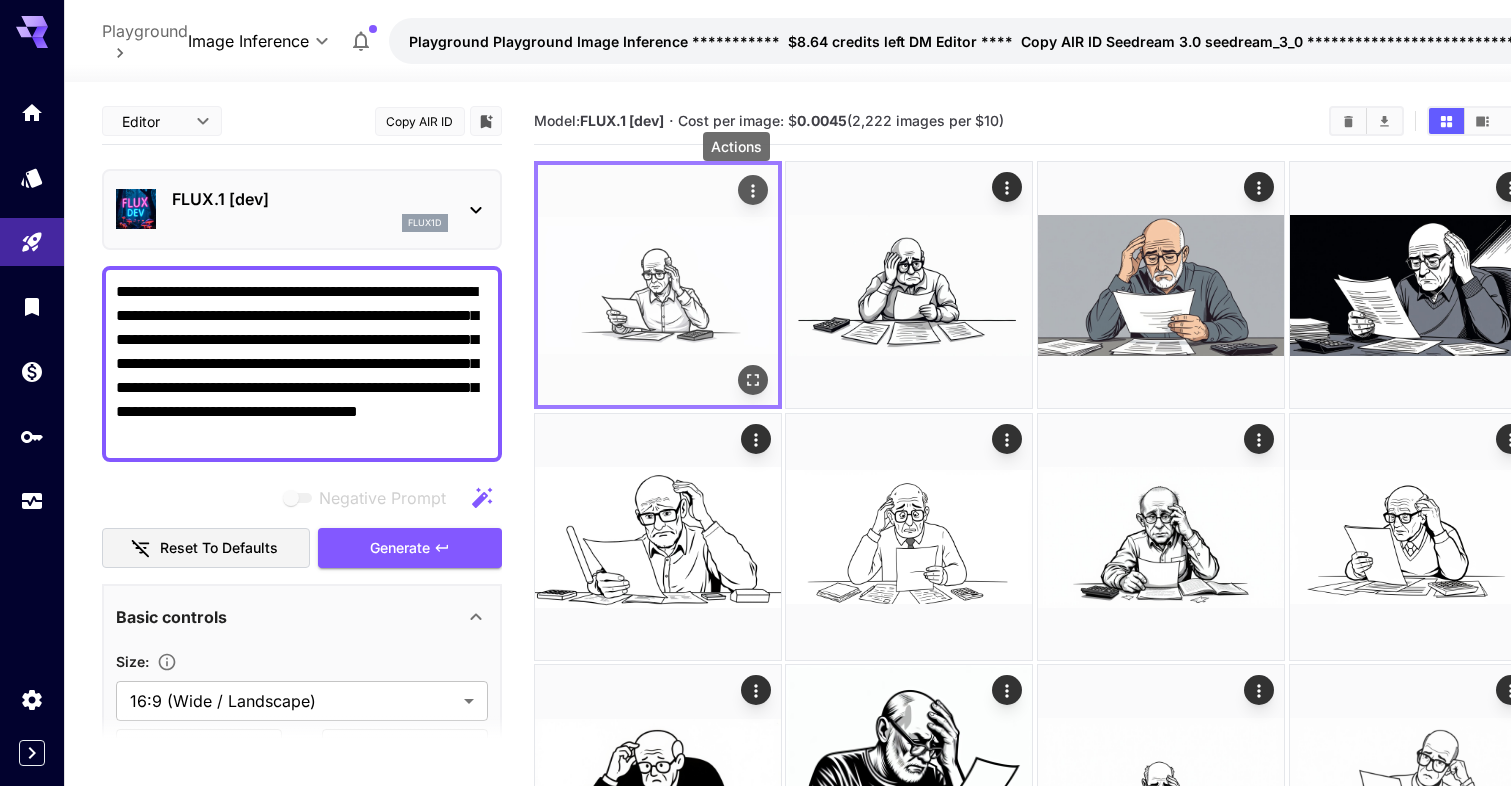 click 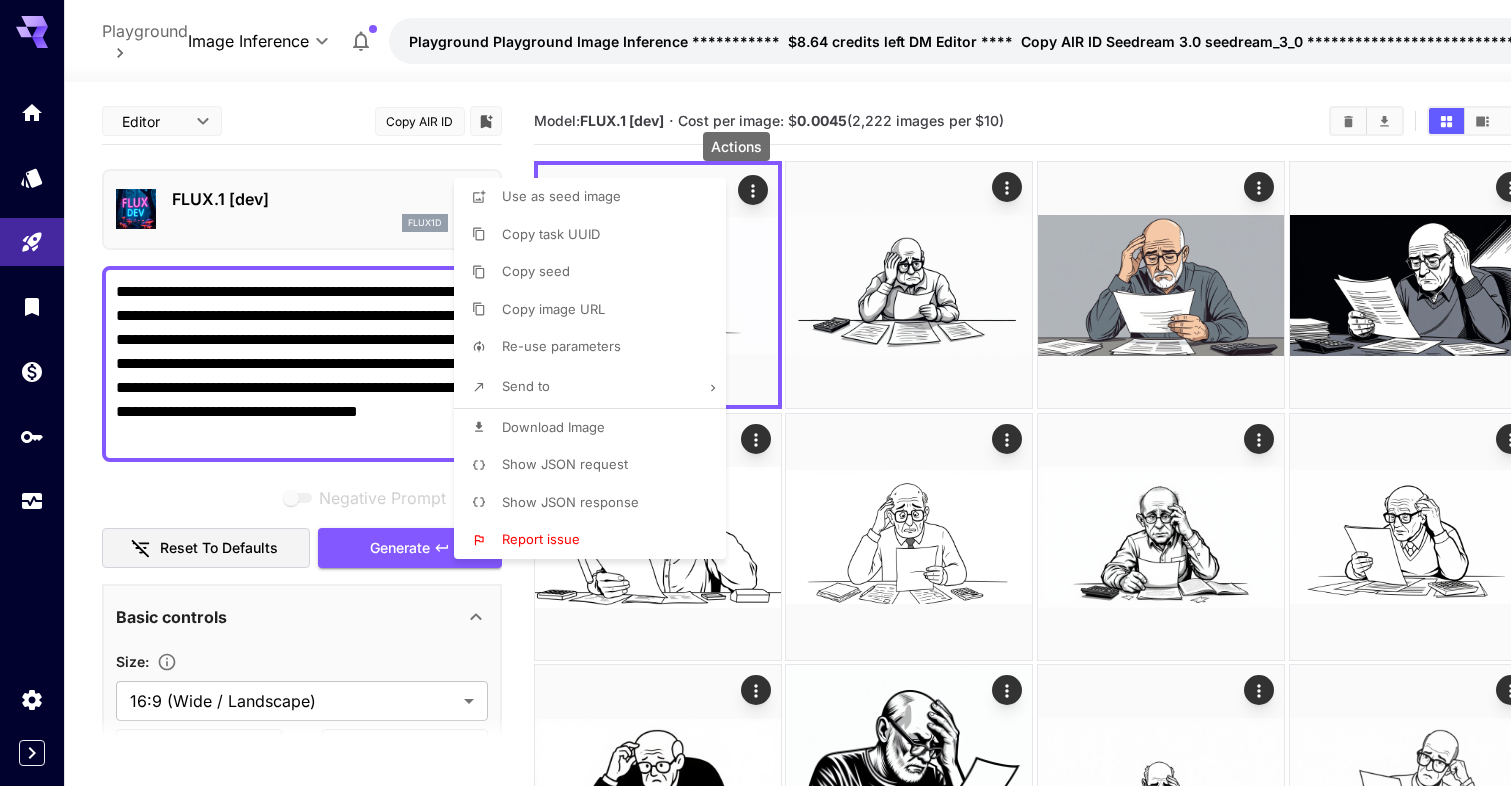 click on "Download Image" at bounding box center [553, 427] 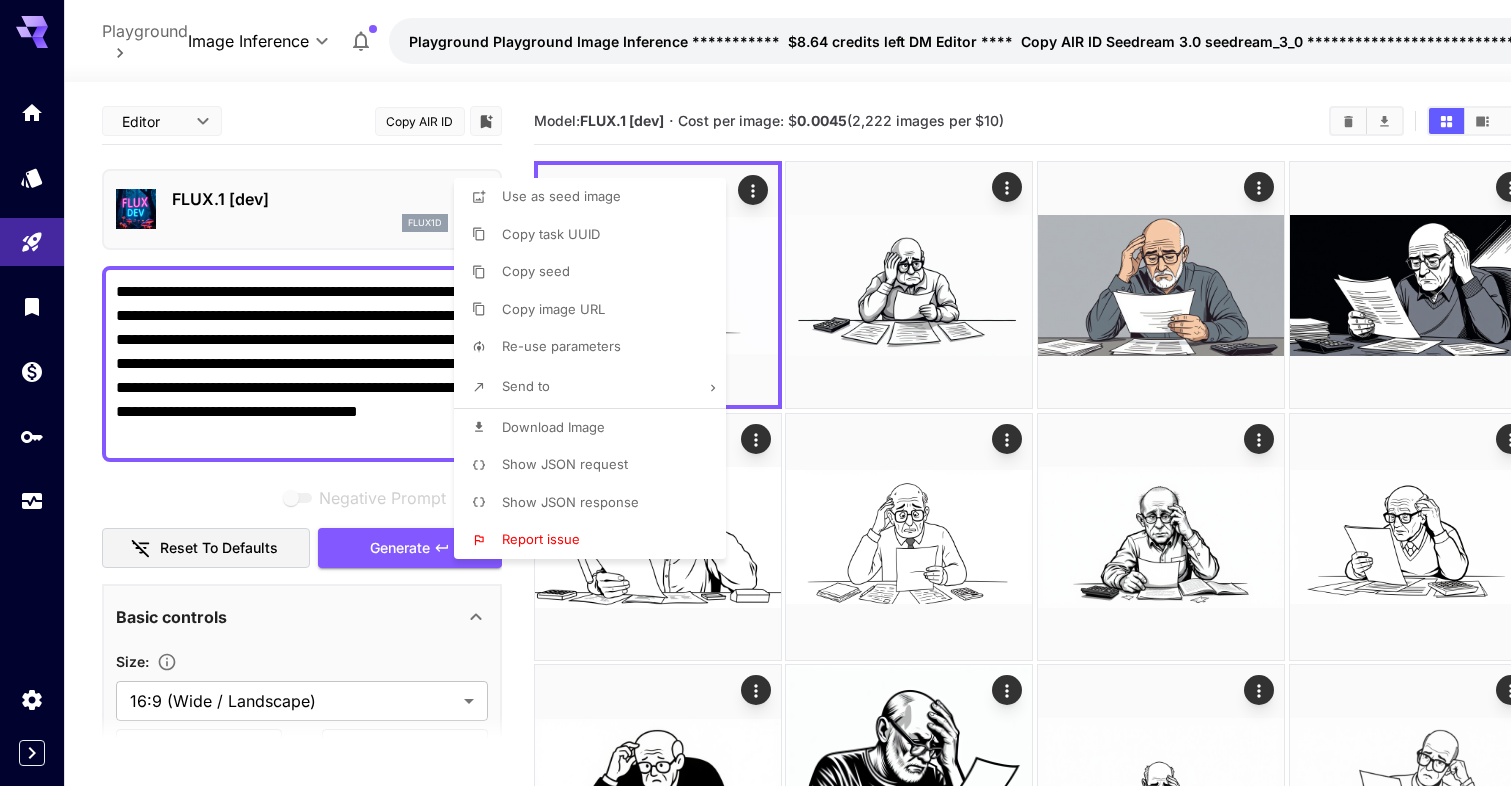 click at bounding box center (755, 393) 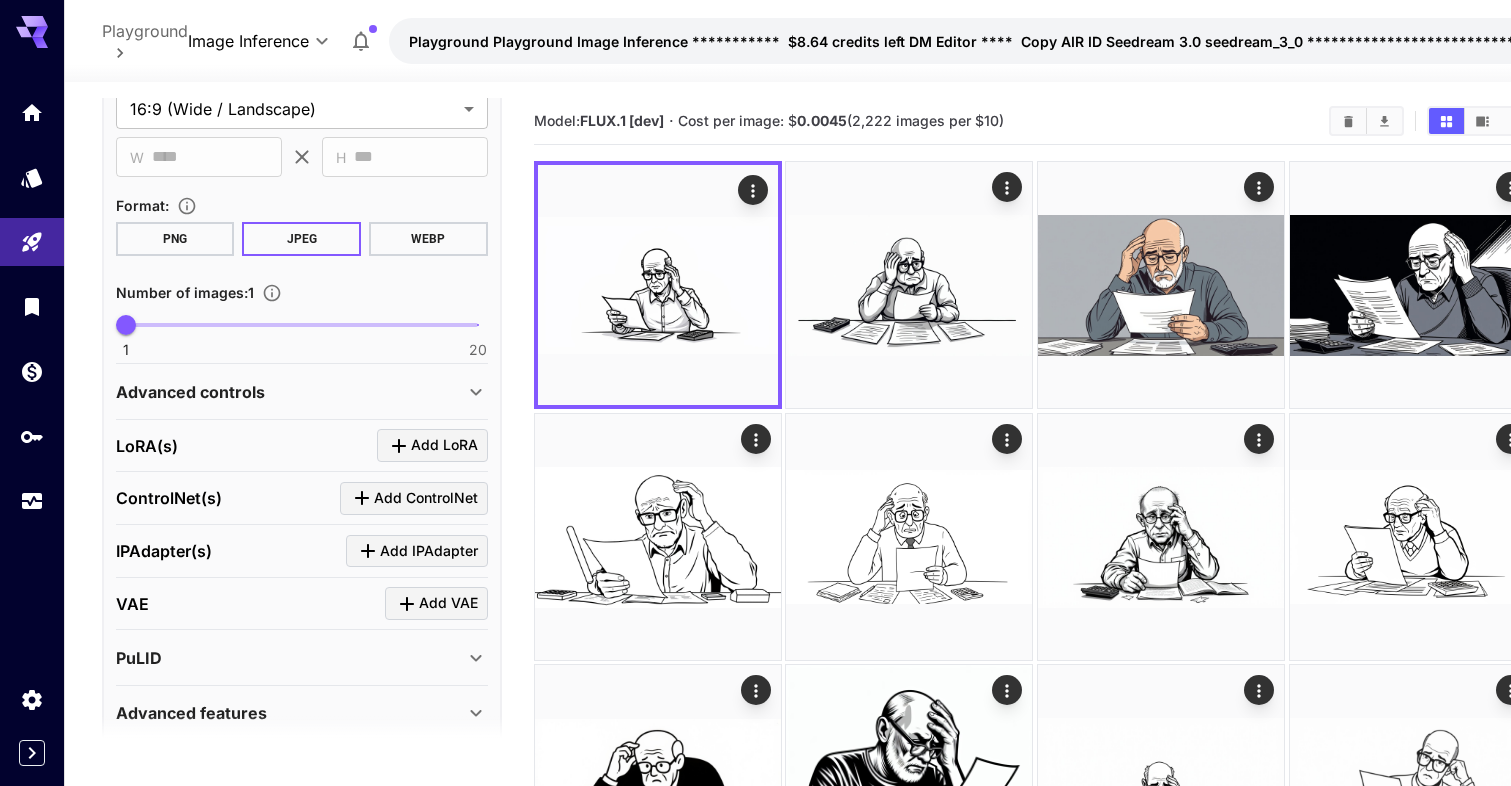 scroll, scrollTop: 584, scrollLeft: 0, axis: vertical 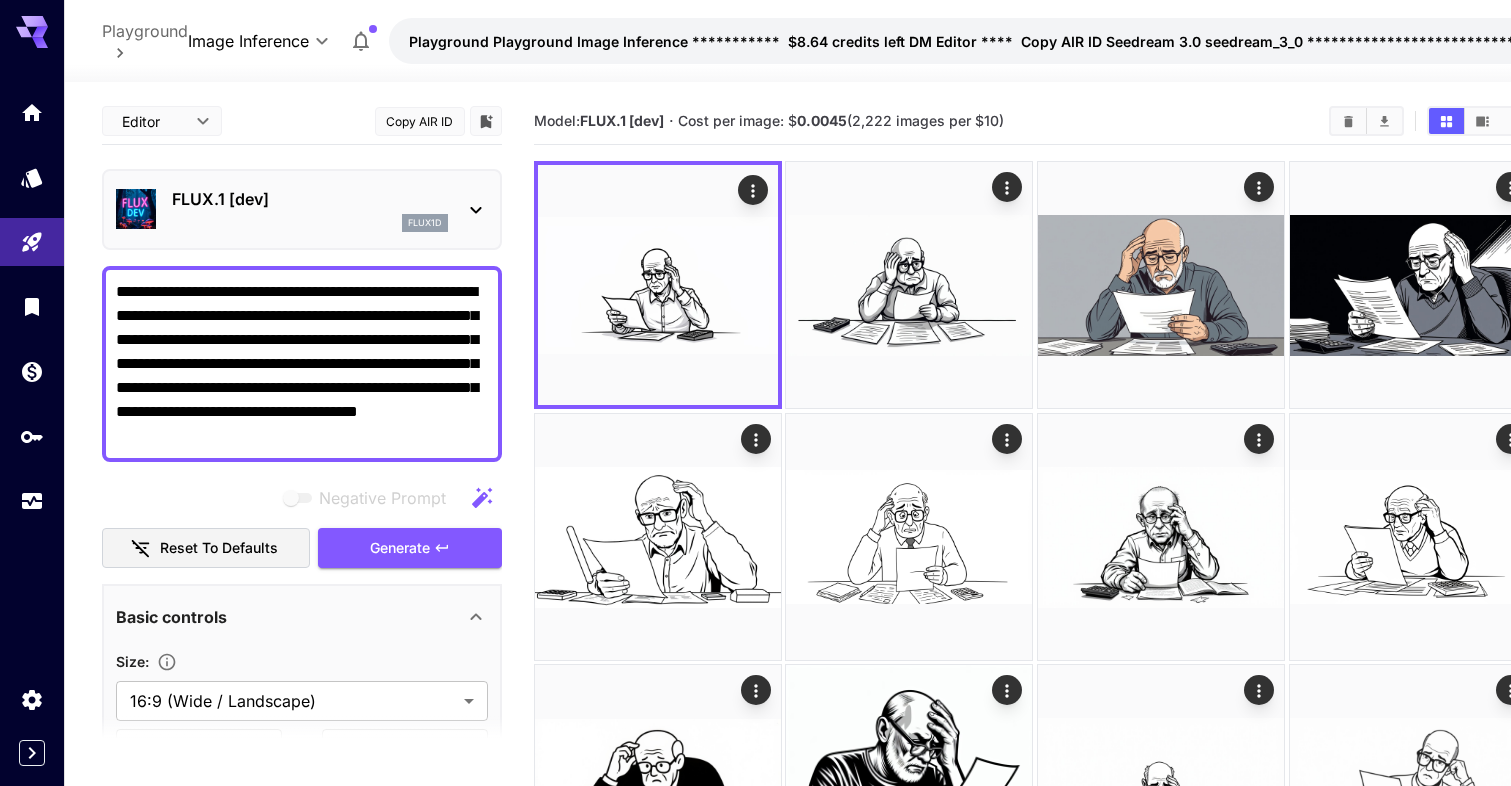 click on "**********" at bounding box center [302, 364] 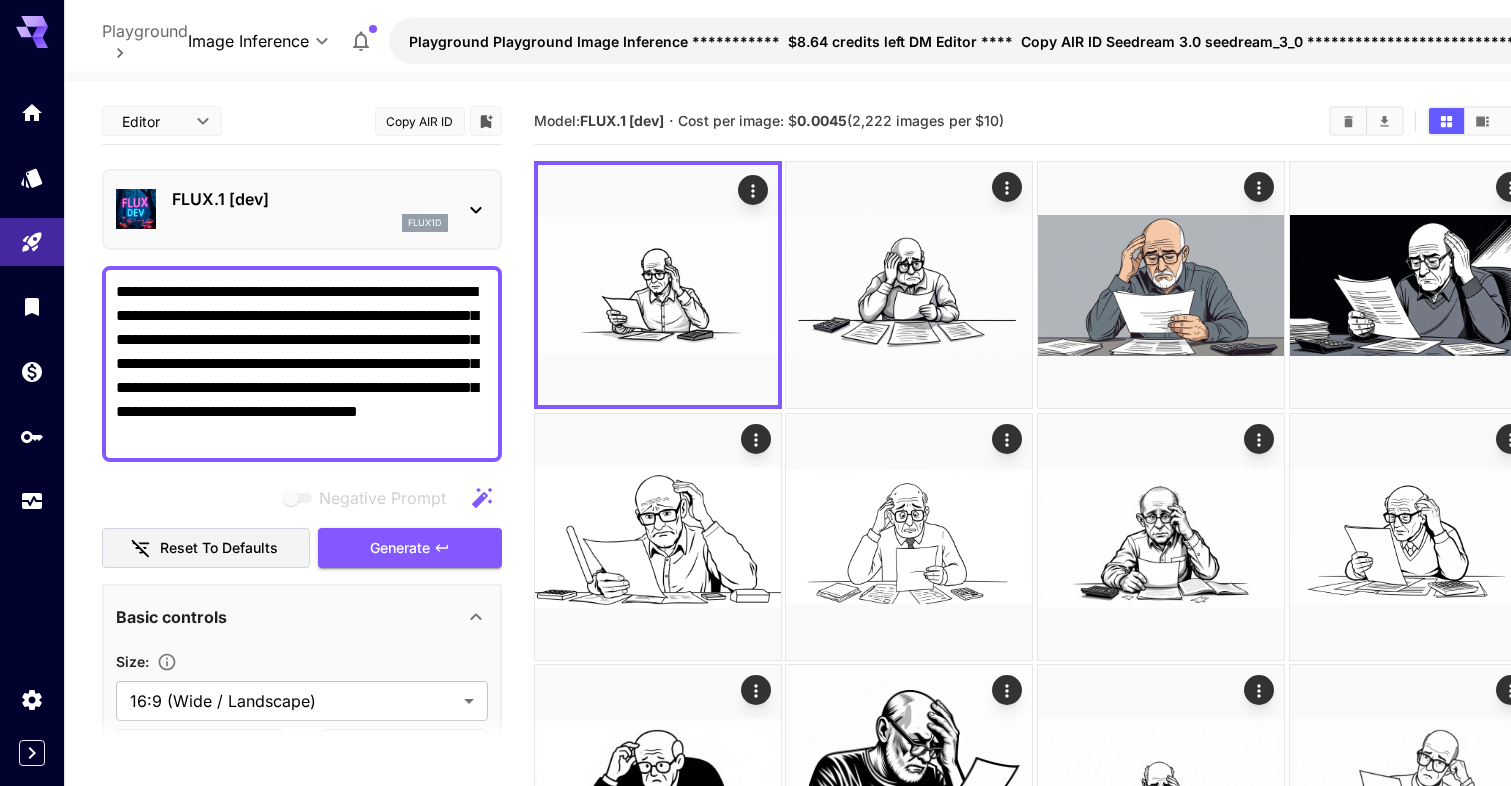 click on "FLUX.1 [dev] flux1d" at bounding box center [302, 209] 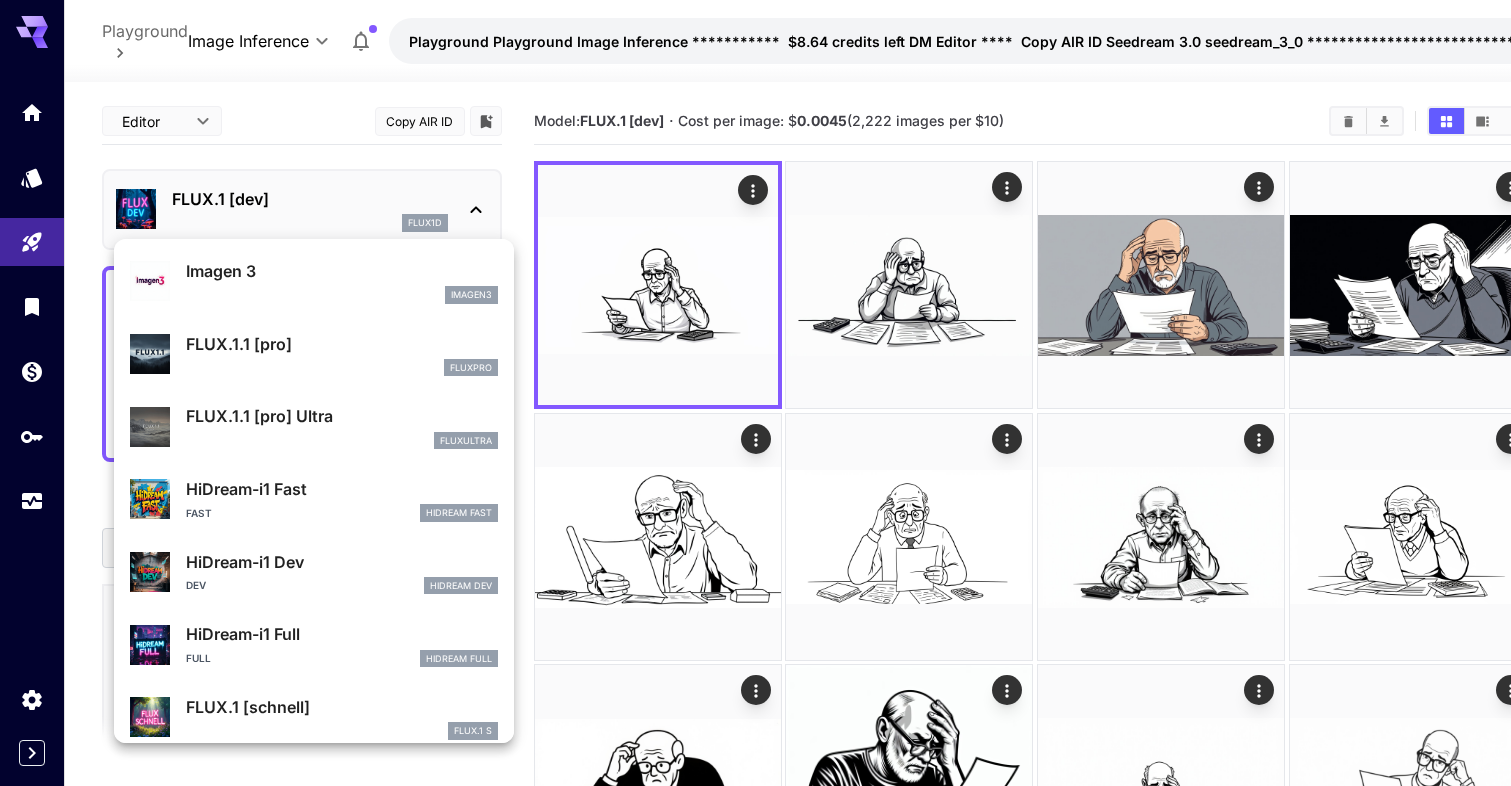 scroll, scrollTop: 1016, scrollLeft: 0, axis: vertical 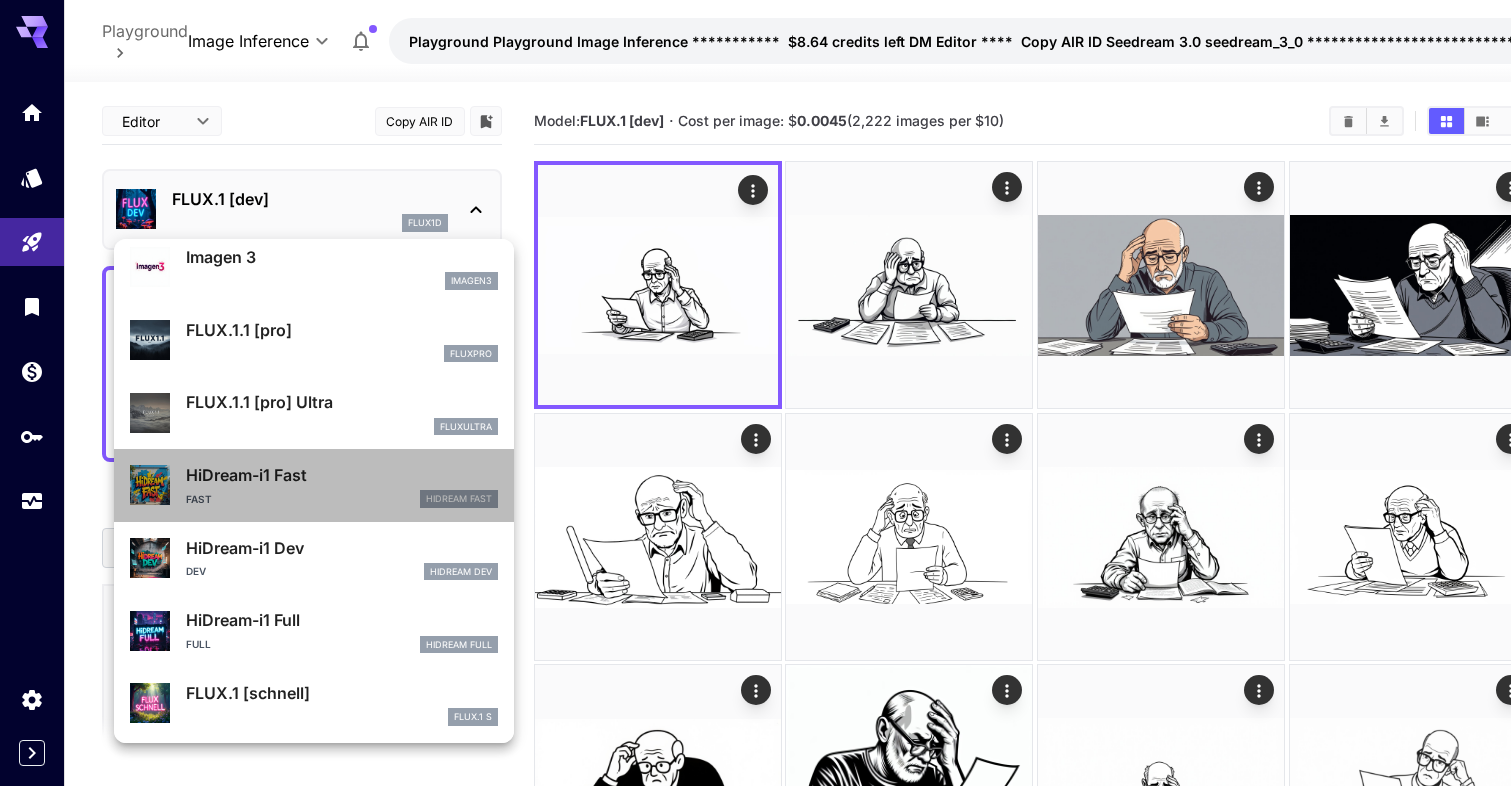 click on "Fast HiDream Fast" at bounding box center (342, 499) 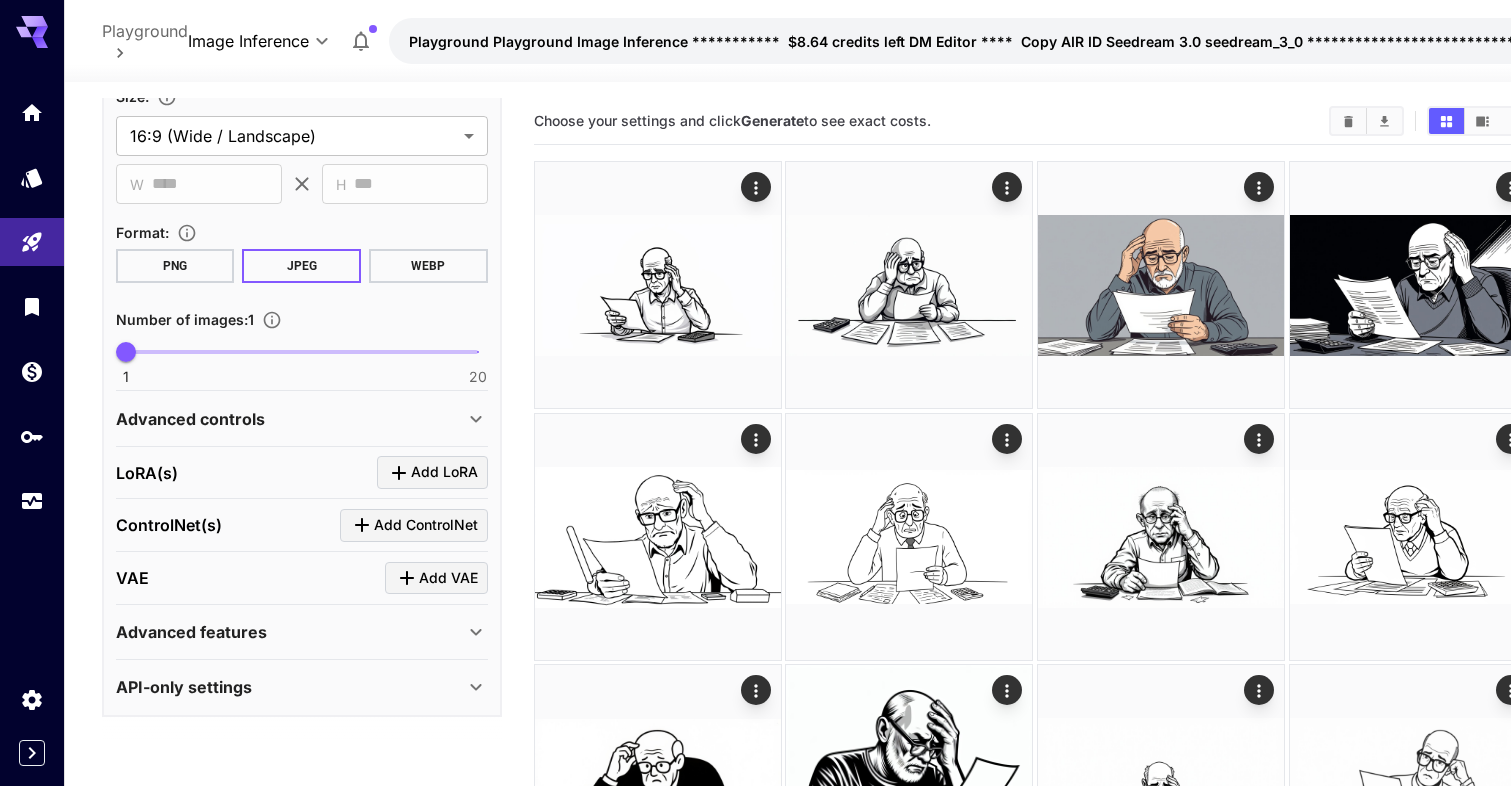 scroll, scrollTop: 563, scrollLeft: 0, axis: vertical 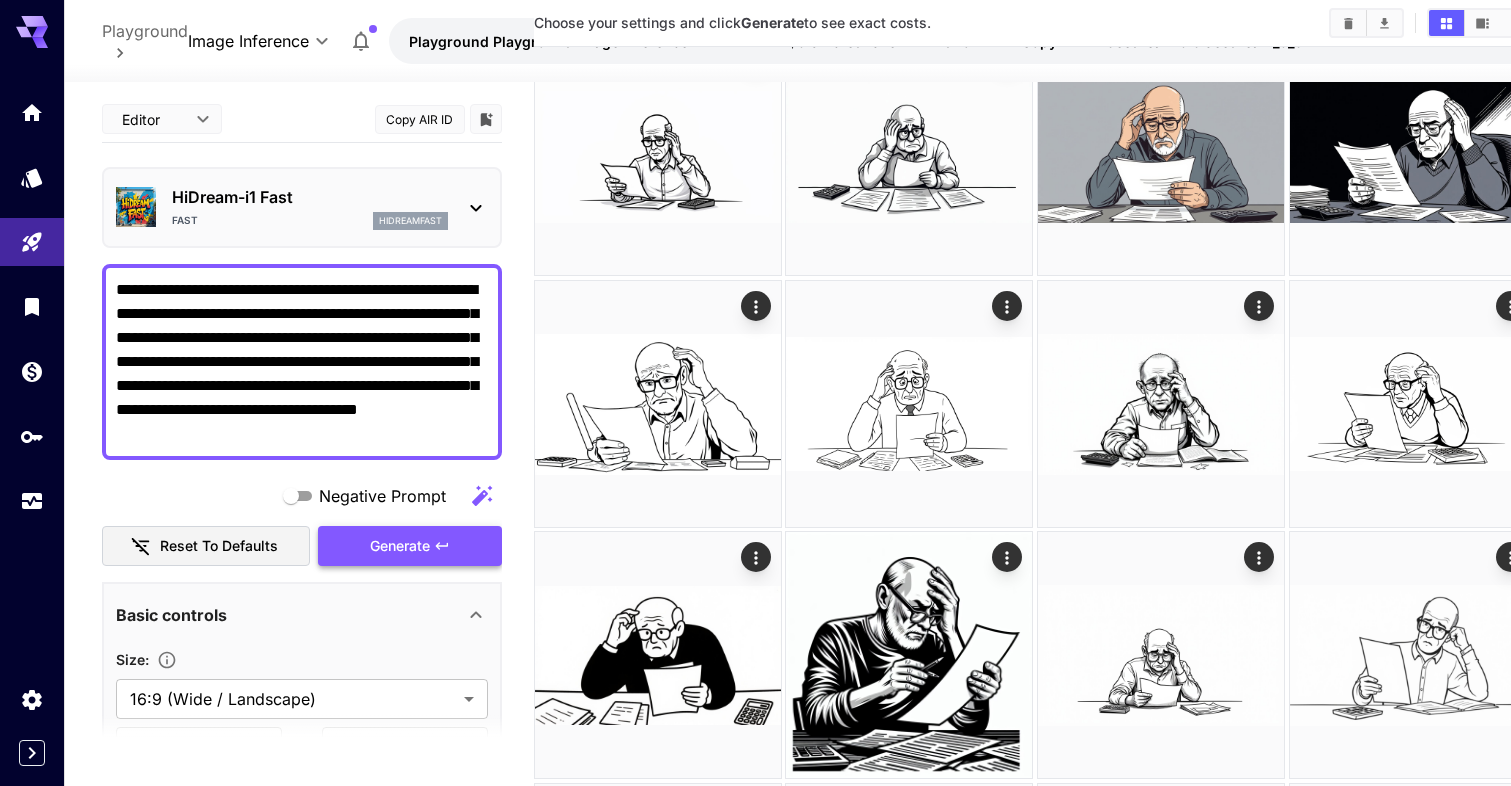 click on "Generate" at bounding box center [400, 546] 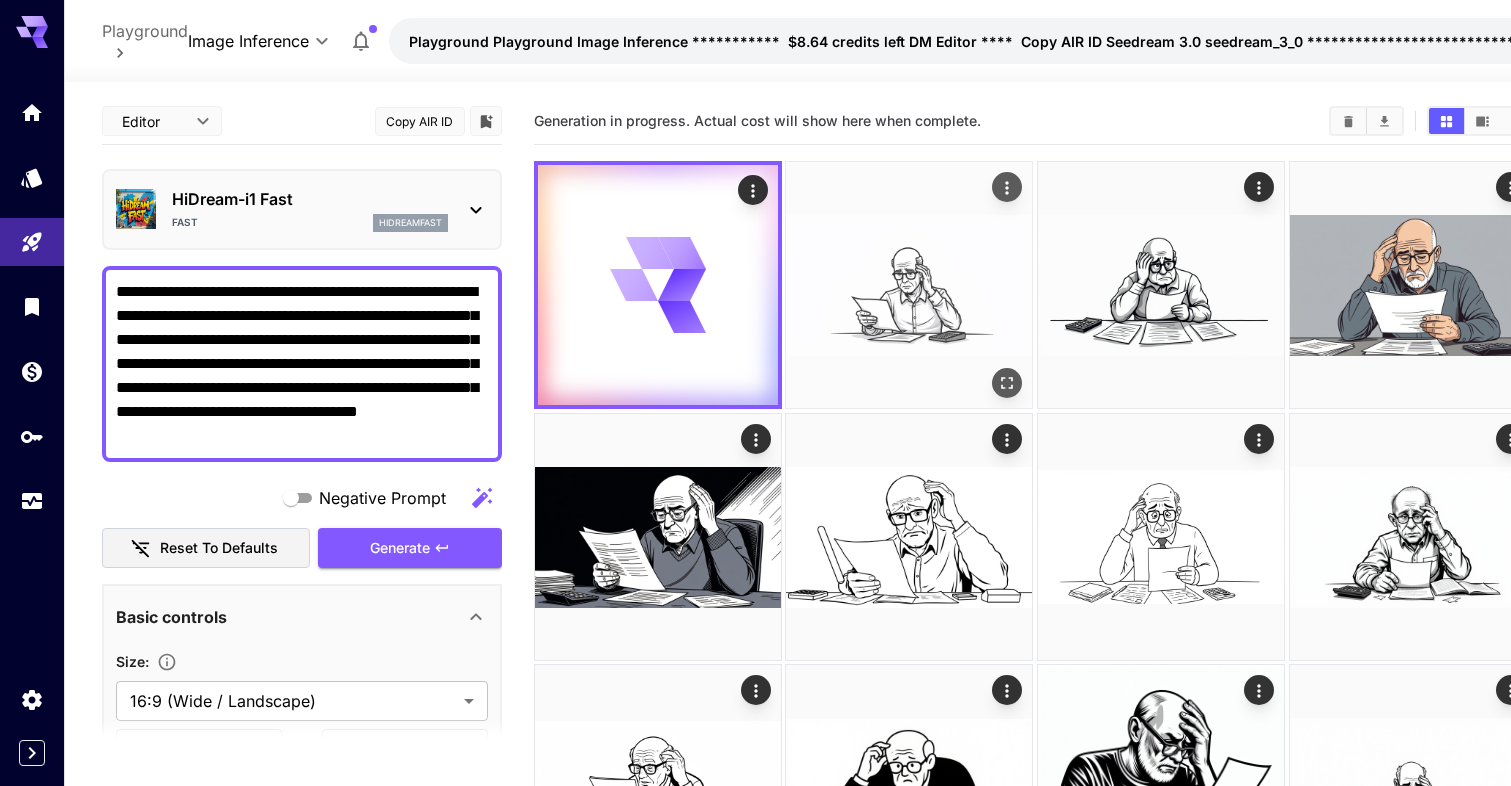 scroll, scrollTop: 0, scrollLeft: 0, axis: both 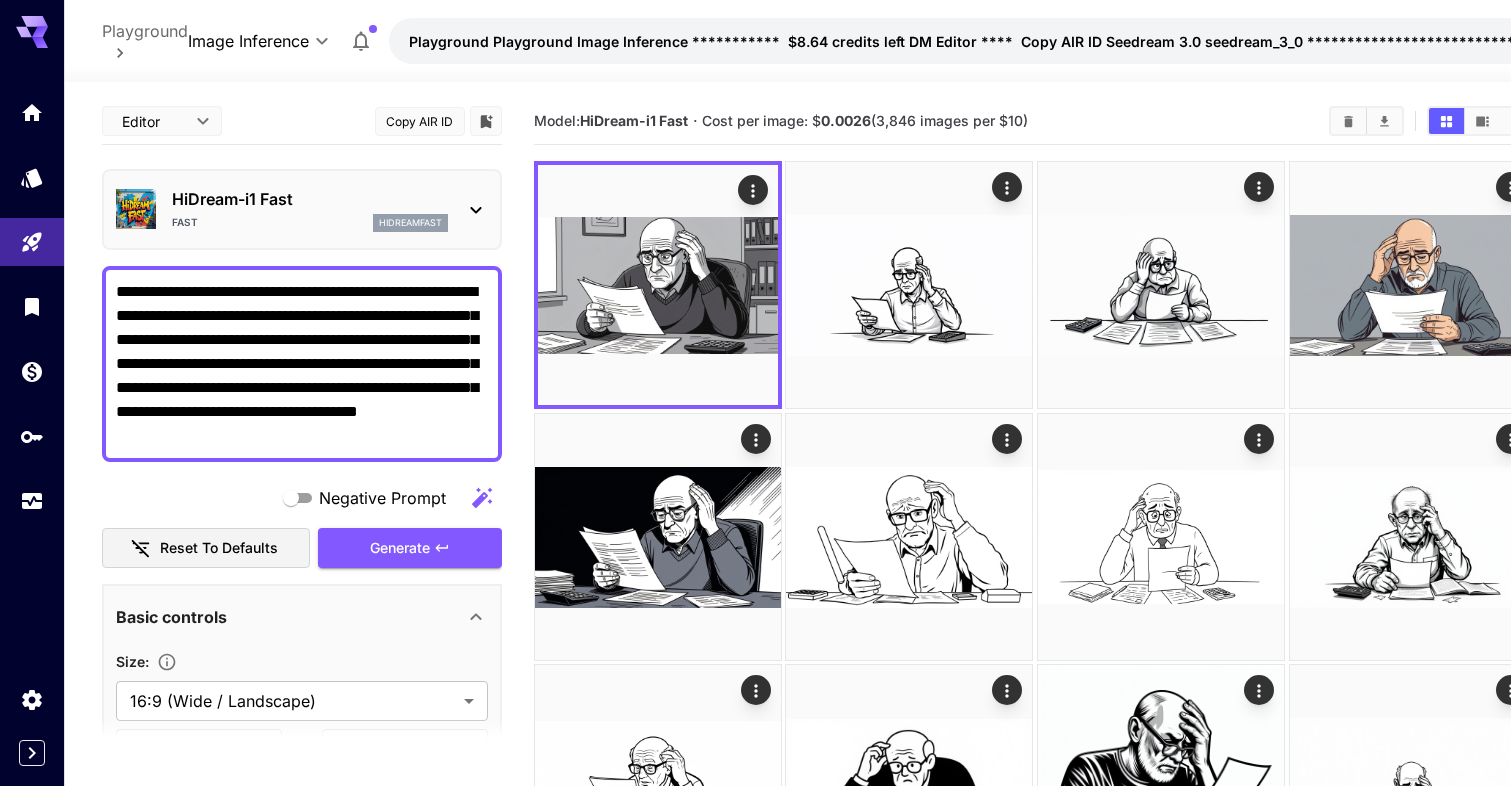 drag, startPoint x: 113, startPoint y: 409, endPoint x: 263, endPoint y: 416, distance: 150.16324 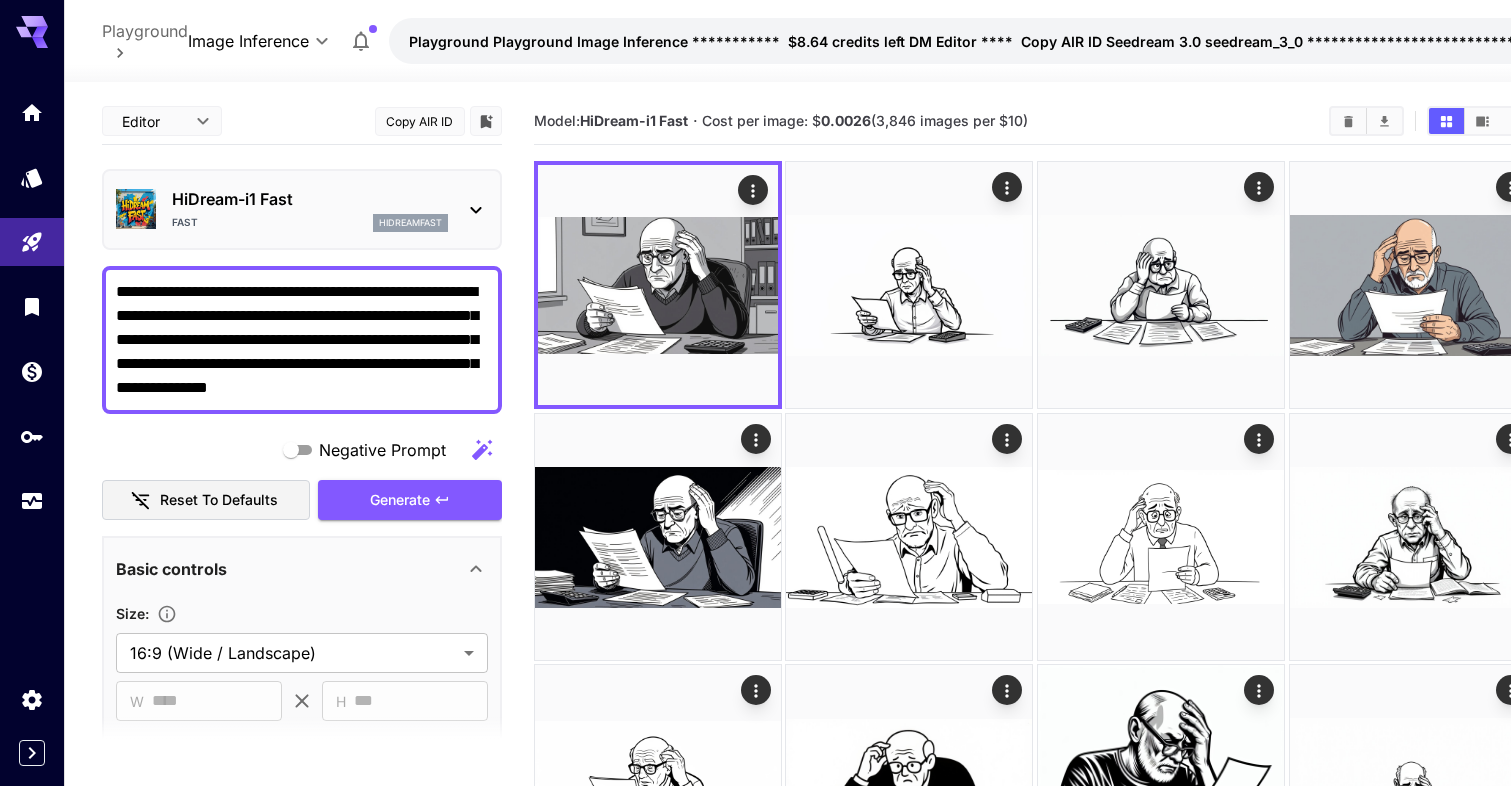 click on "**********" at bounding box center [302, 340] 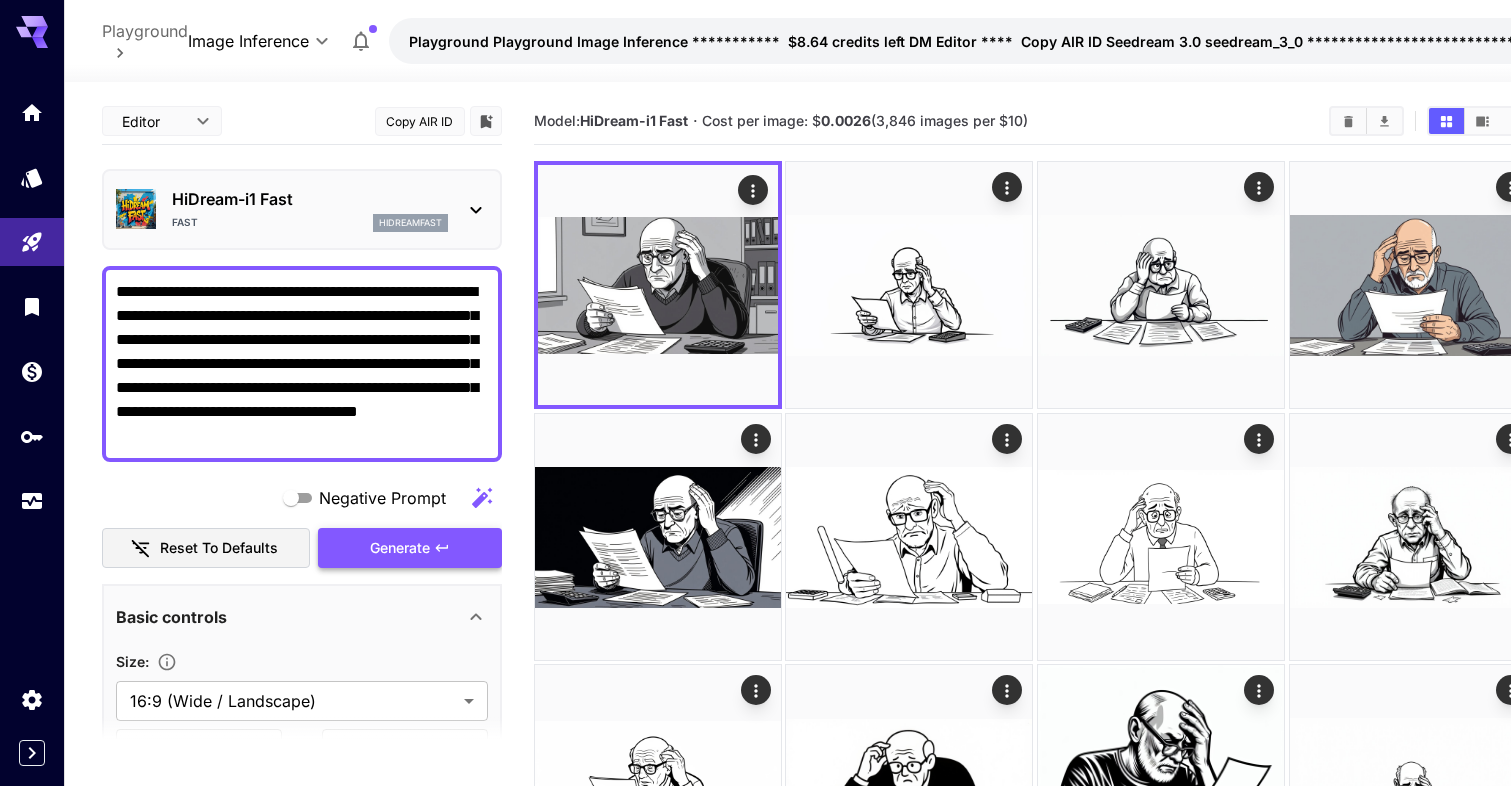 type on "**********" 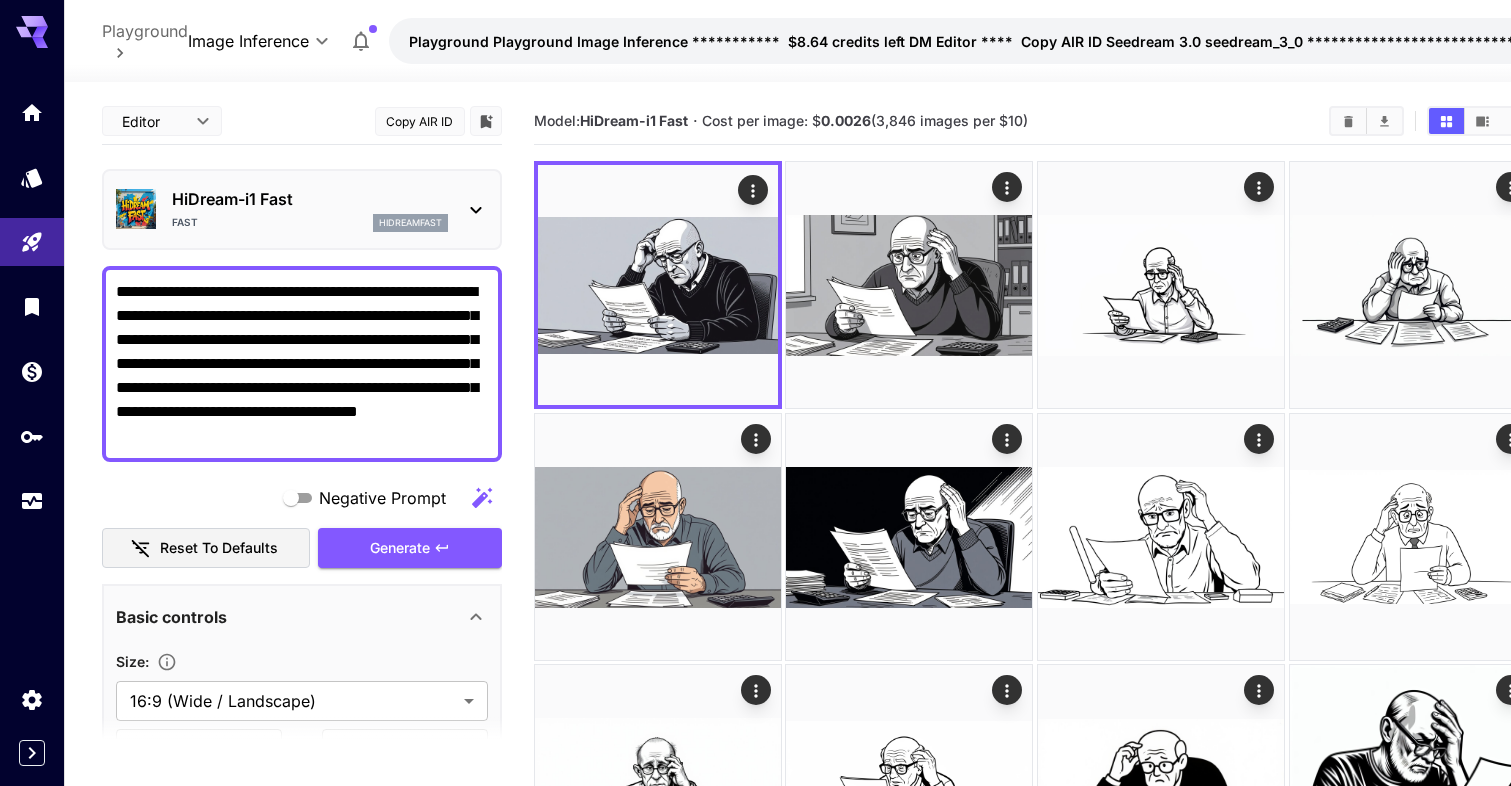 drag, startPoint x: 245, startPoint y: 291, endPoint x: 317, endPoint y: 291, distance: 72 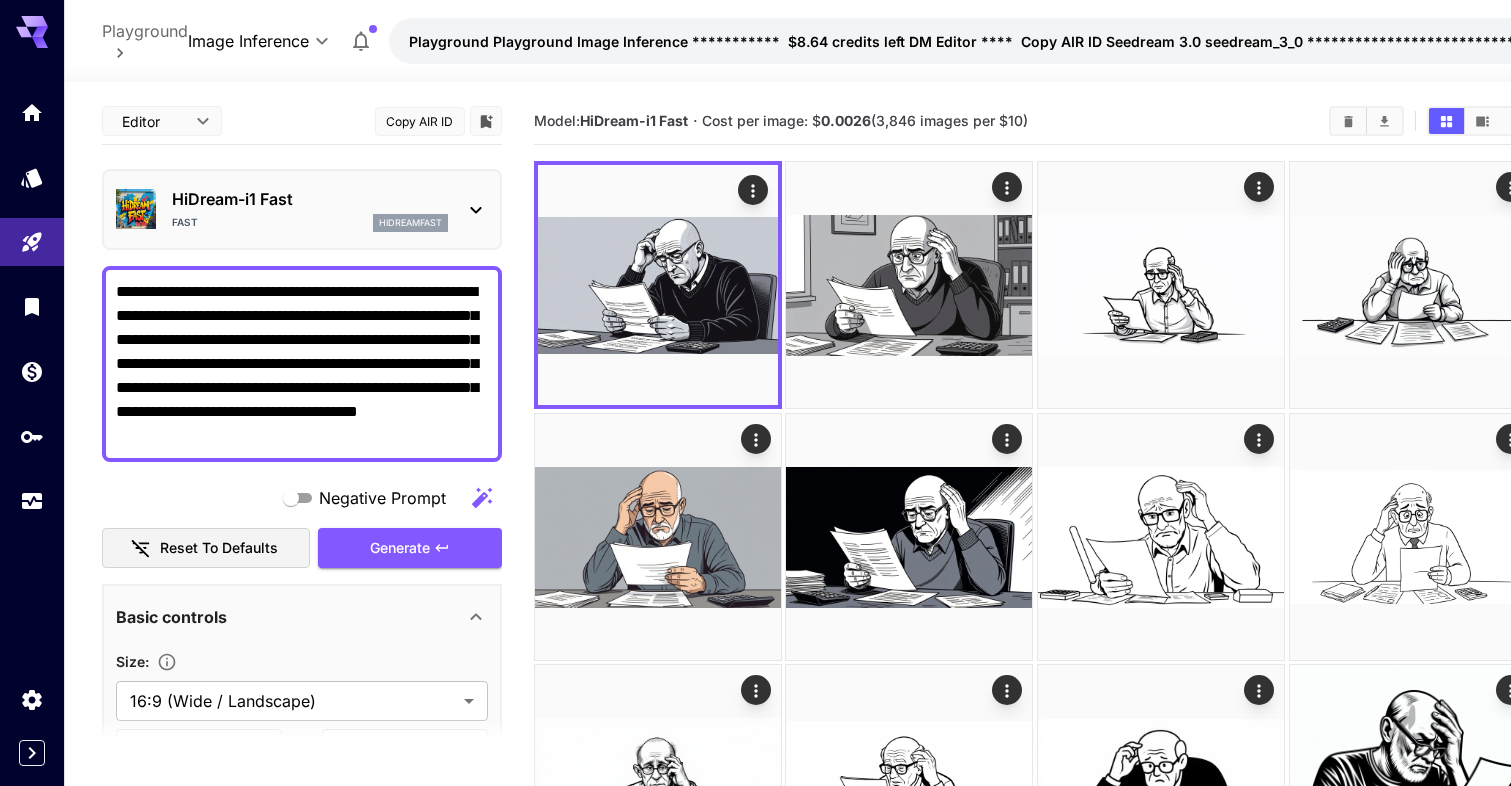 click on "HiDream-i1 Fast" at bounding box center [310, 199] 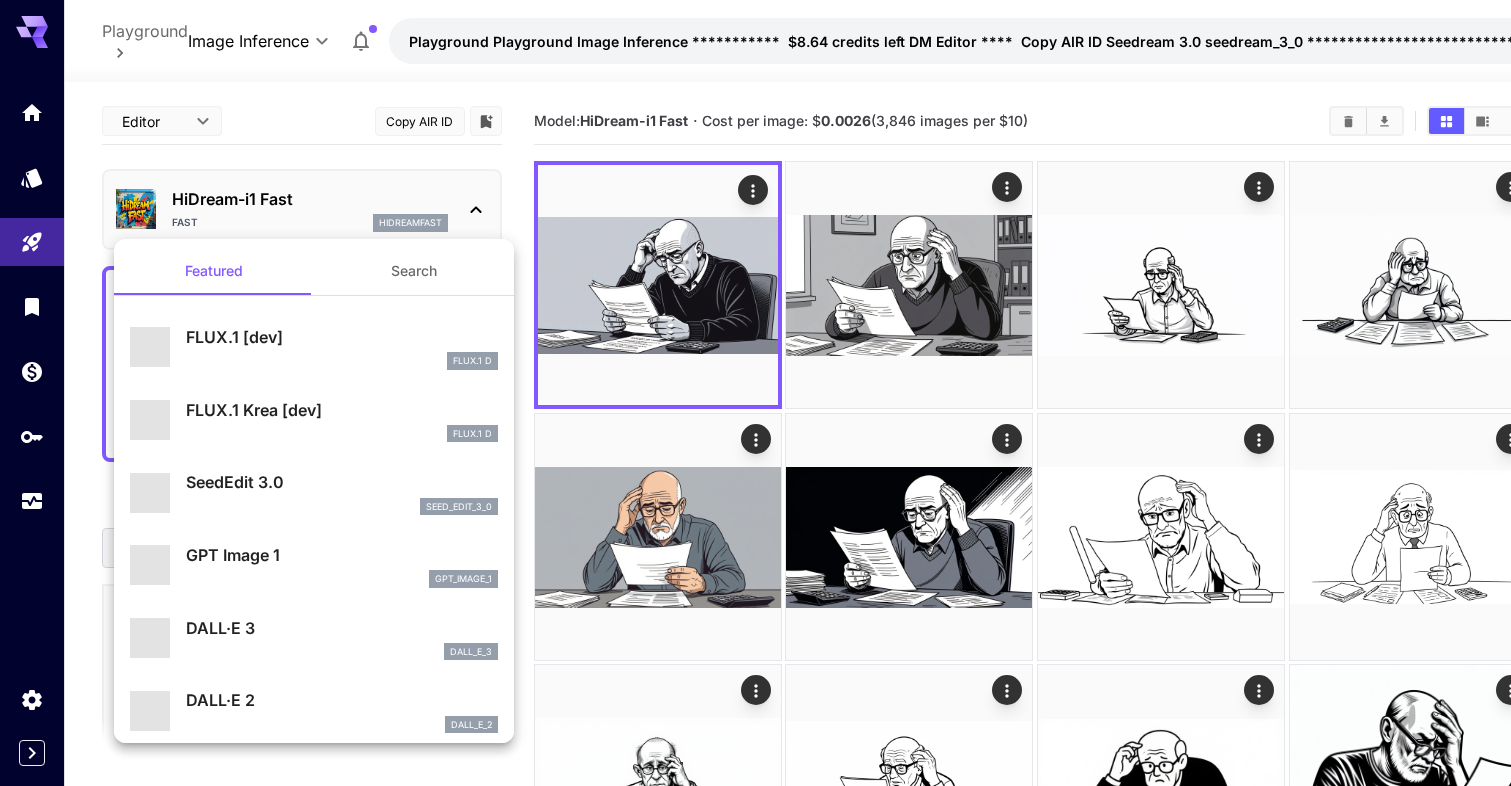 click on "FLUX.1 [dev]" at bounding box center (342, 337) 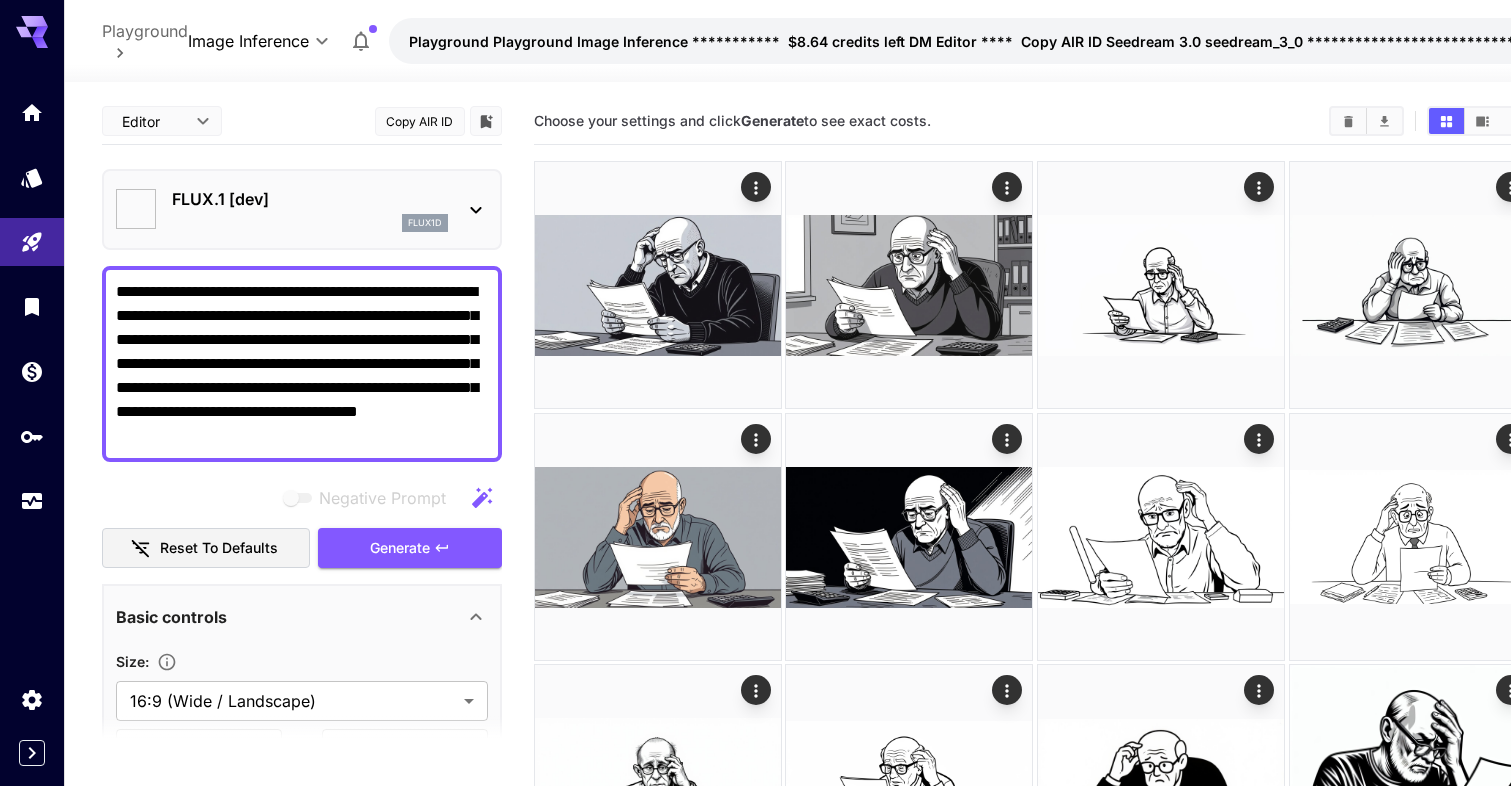 type on "**" 